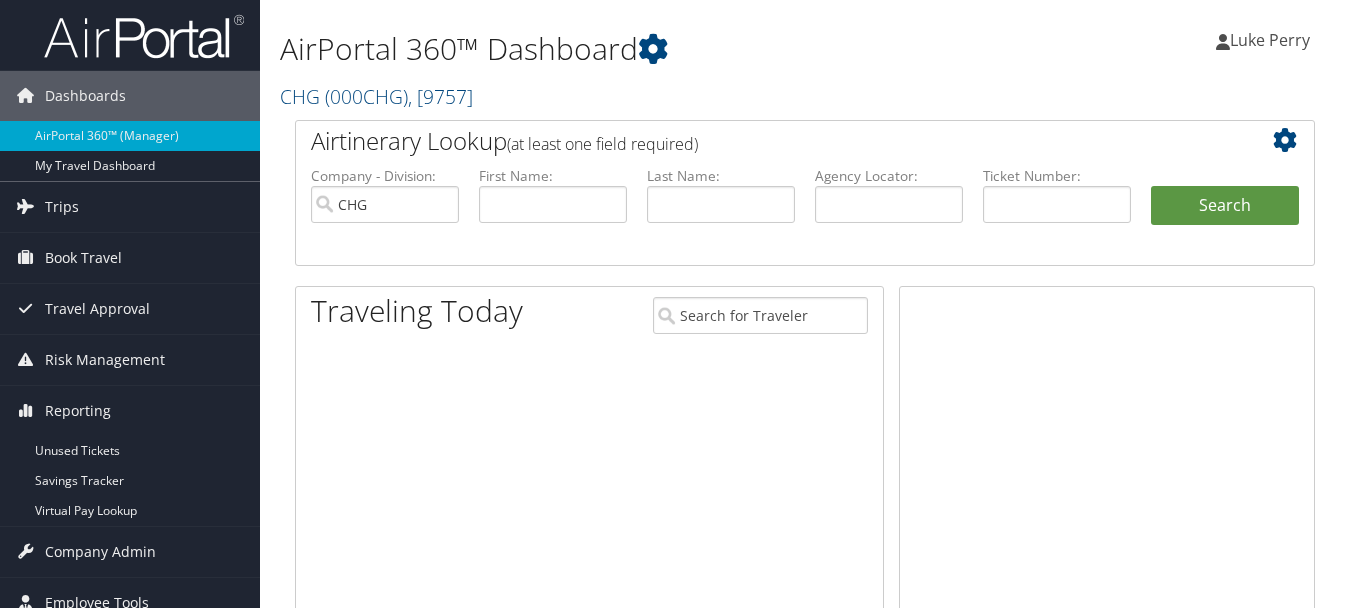 scroll, scrollTop: 0, scrollLeft: 0, axis: both 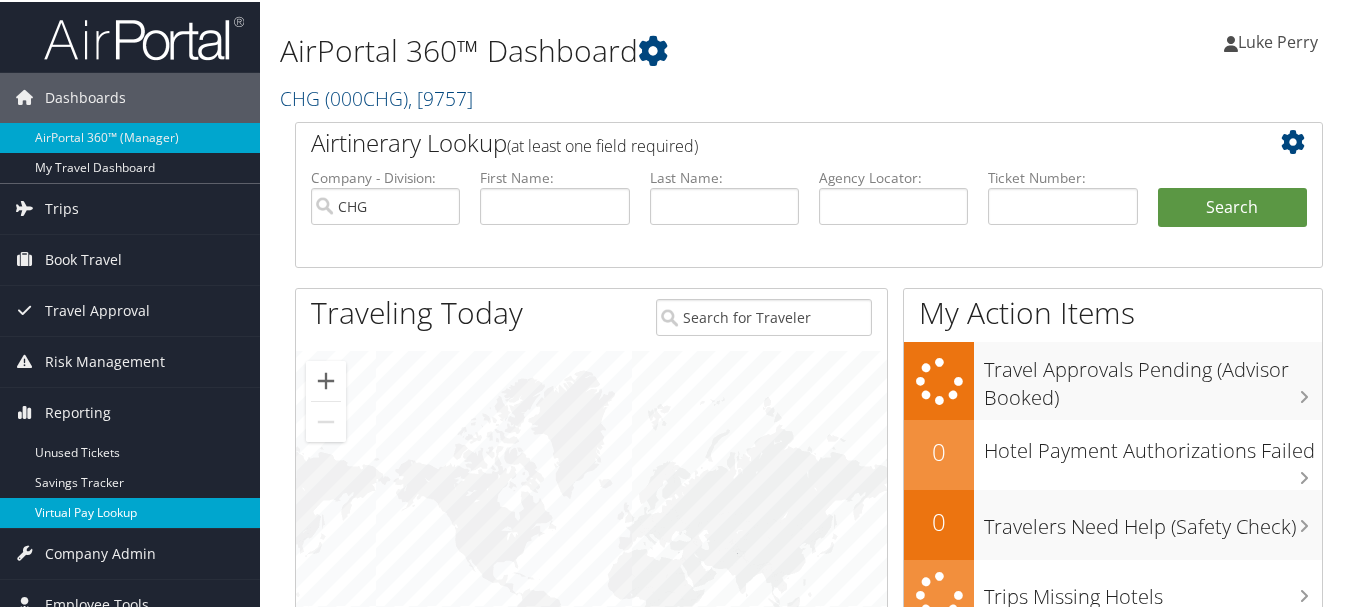 click on "Virtual Pay Lookup" at bounding box center [130, 511] 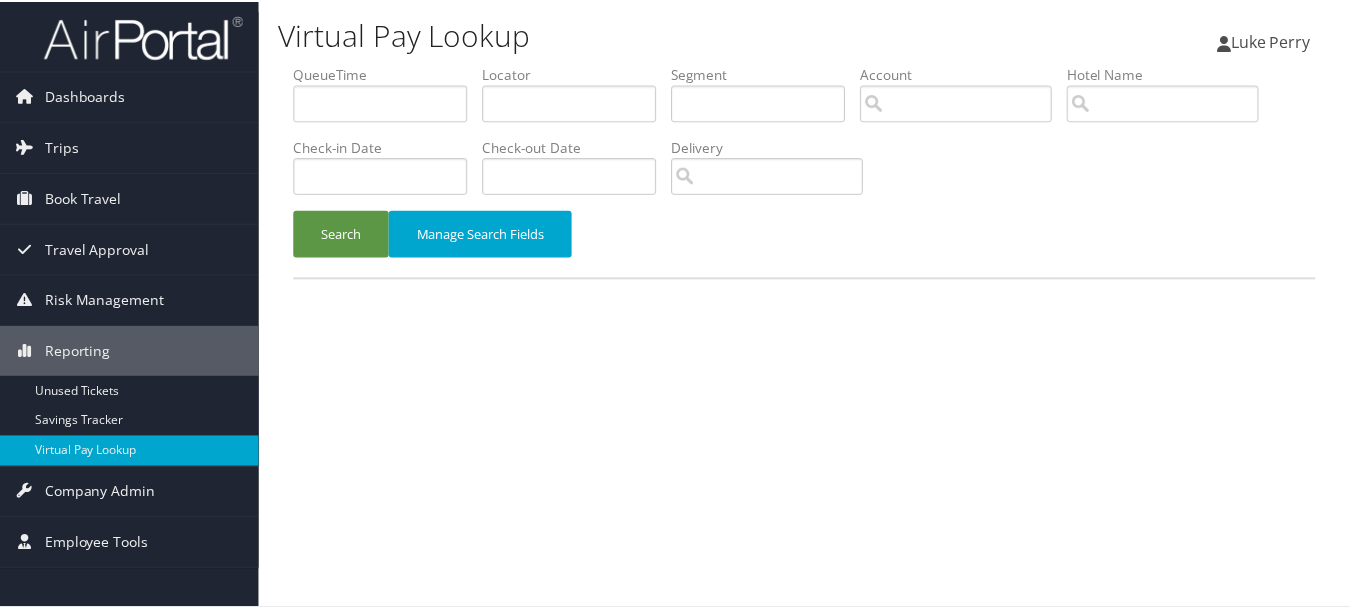 scroll, scrollTop: 0, scrollLeft: 0, axis: both 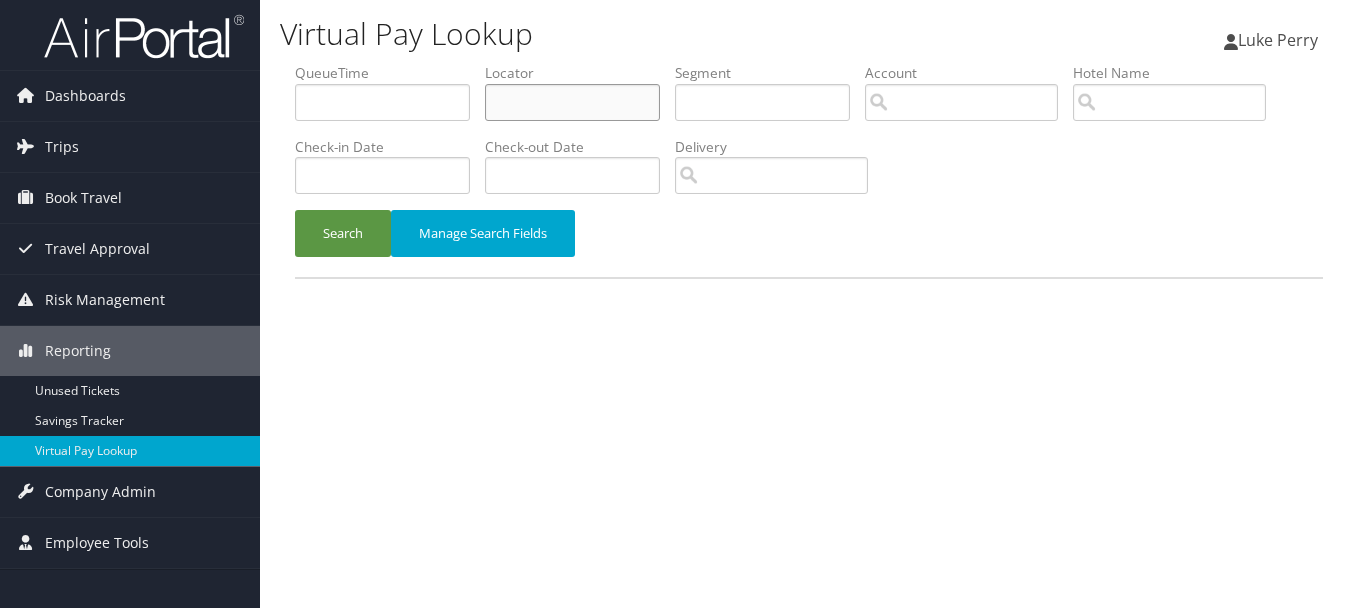 click at bounding box center [572, 102] 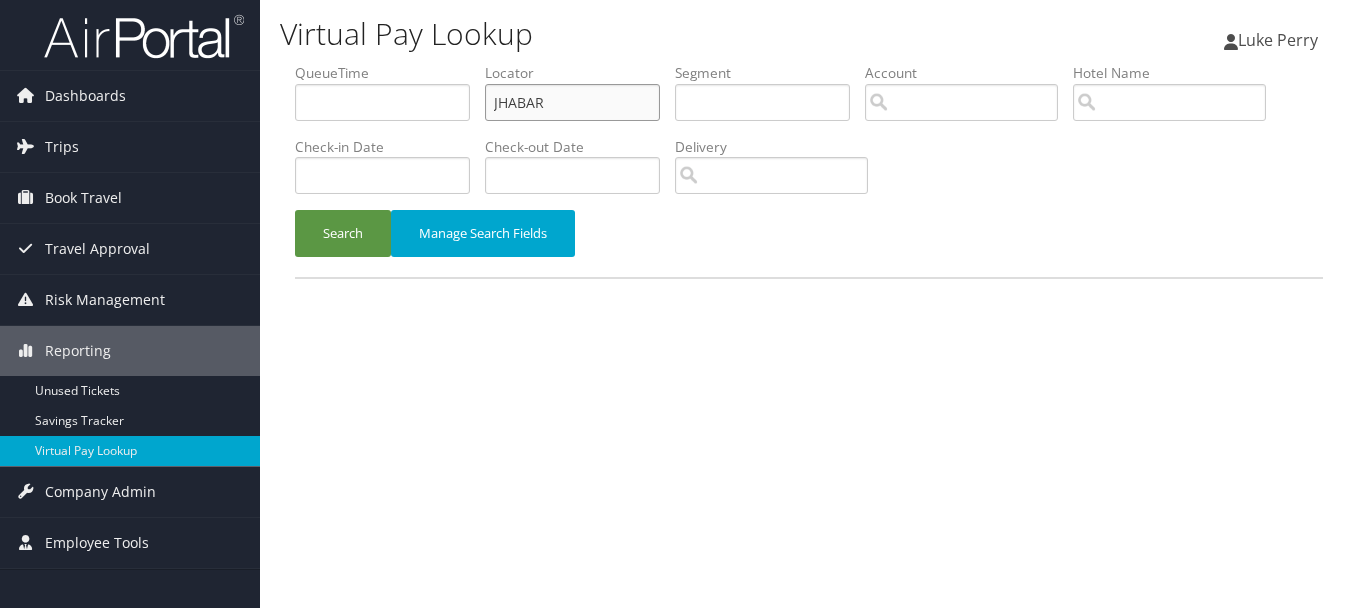 click on "Search" at bounding box center (343, 233) 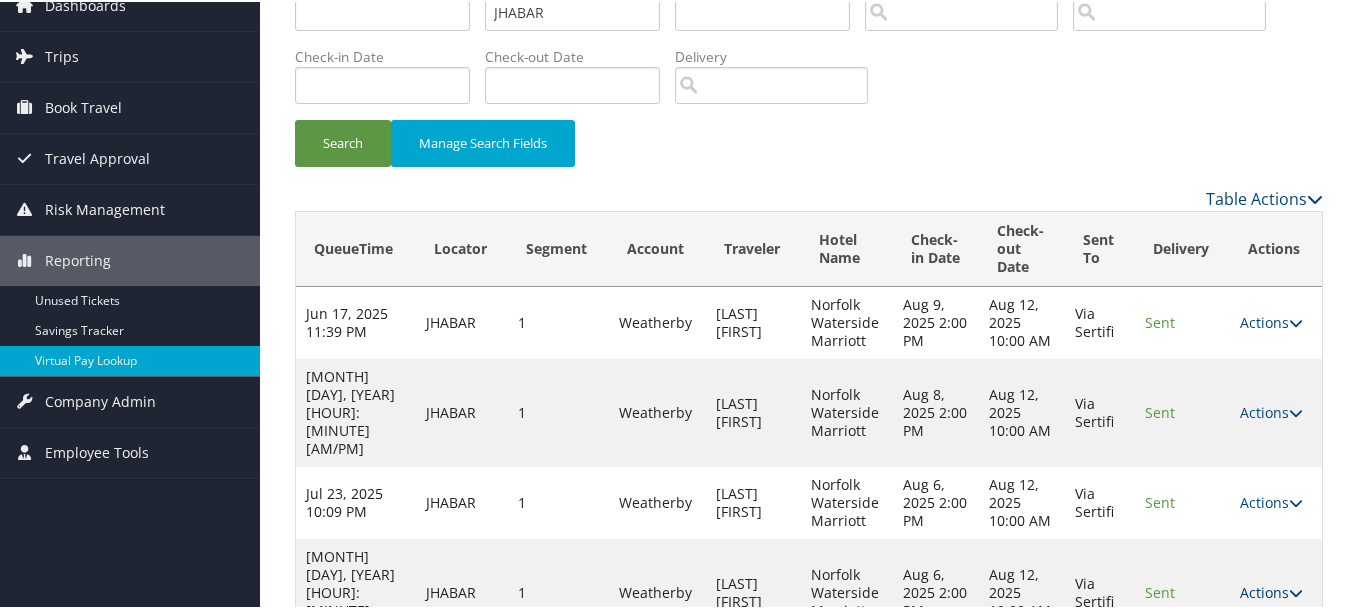 click on "Actions" at bounding box center (1271, 590) 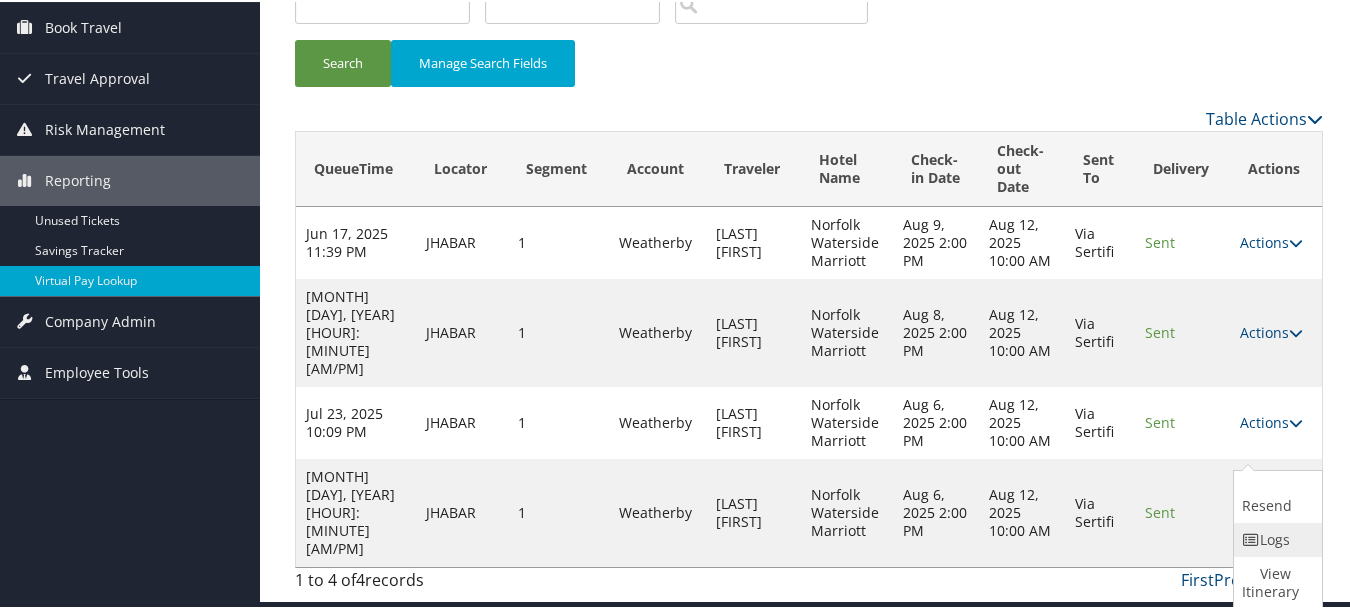 click on "Logs" at bounding box center (1275, 538) 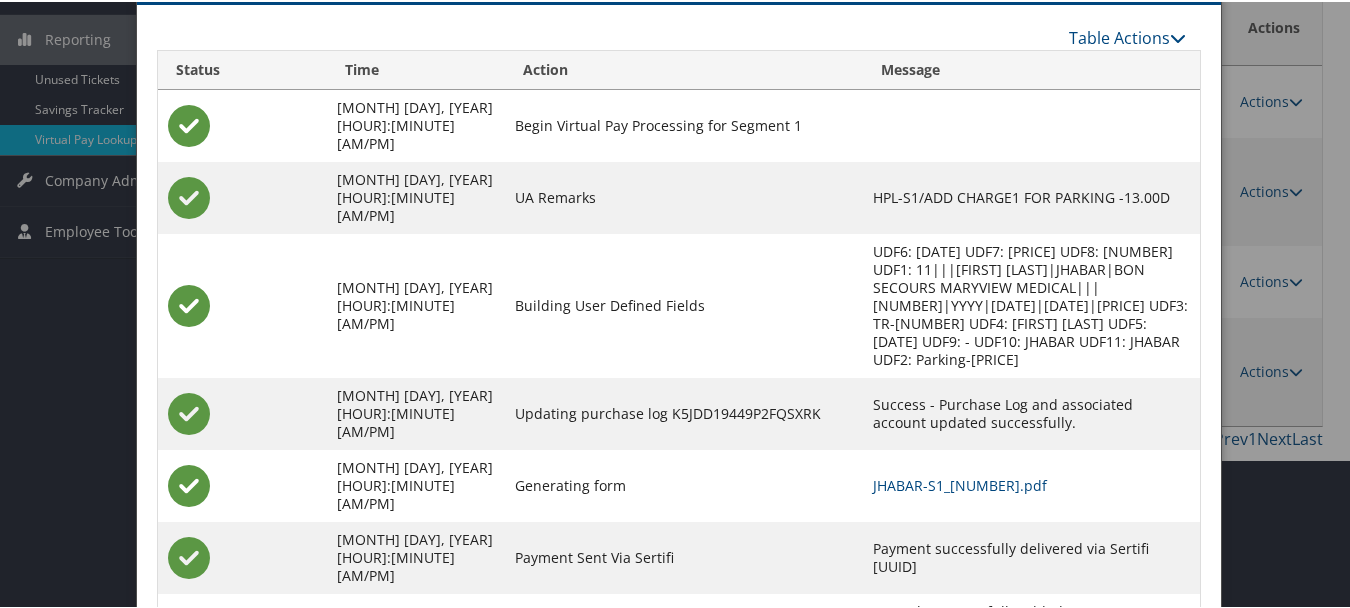 scroll, scrollTop: 317, scrollLeft: 0, axis: vertical 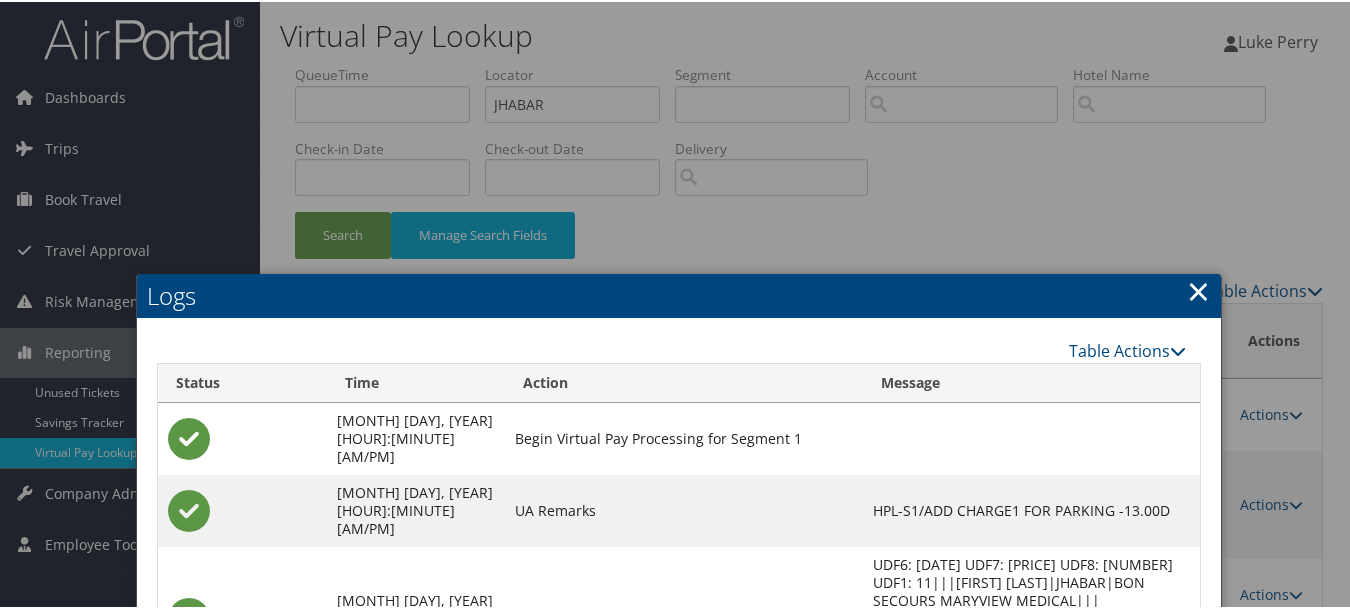 drag, startPoint x: 1165, startPoint y: 283, endPoint x: 1189, endPoint y: 288, distance: 24.5153 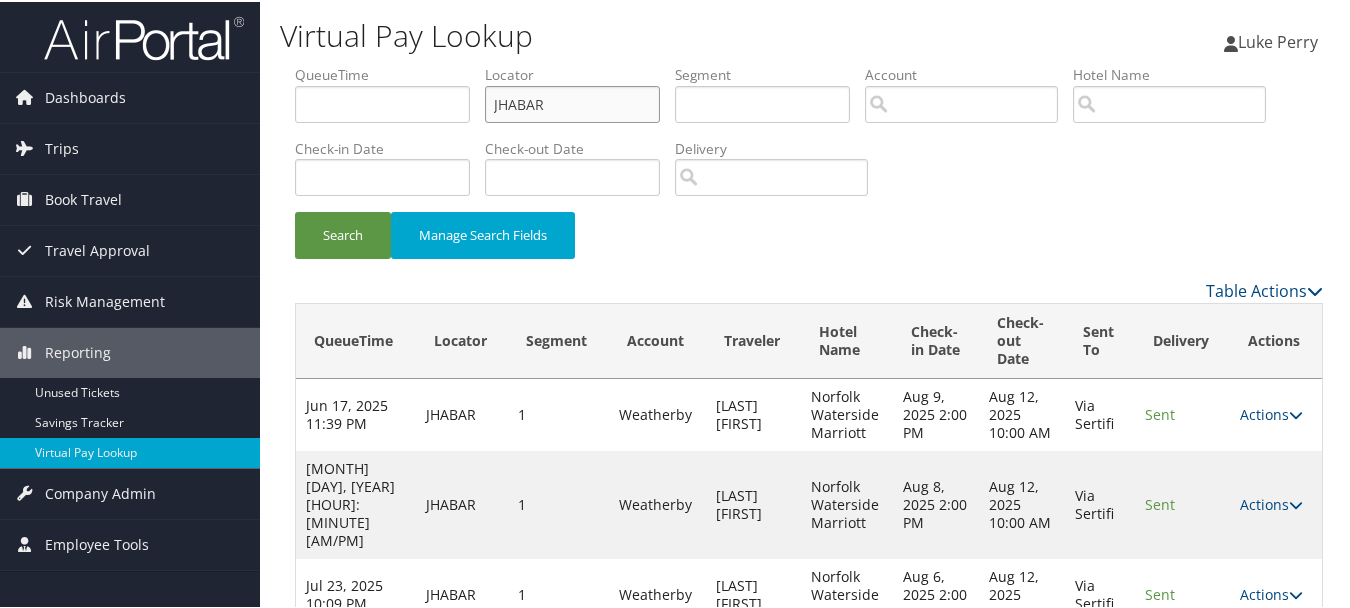 drag, startPoint x: 237, startPoint y: 91, endPoint x: 61, endPoint y: 63, distance: 178.21335 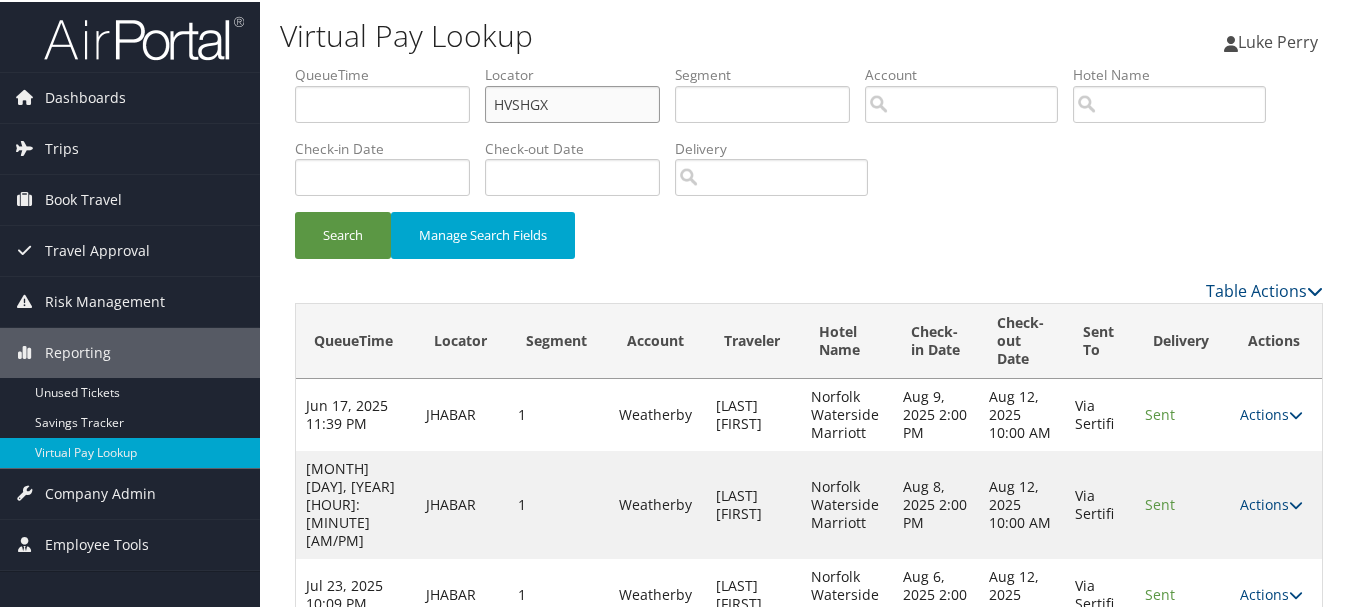 click on "Search" at bounding box center [343, 233] 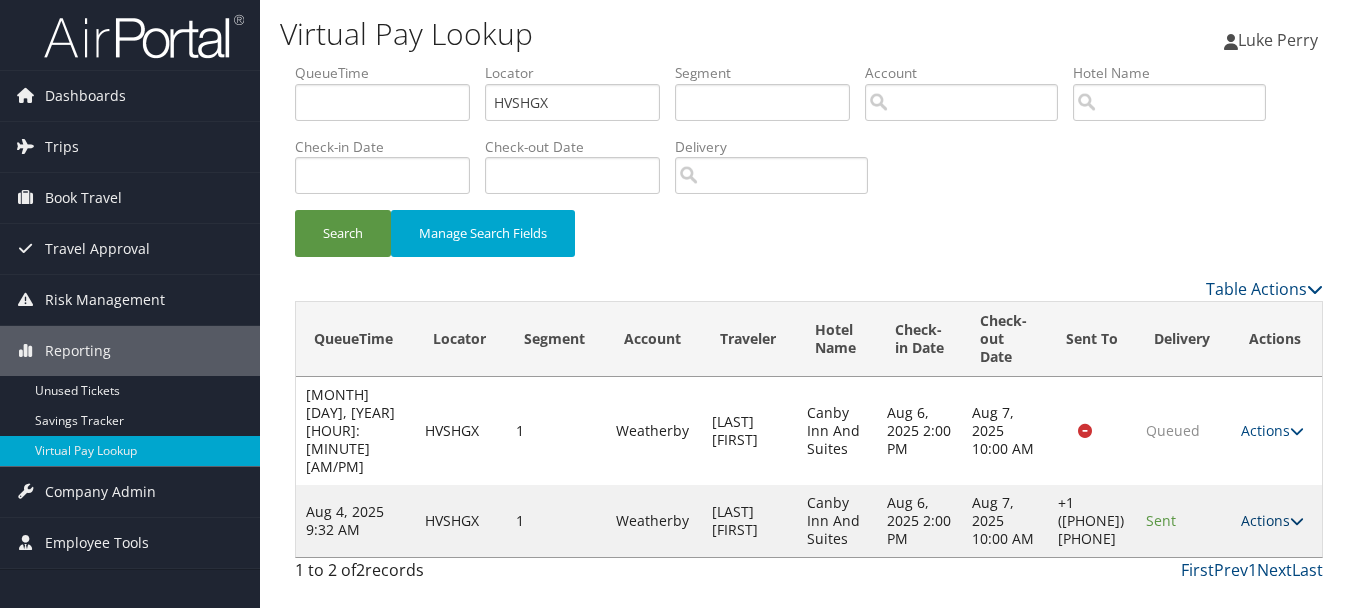 click on "Actions" at bounding box center (1272, 520) 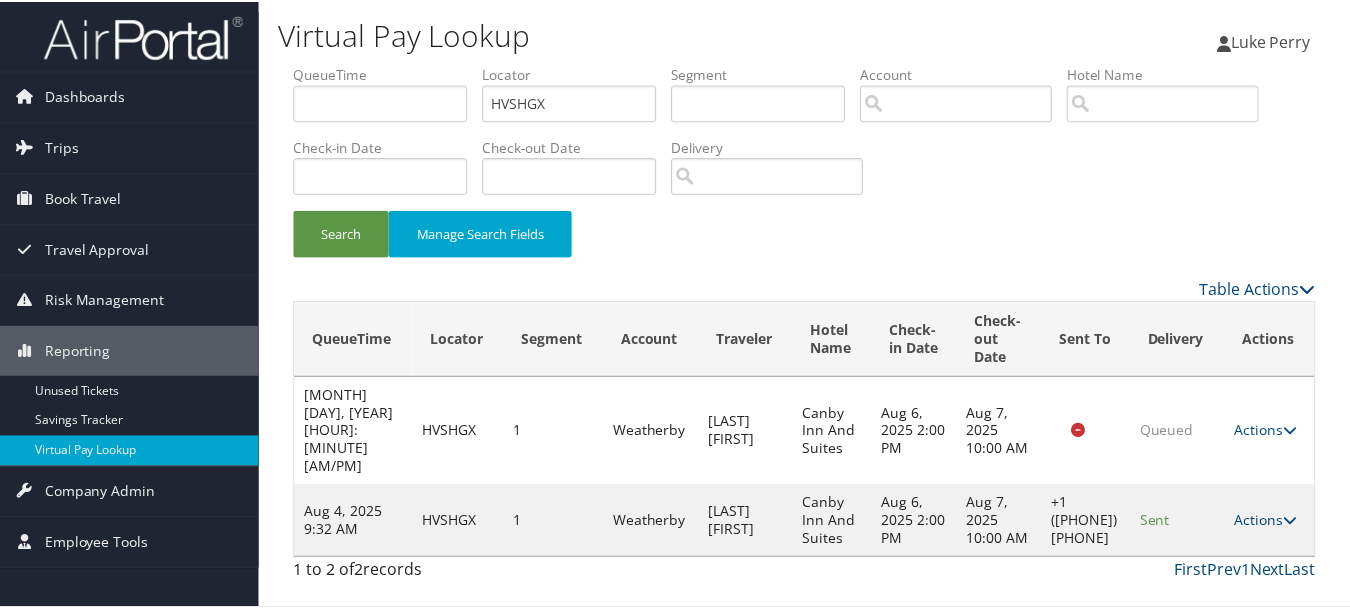 scroll, scrollTop: 35, scrollLeft: 0, axis: vertical 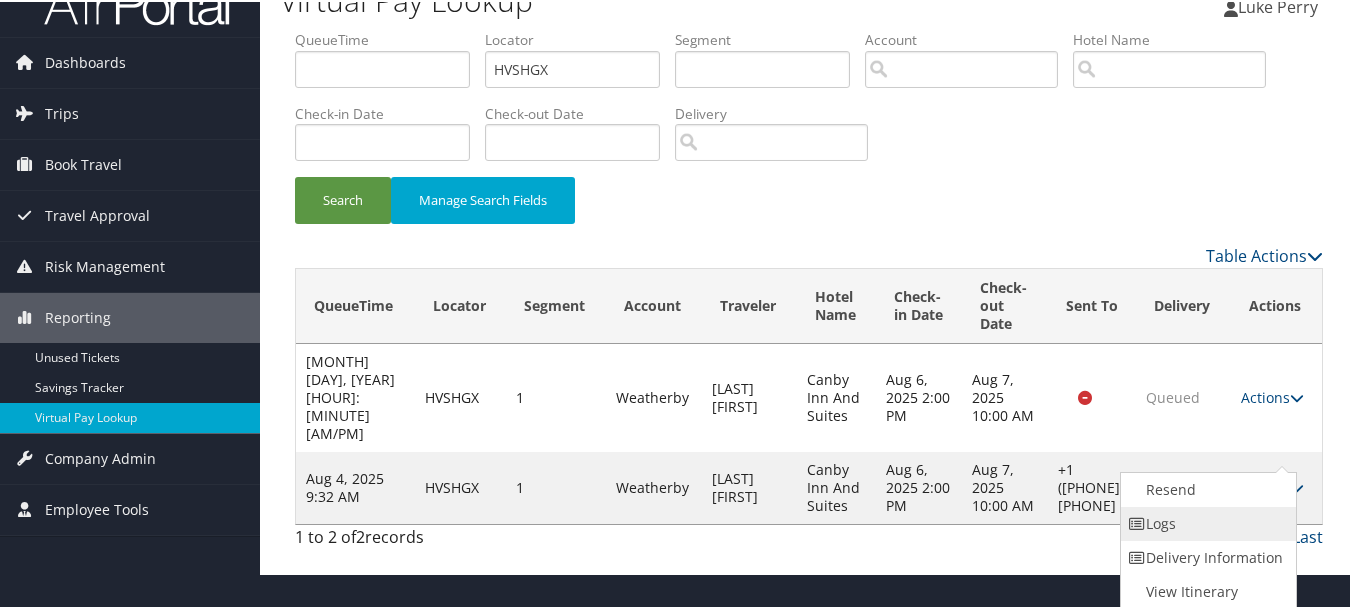 click on "Logs" at bounding box center (1206, 522) 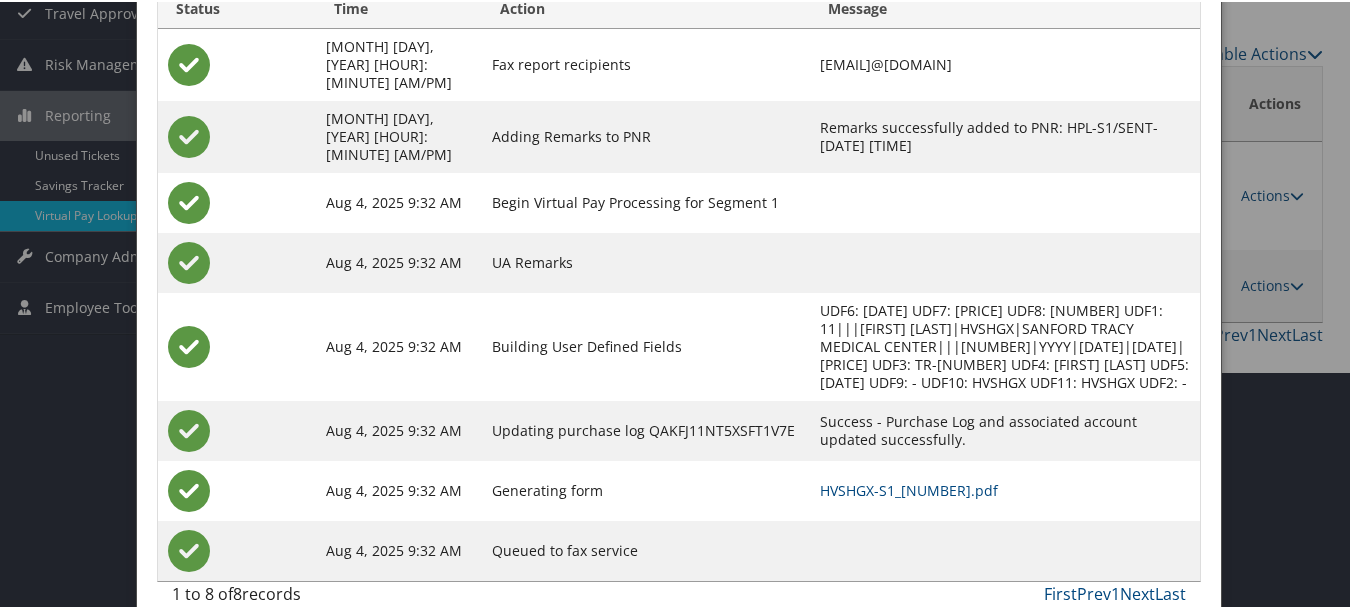 scroll, scrollTop: 240, scrollLeft: 0, axis: vertical 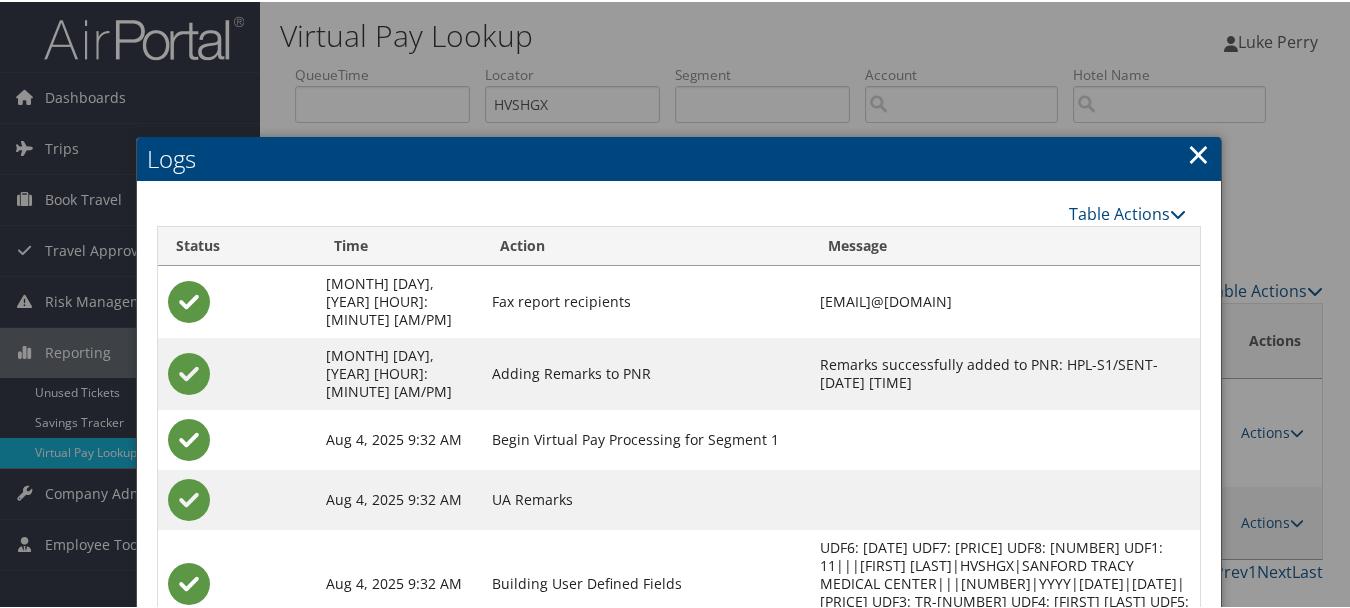 click on "×" at bounding box center (1198, 152) 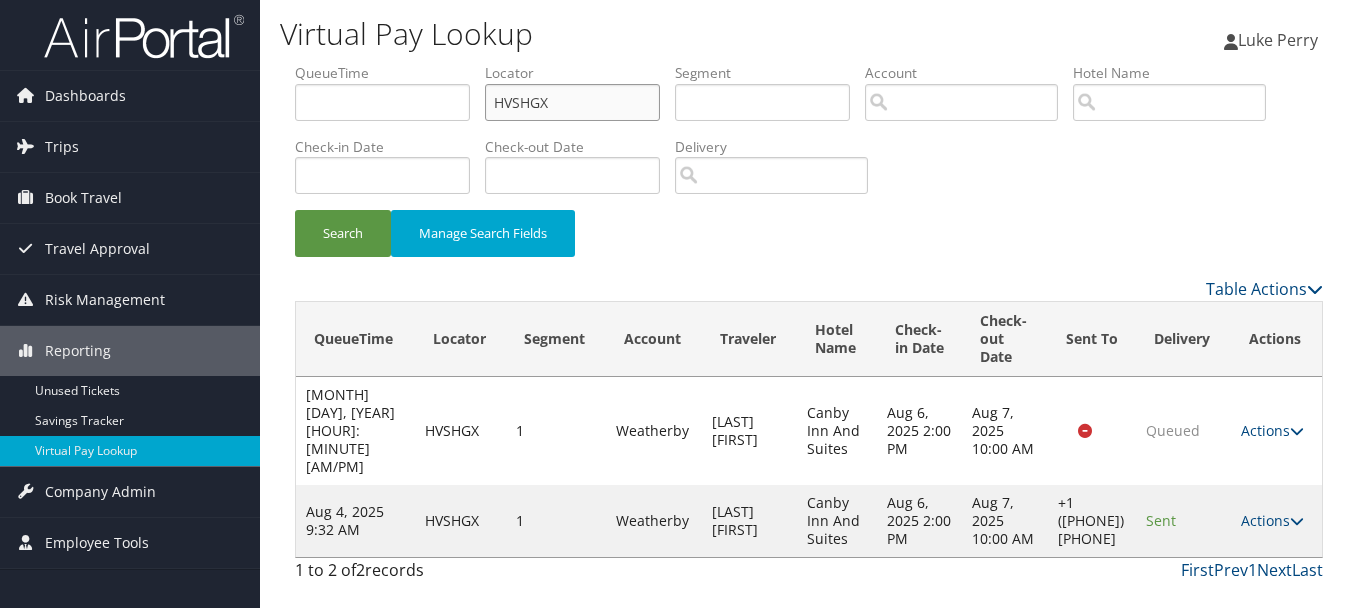 drag, startPoint x: 610, startPoint y: 109, endPoint x: 363, endPoint y: 104, distance: 247.0506 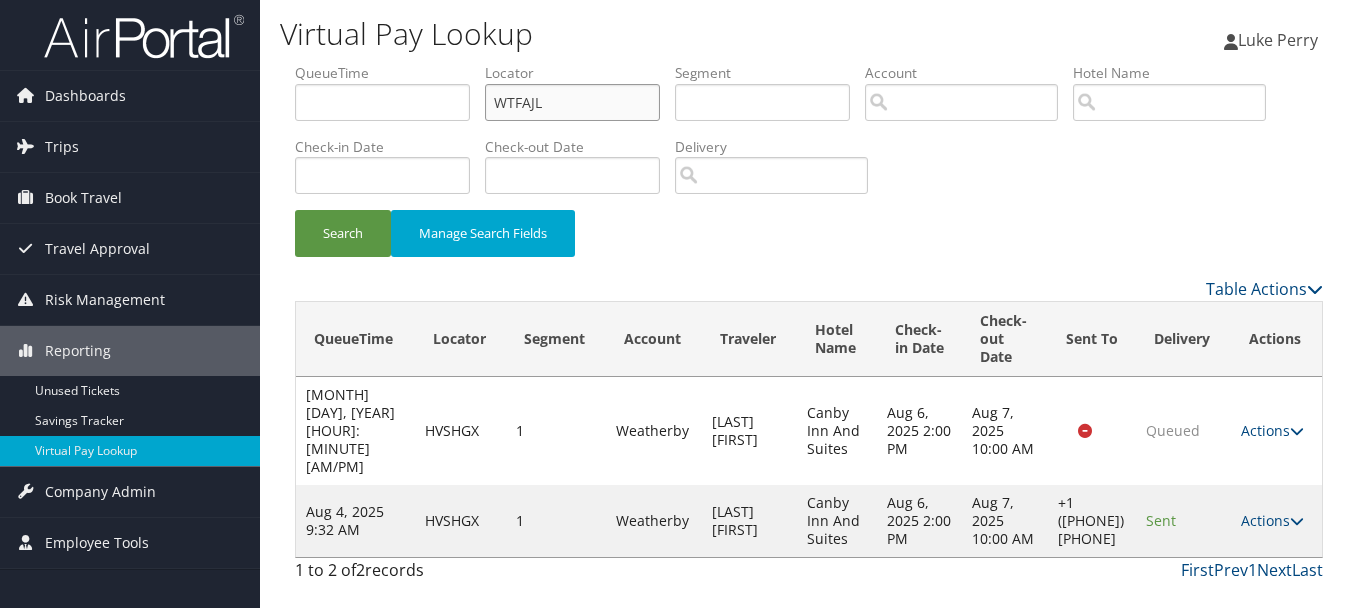 click on "Search" at bounding box center [343, 233] 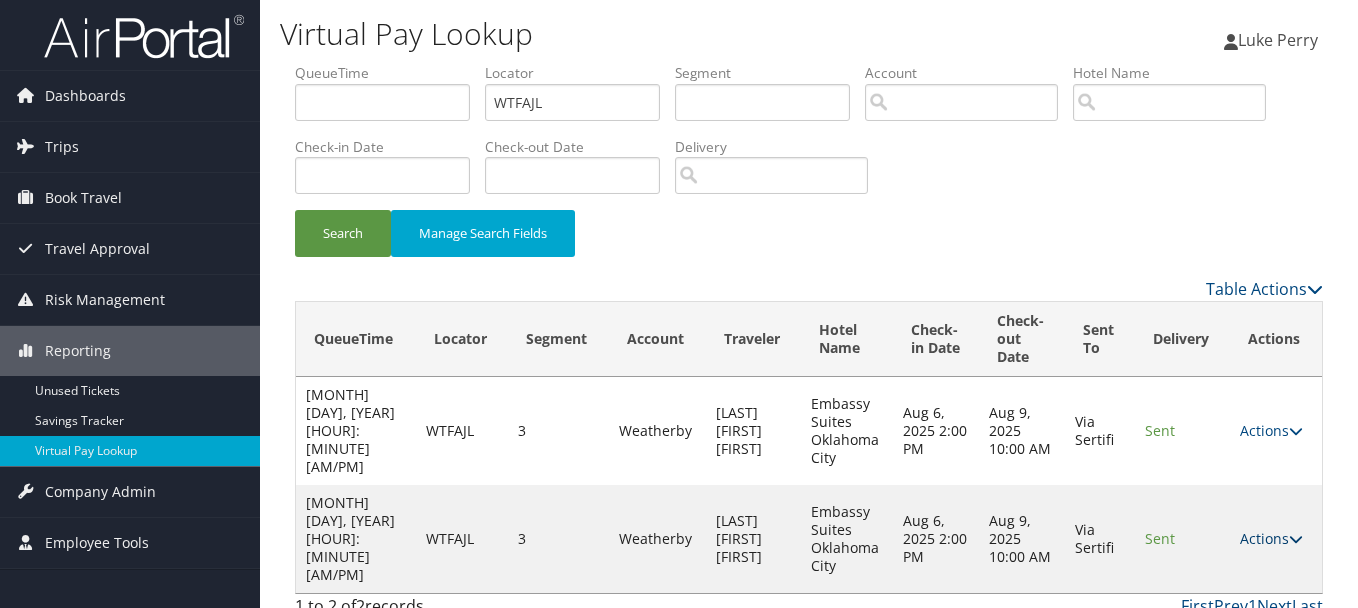 click on "Actions" at bounding box center [1271, 538] 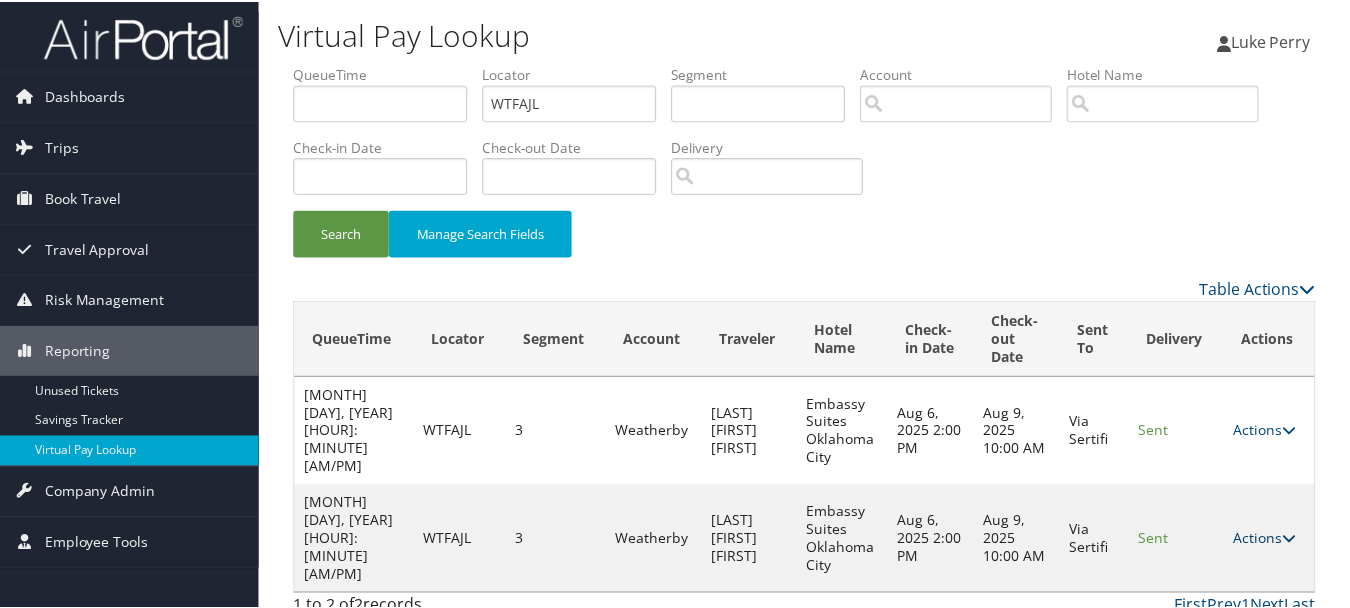 scroll, scrollTop: 55, scrollLeft: 0, axis: vertical 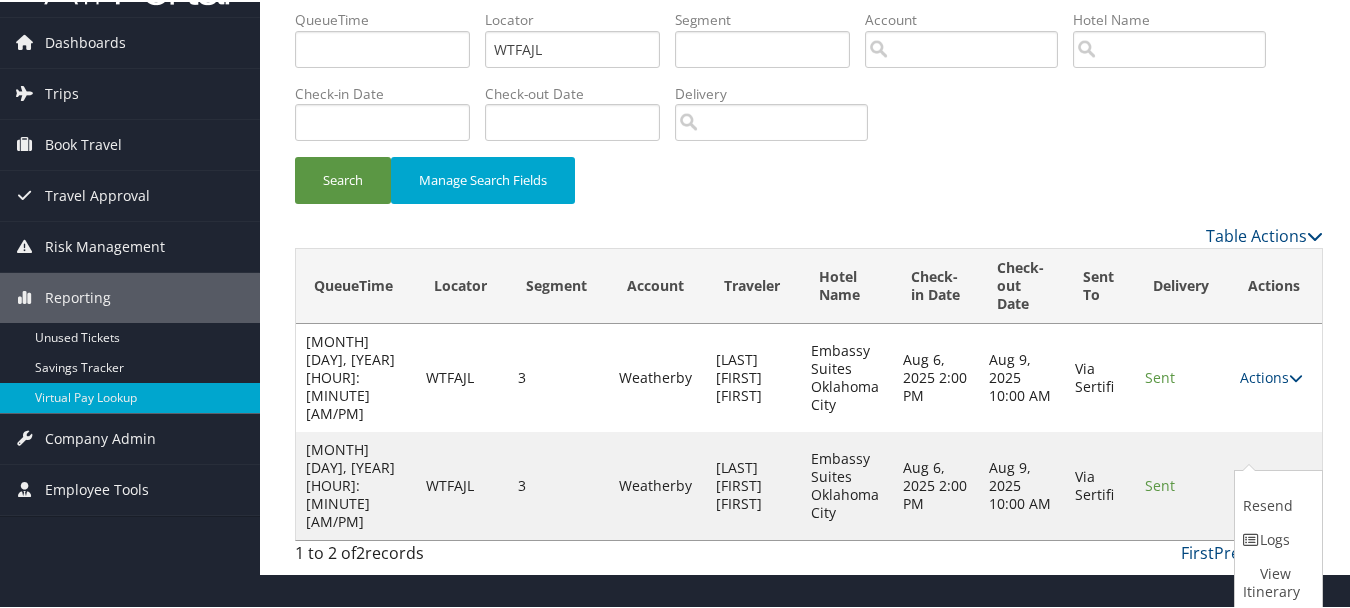click on "Logs" at bounding box center (1276, 538) 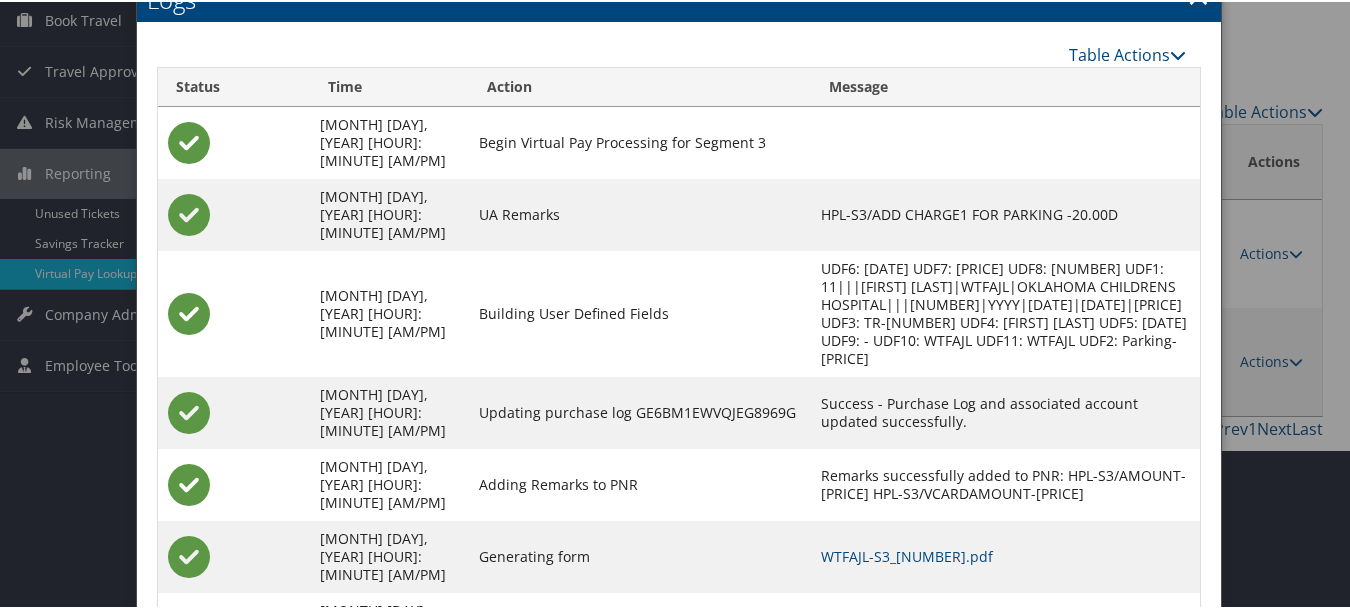 scroll, scrollTop: 278, scrollLeft: 0, axis: vertical 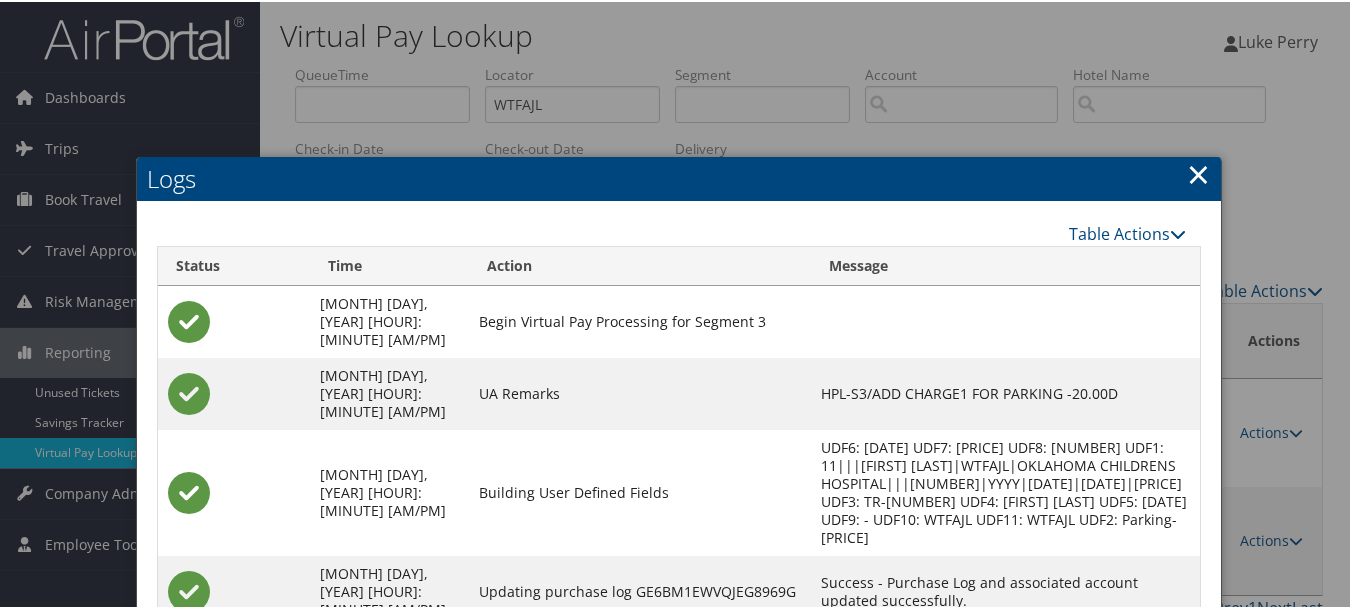click on "Logs" at bounding box center (679, 177) 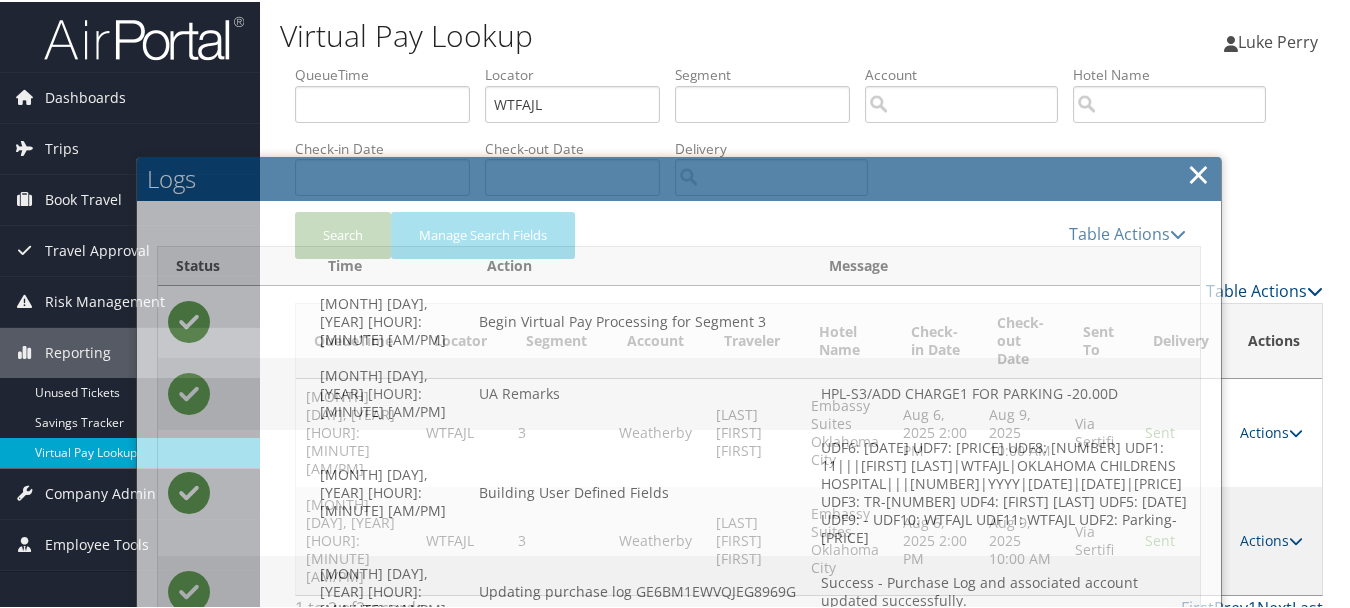 click on "Logs" at bounding box center [679, 177] 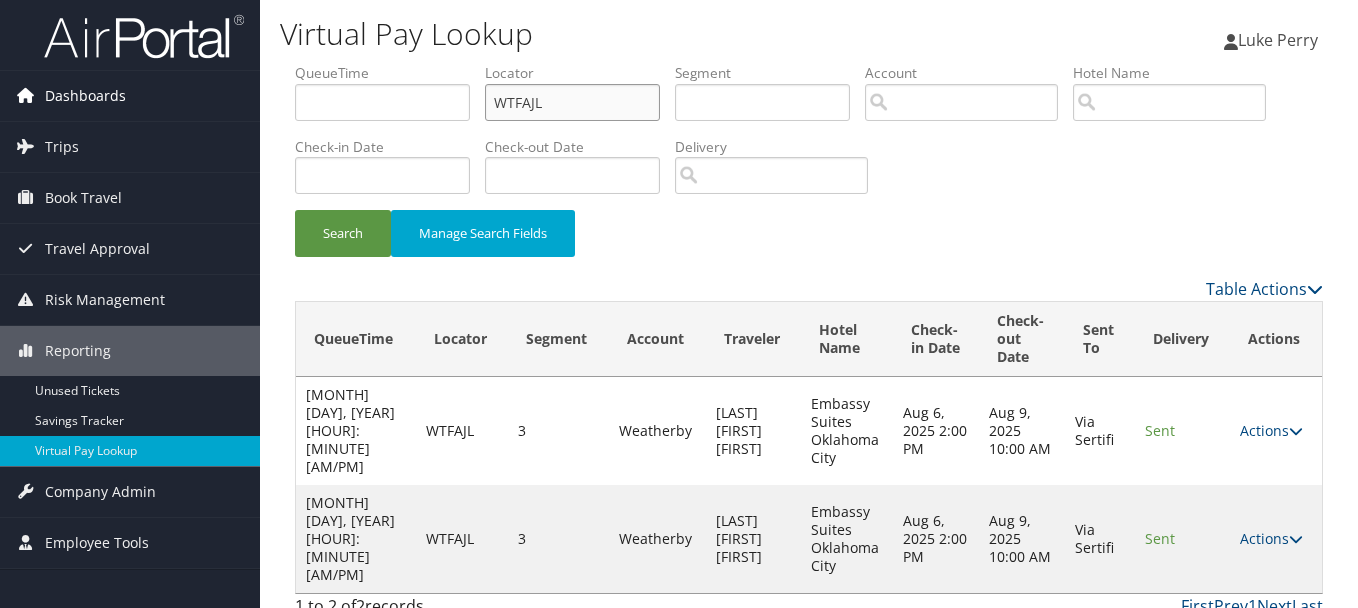 drag, startPoint x: 558, startPoint y: 99, endPoint x: 223, endPoint y: 99, distance: 335 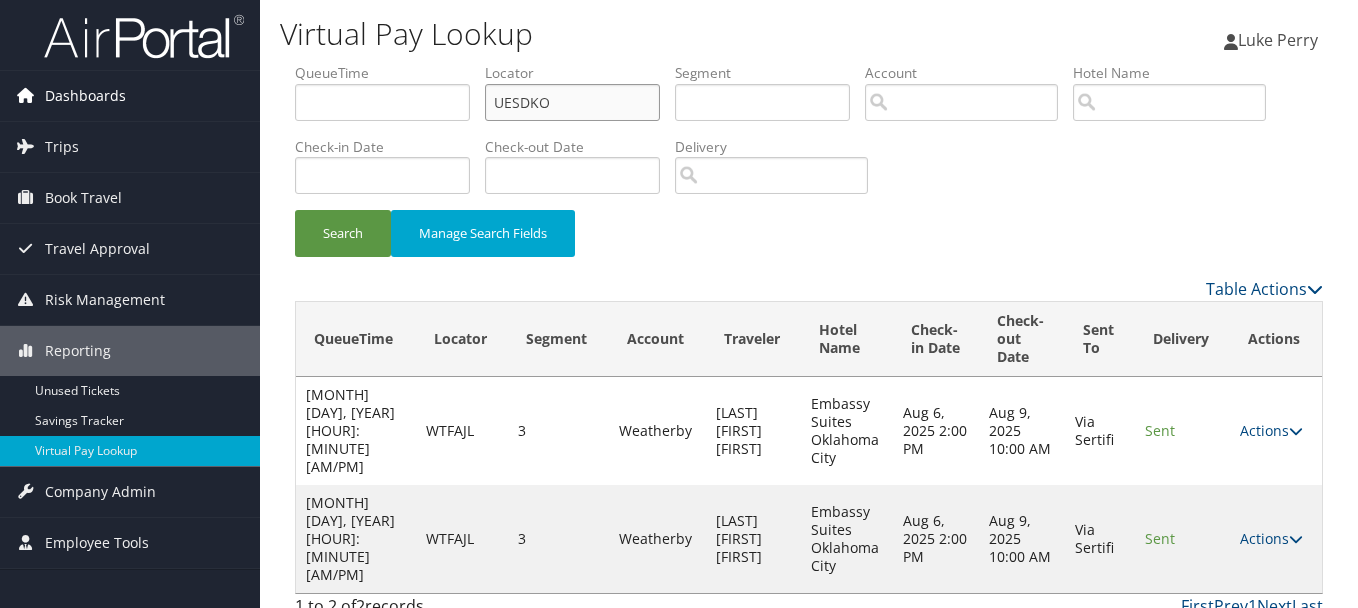 click on "Search" at bounding box center [343, 233] 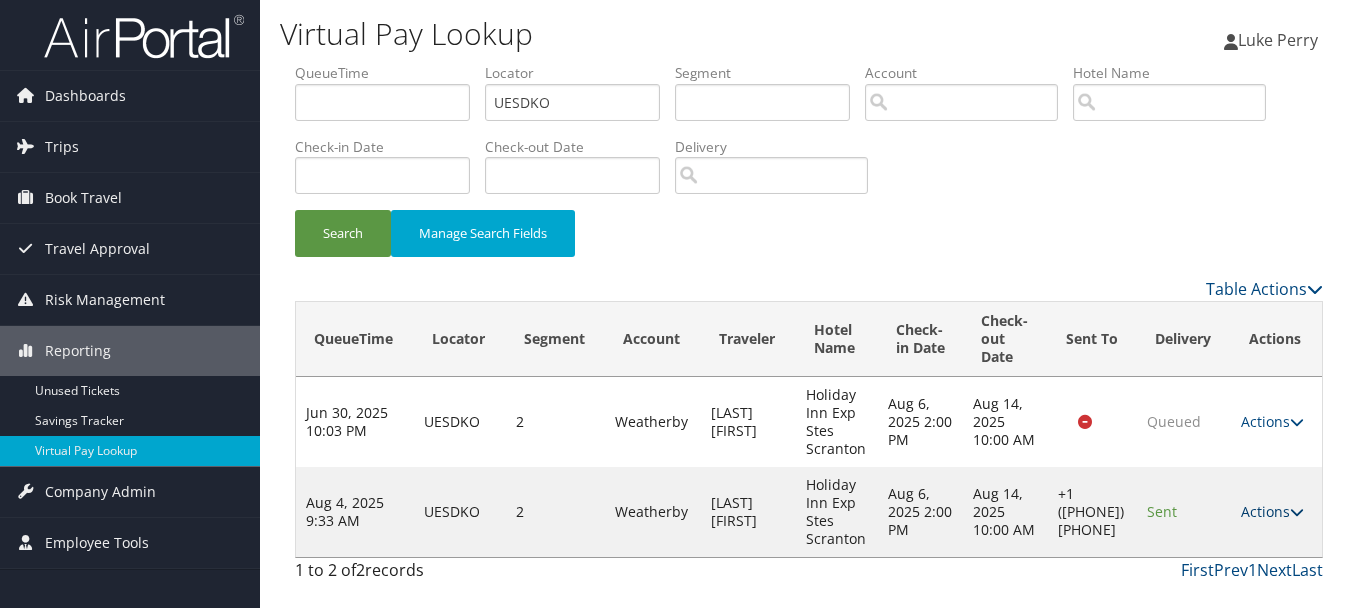 click on "Actions" at bounding box center [1272, 511] 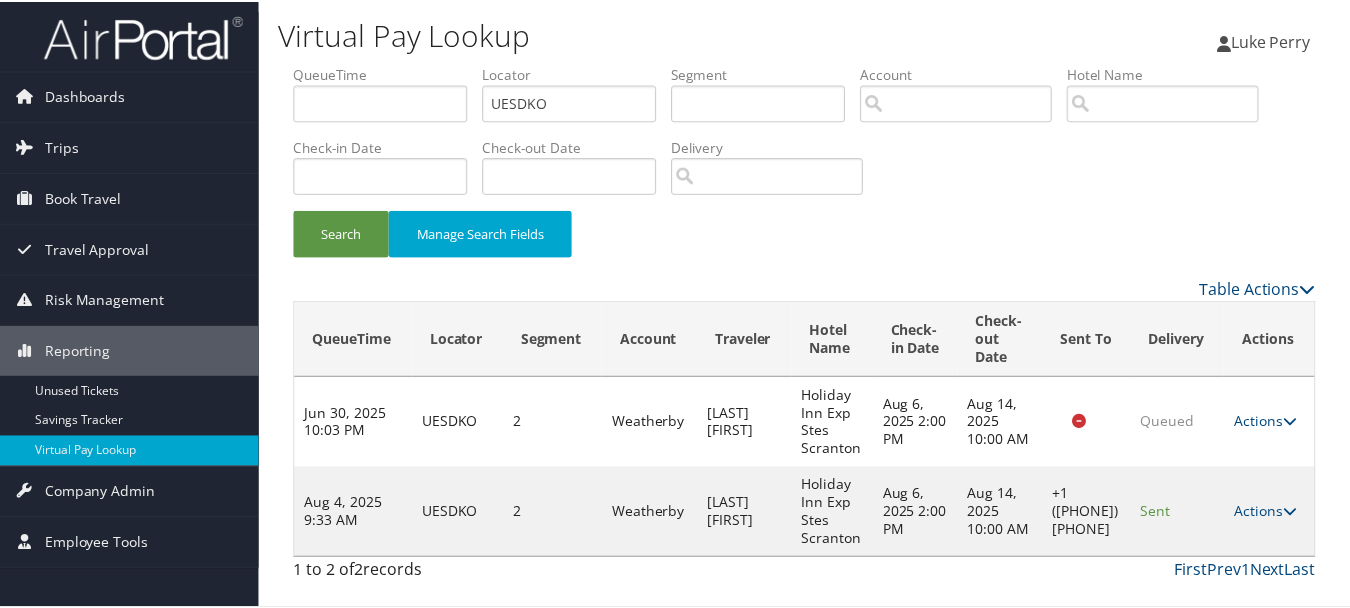 scroll, scrollTop: 53, scrollLeft: 0, axis: vertical 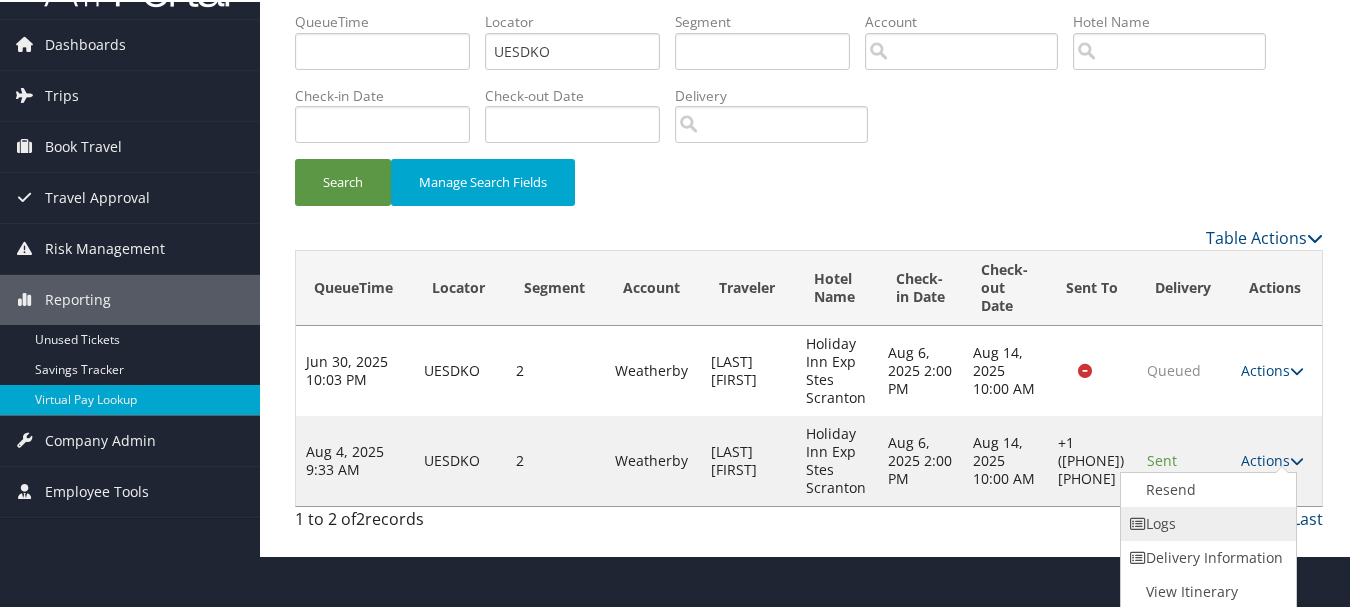 click on "Logs" at bounding box center (1206, 522) 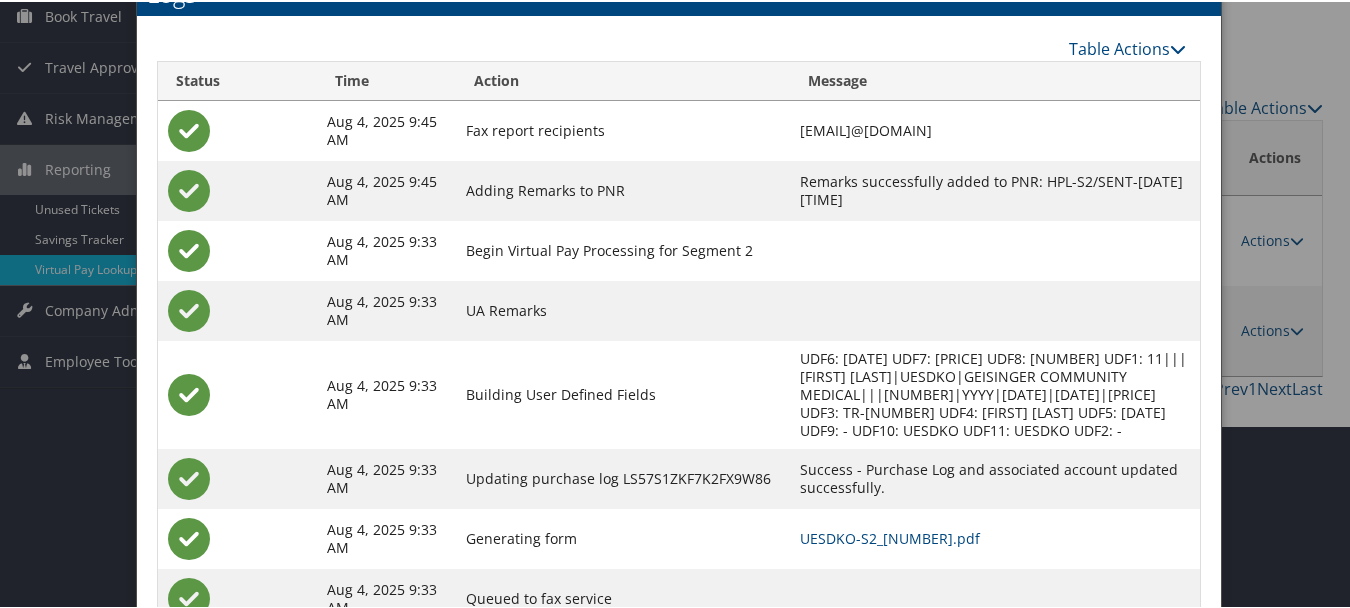 scroll, scrollTop: 258, scrollLeft: 0, axis: vertical 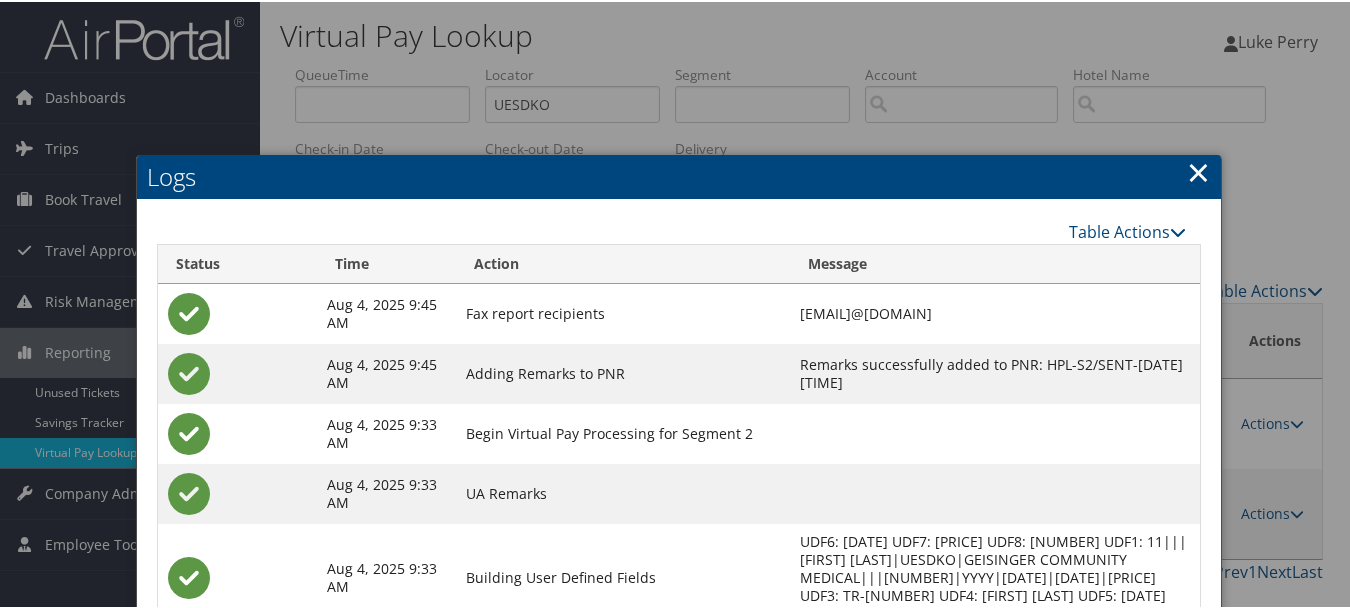 click on "×" at bounding box center (1198, 170) 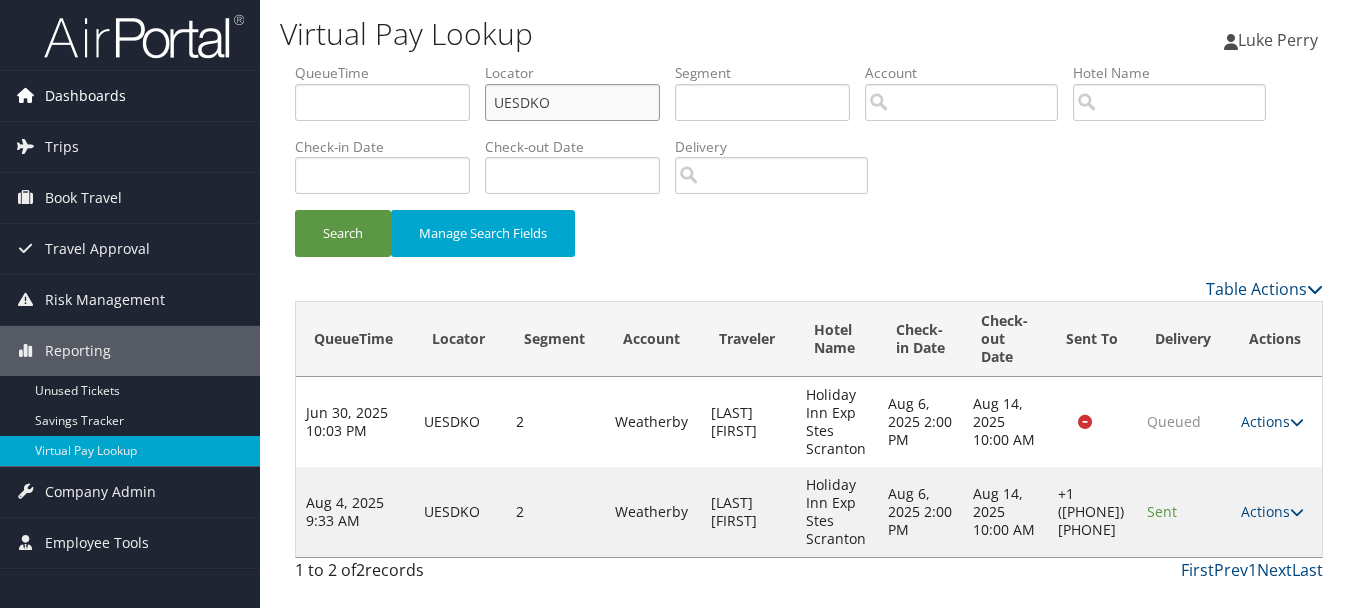 drag, startPoint x: 600, startPoint y: 92, endPoint x: 245, endPoint y: 91, distance: 355.0014 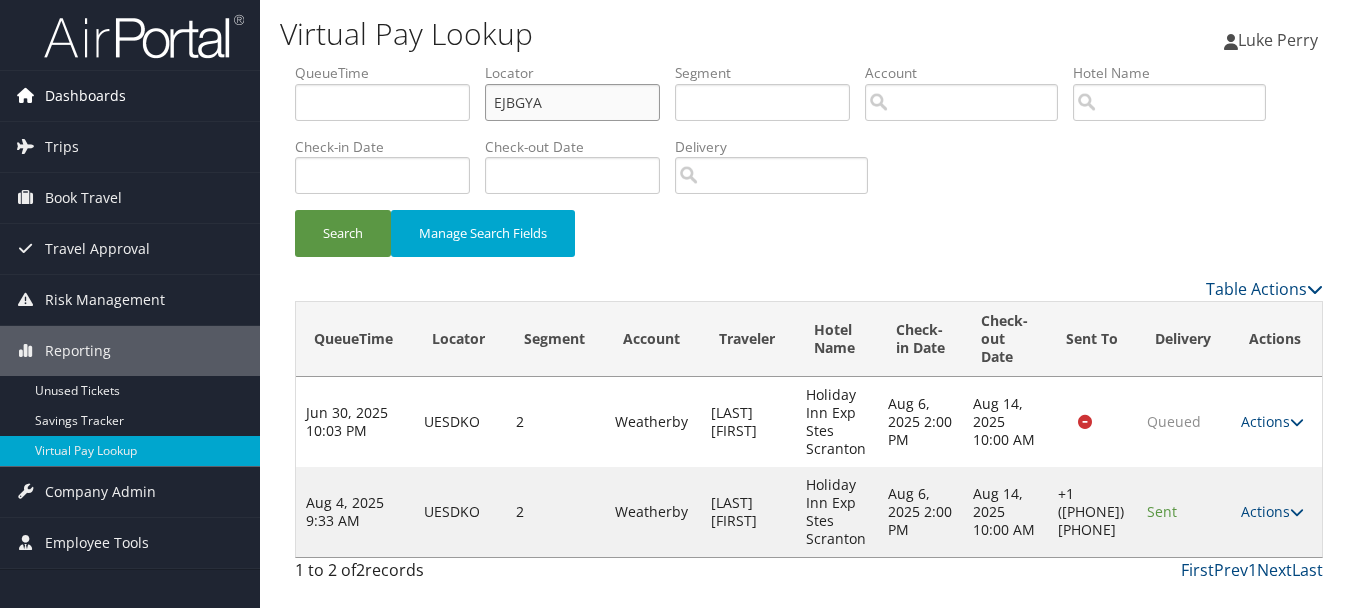 click on "Search" at bounding box center [343, 233] 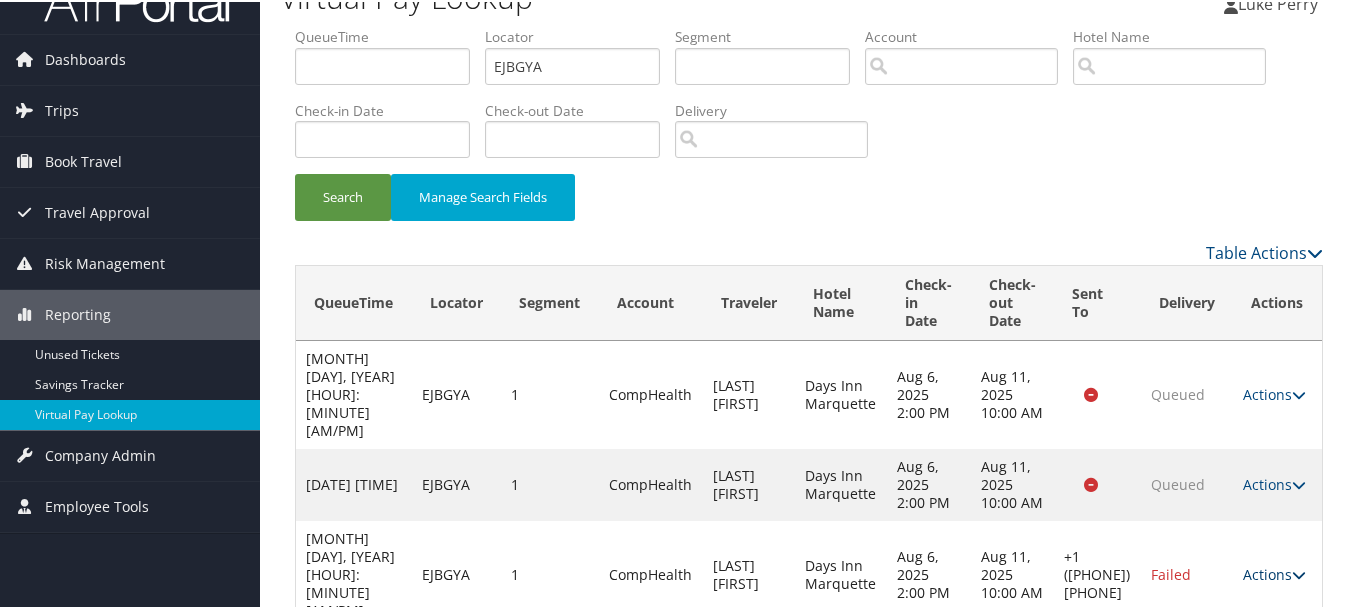 click on "Actions   Resend  Logs  Delivery Information  View Itinerary" at bounding box center (1277, 573) 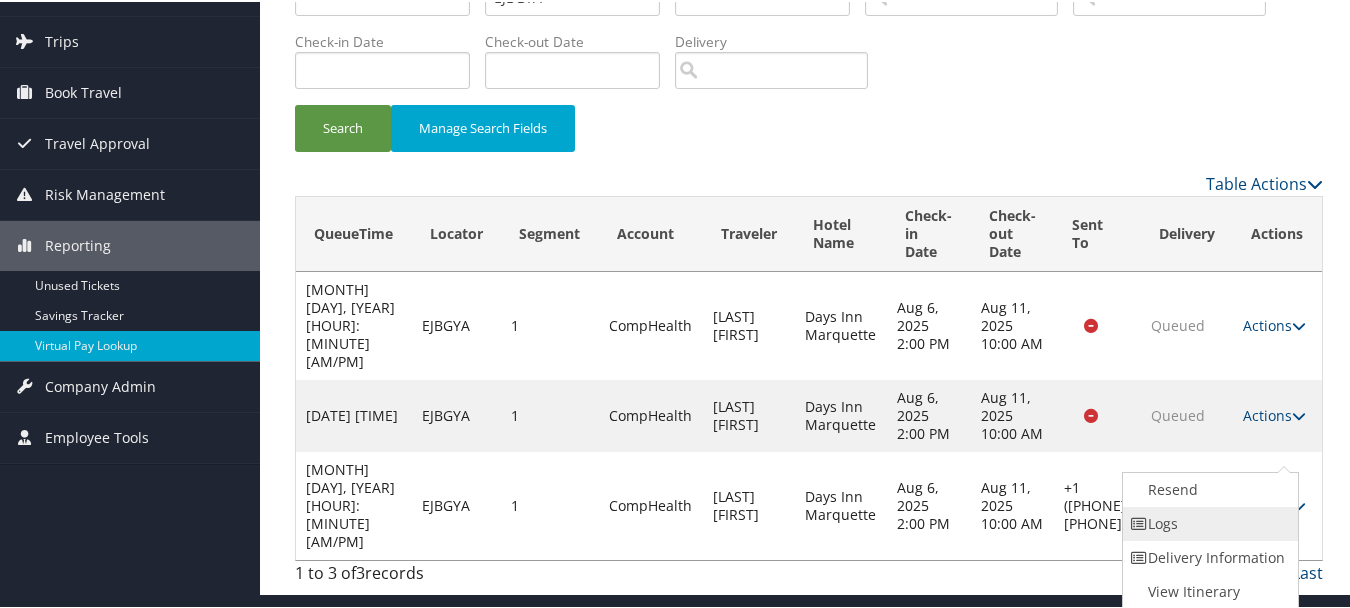 click on "Logs" at bounding box center (1208, 522) 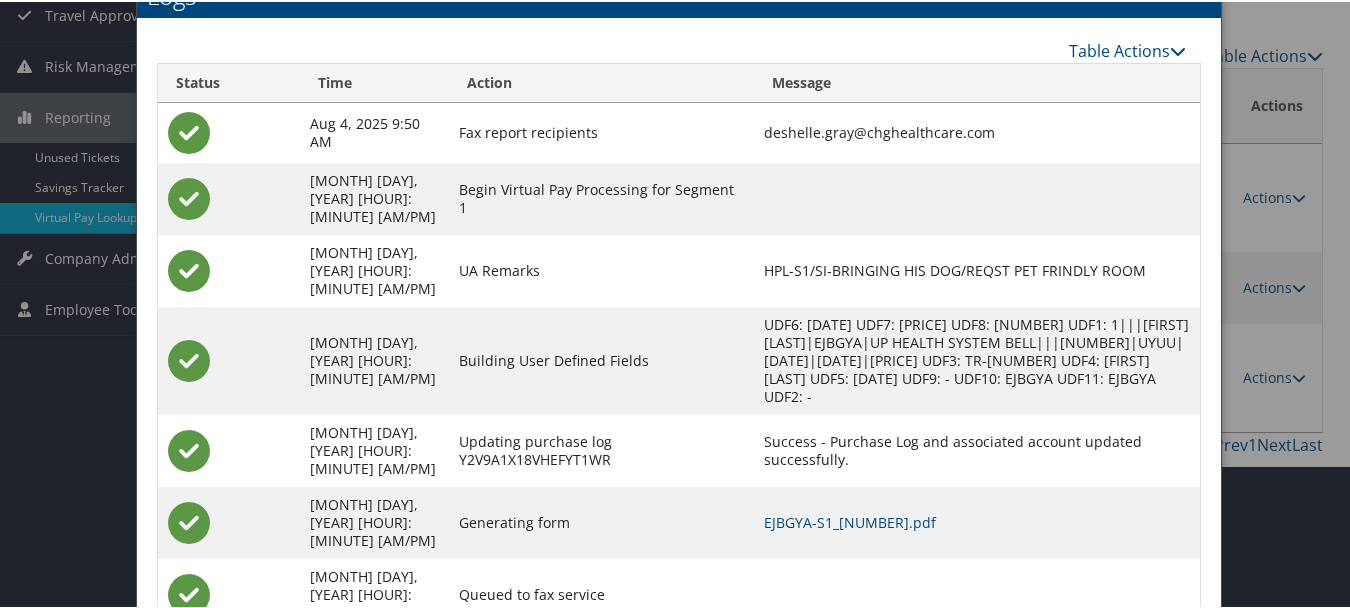 scroll, scrollTop: 252, scrollLeft: 0, axis: vertical 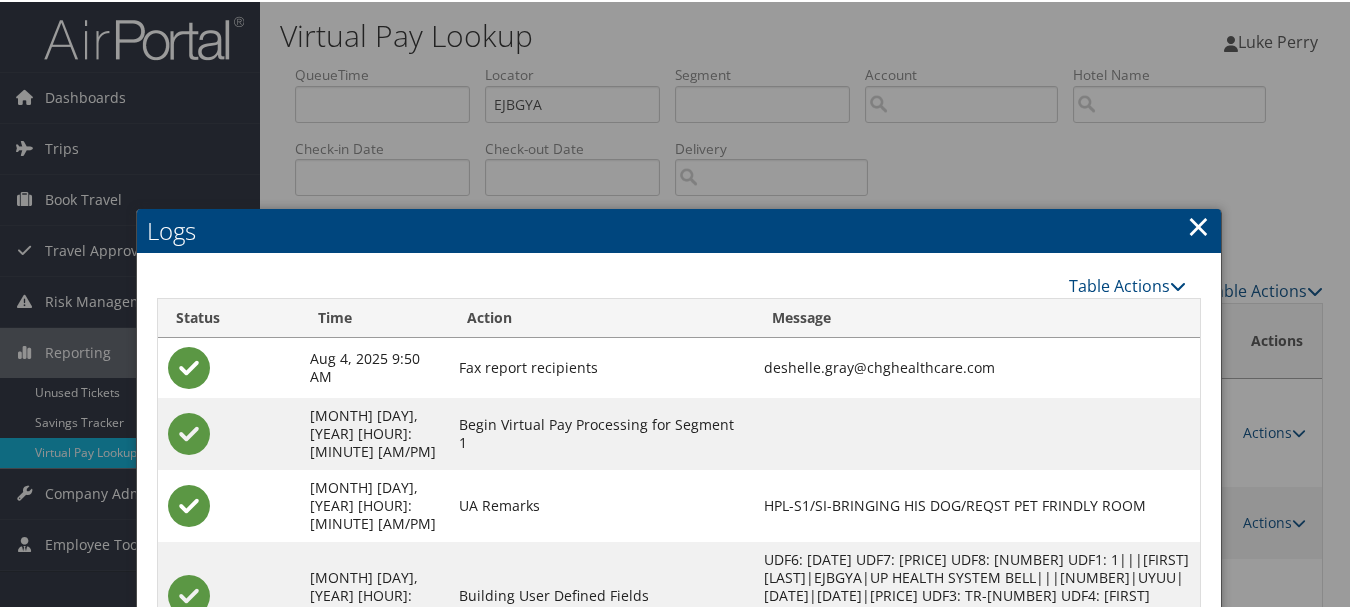 click on "Logs" at bounding box center (679, 229) 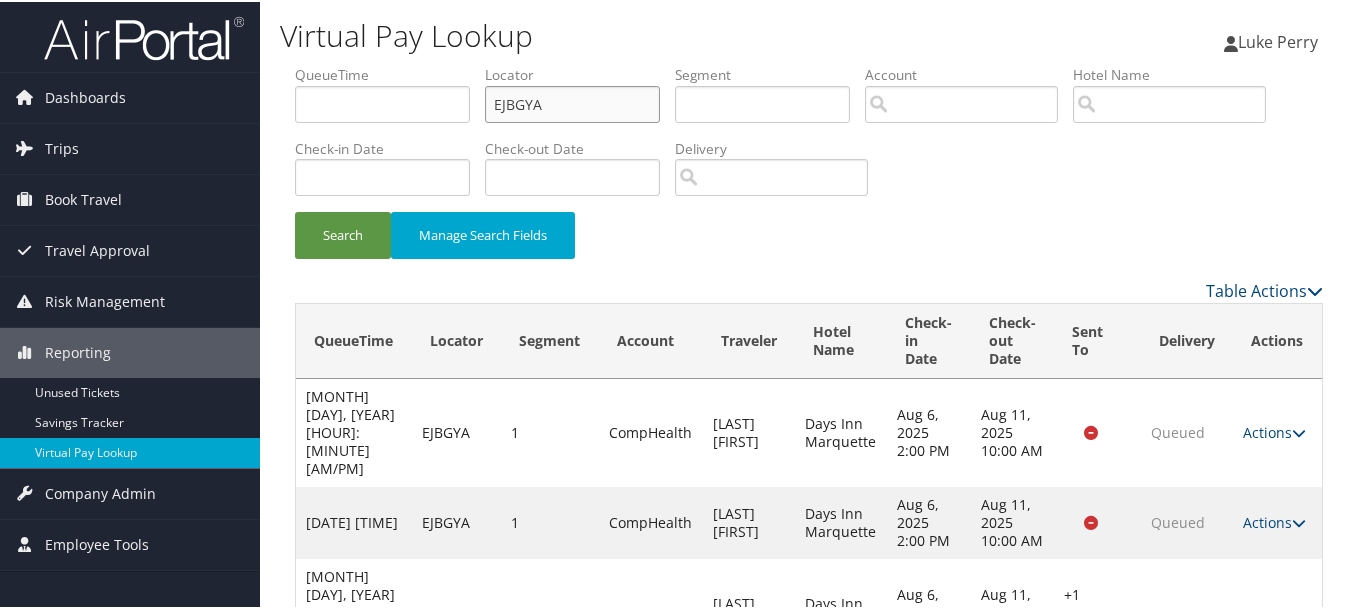 drag, startPoint x: 633, startPoint y: 97, endPoint x: 347, endPoint y: 102, distance: 286.0437 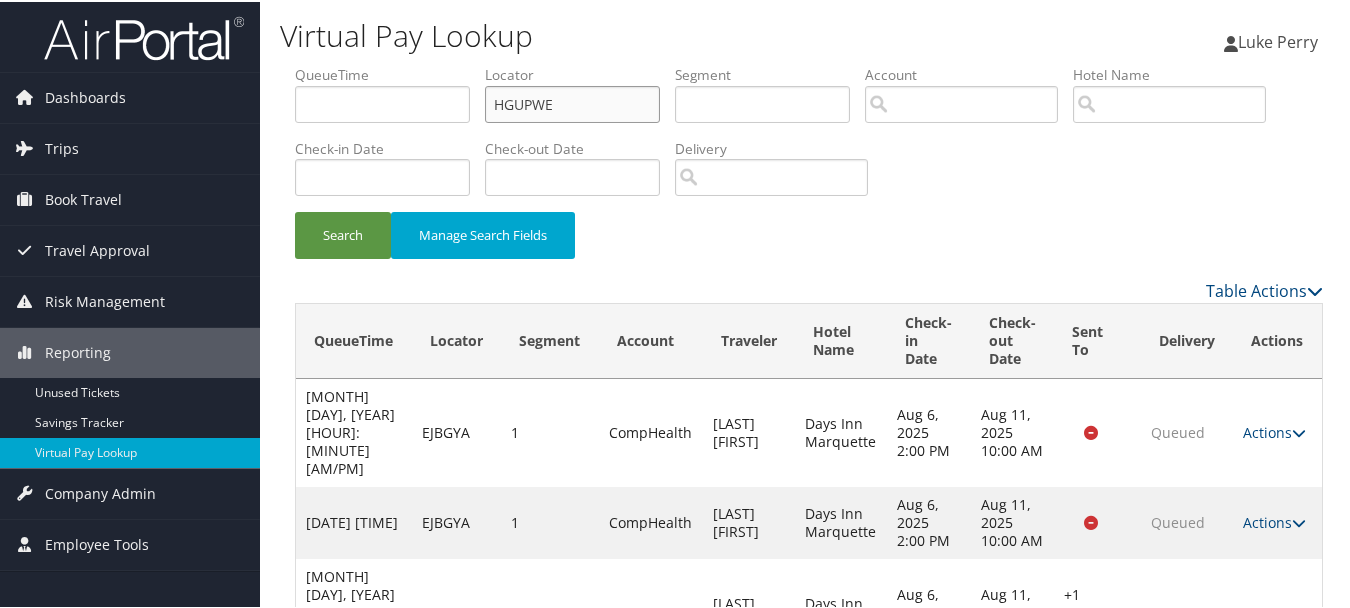 click on "Search" at bounding box center [343, 233] 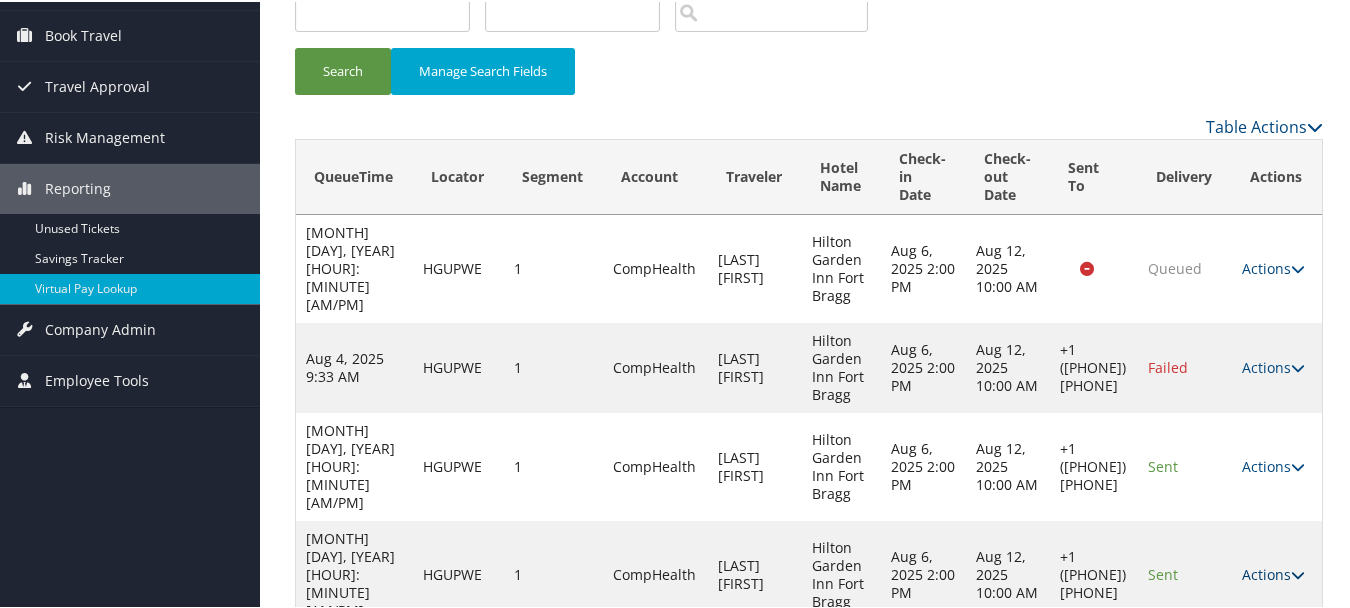 click on "Actions" at bounding box center [1273, 572] 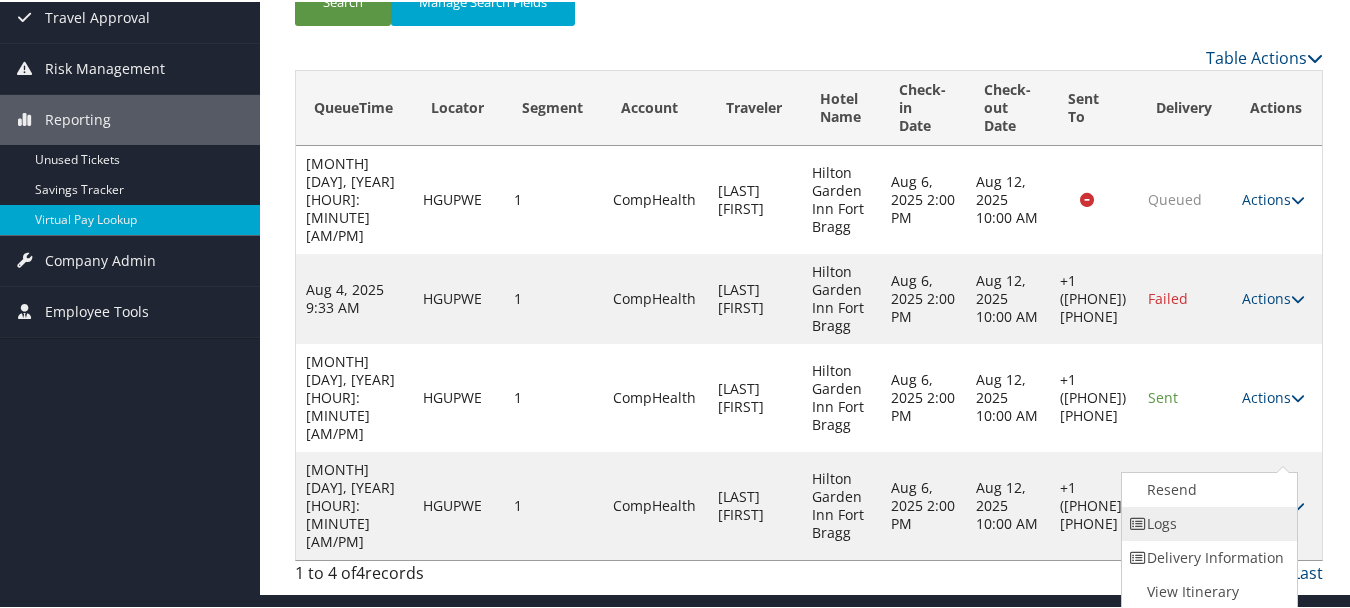 click on "Logs" at bounding box center (1207, 522) 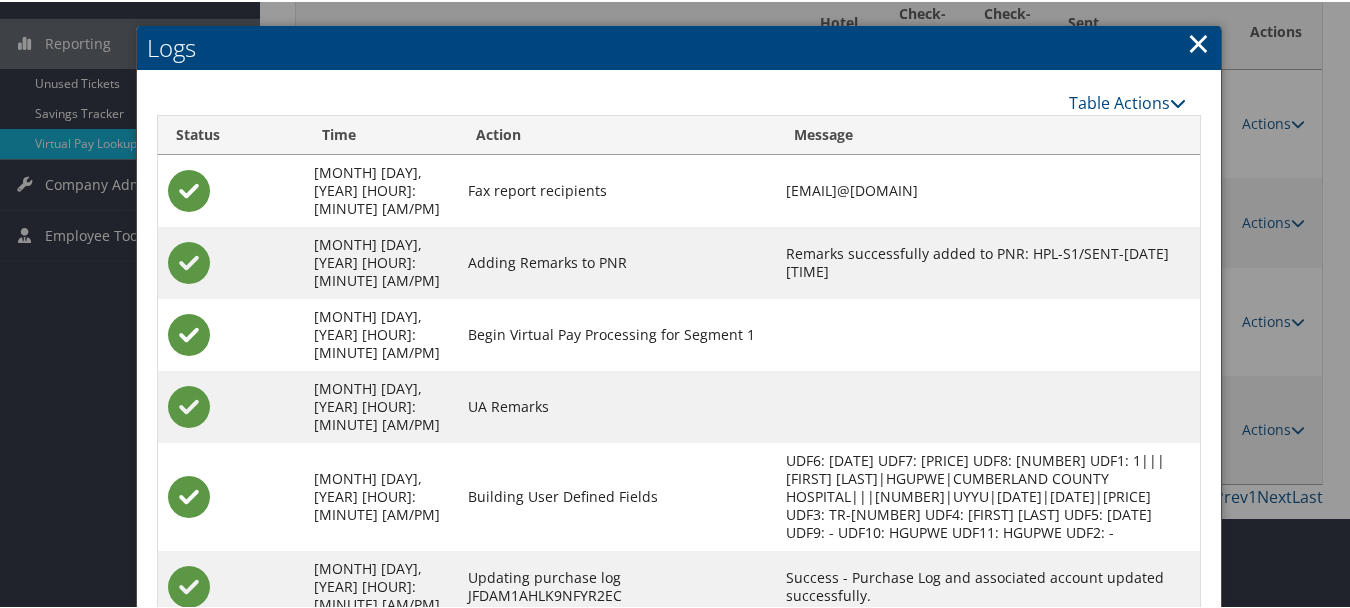 scroll, scrollTop: 438, scrollLeft: 0, axis: vertical 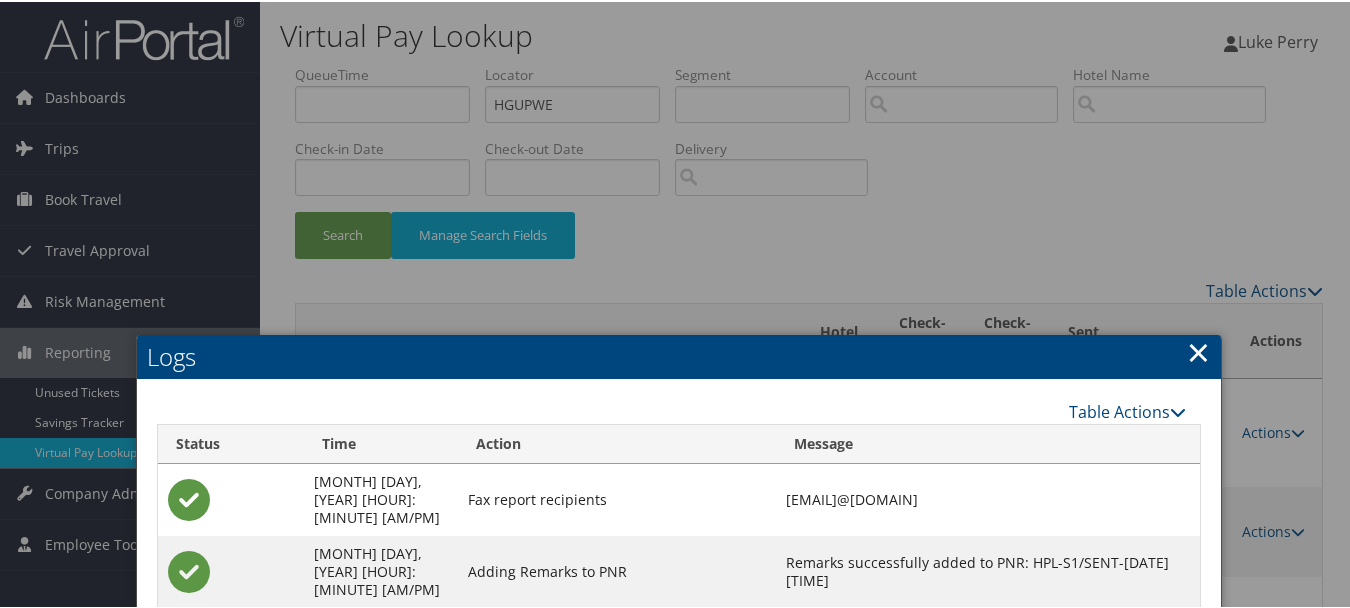 click on "×" at bounding box center (1198, 350) 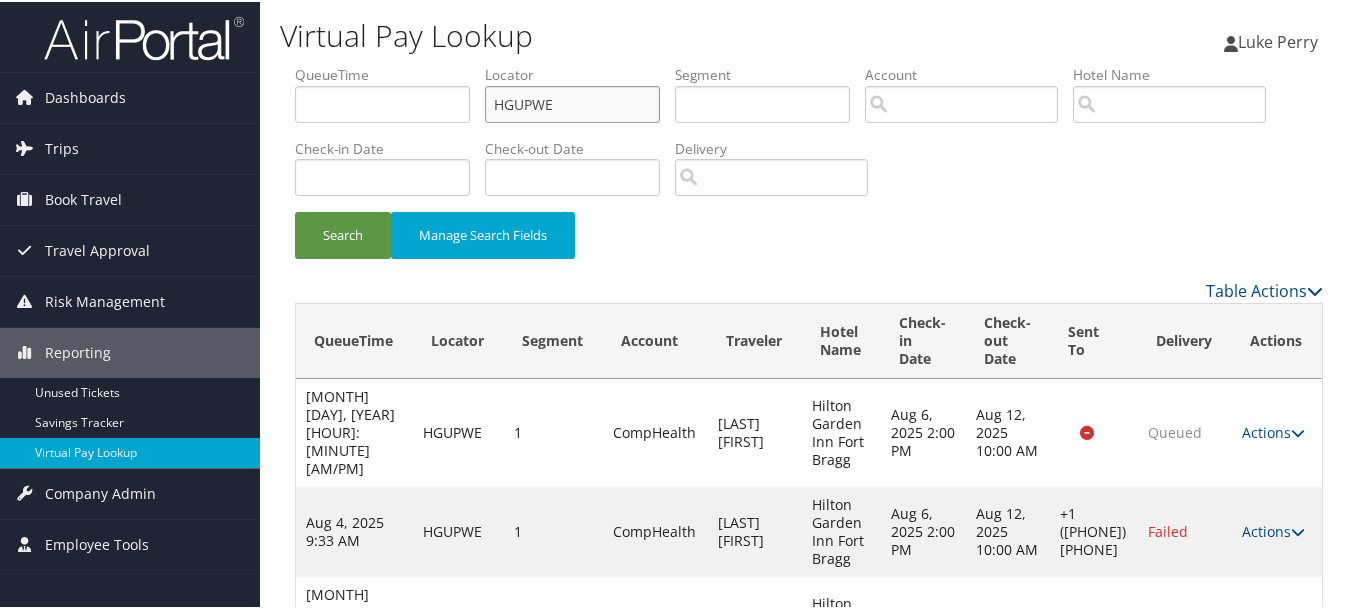 drag, startPoint x: 605, startPoint y: 106, endPoint x: 442, endPoint y: 98, distance: 163.1962 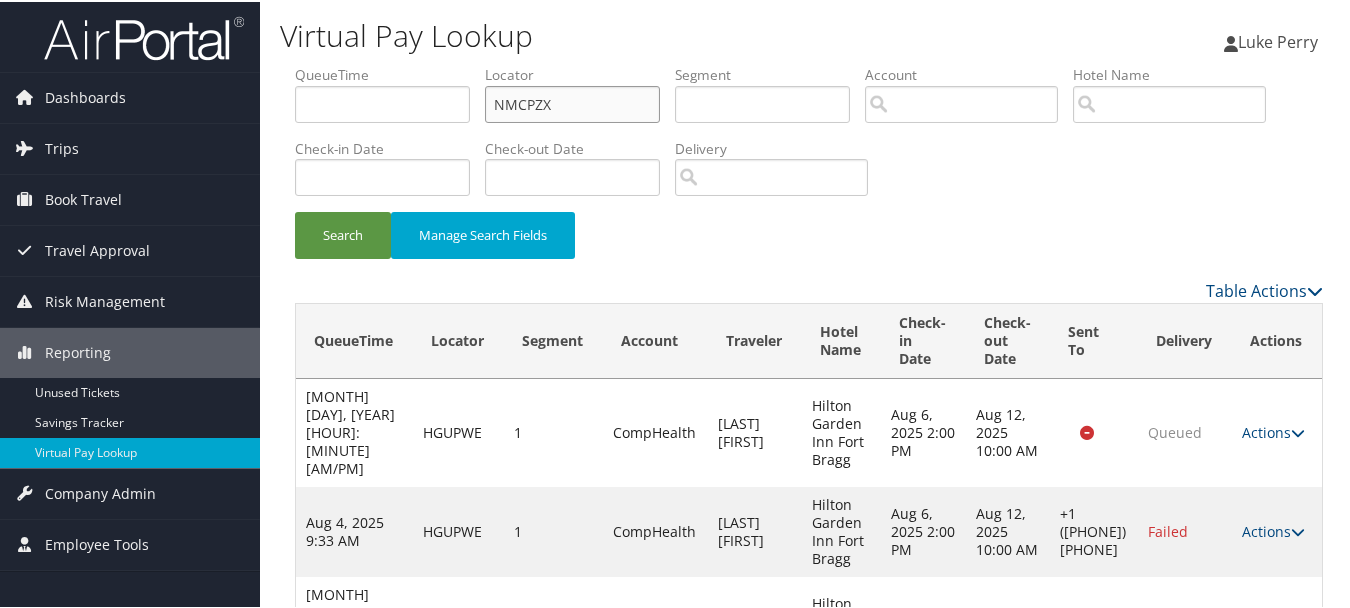 click on "Search" at bounding box center (343, 233) 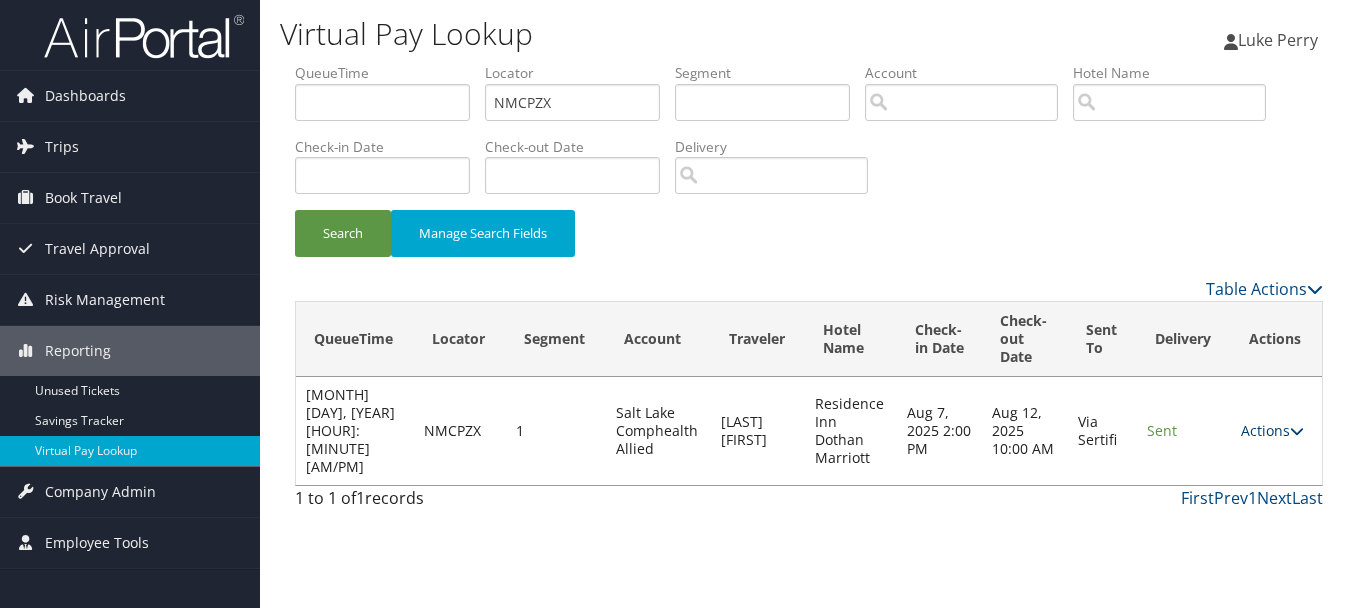 click on "Actions" at bounding box center [1272, 430] 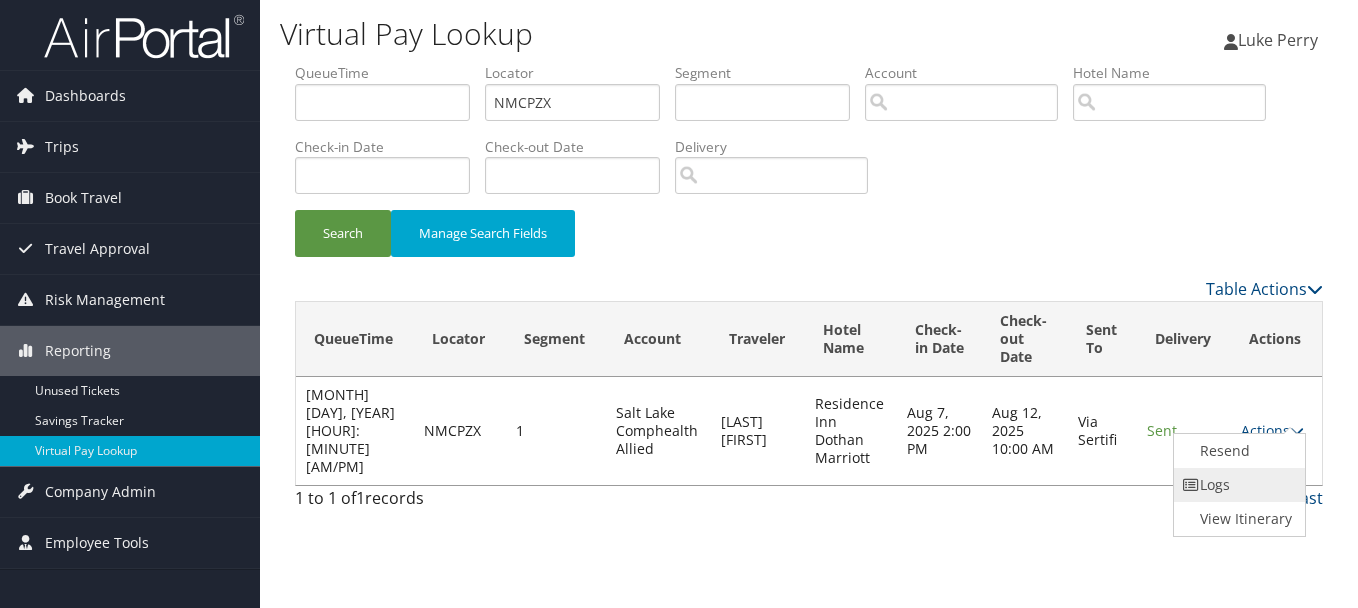 click on "Logs" at bounding box center (1237, 485) 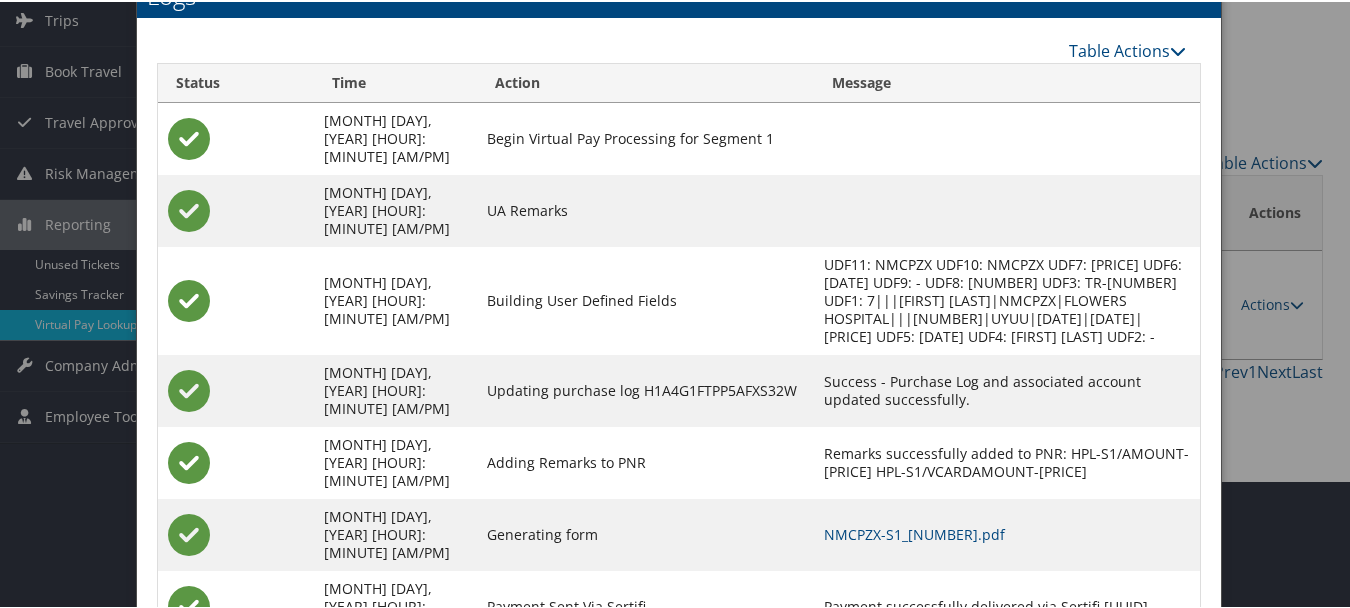 scroll, scrollTop: 205, scrollLeft: 0, axis: vertical 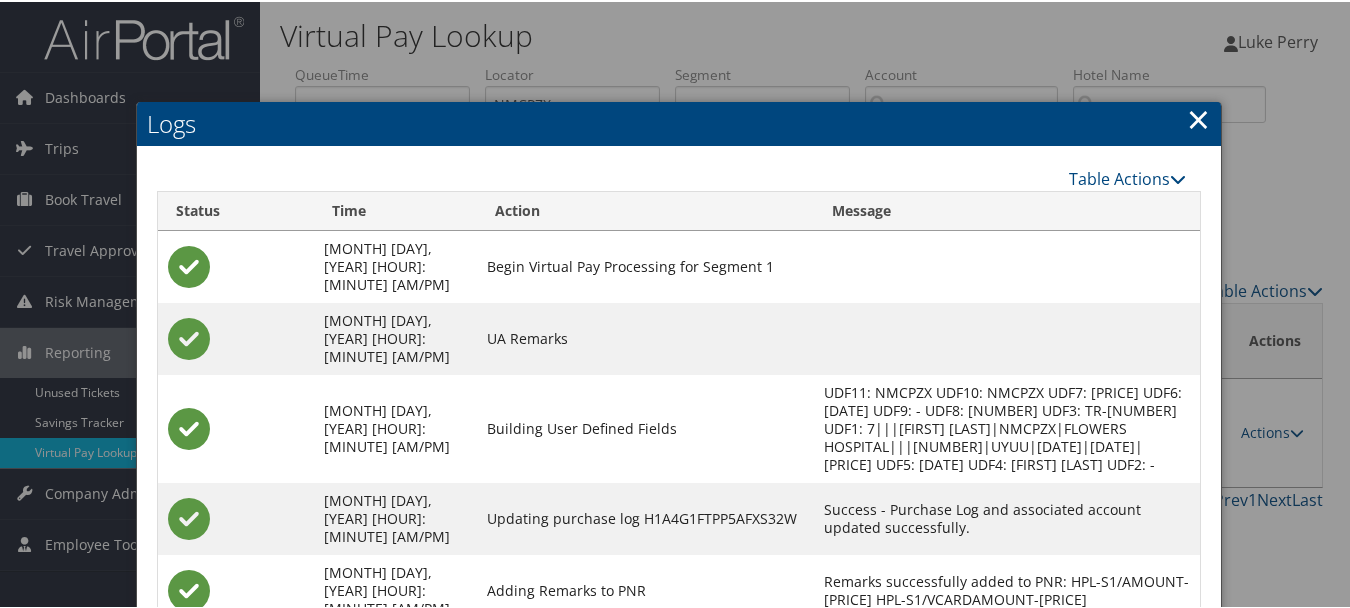 click on "×" at bounding box center (1198, 117) 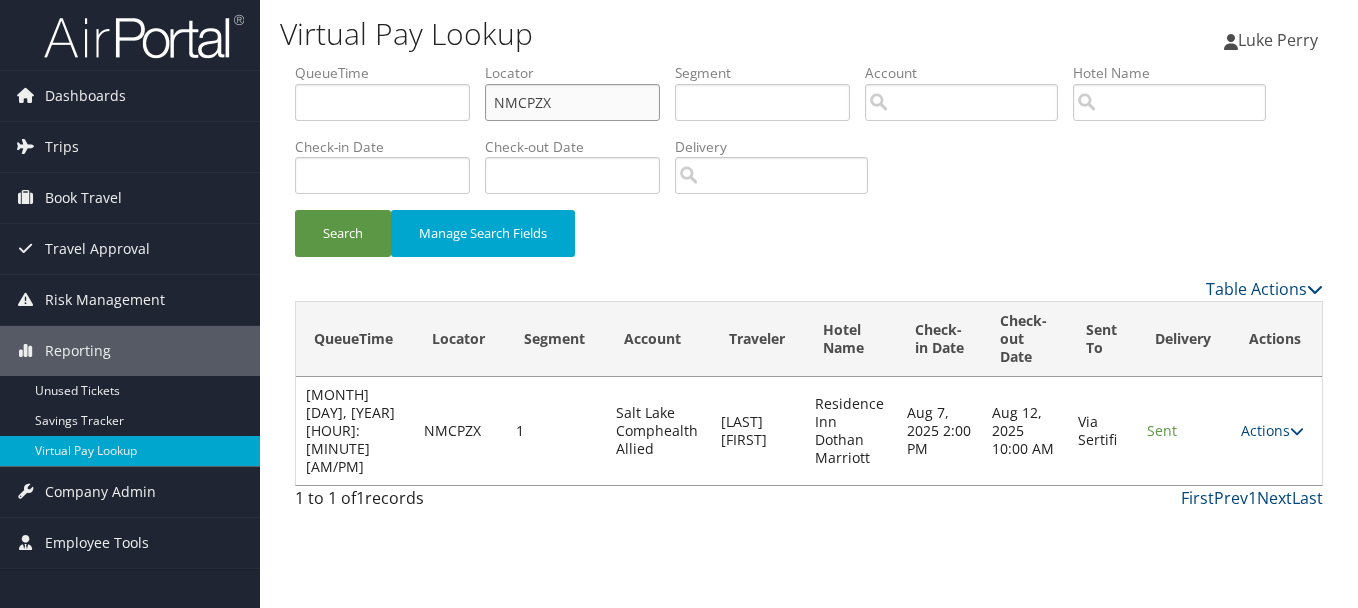 drag, startPoint x: 601, startPoint y: 98, endPoint x: 414, endPoint y: 93, distance: 187.06683 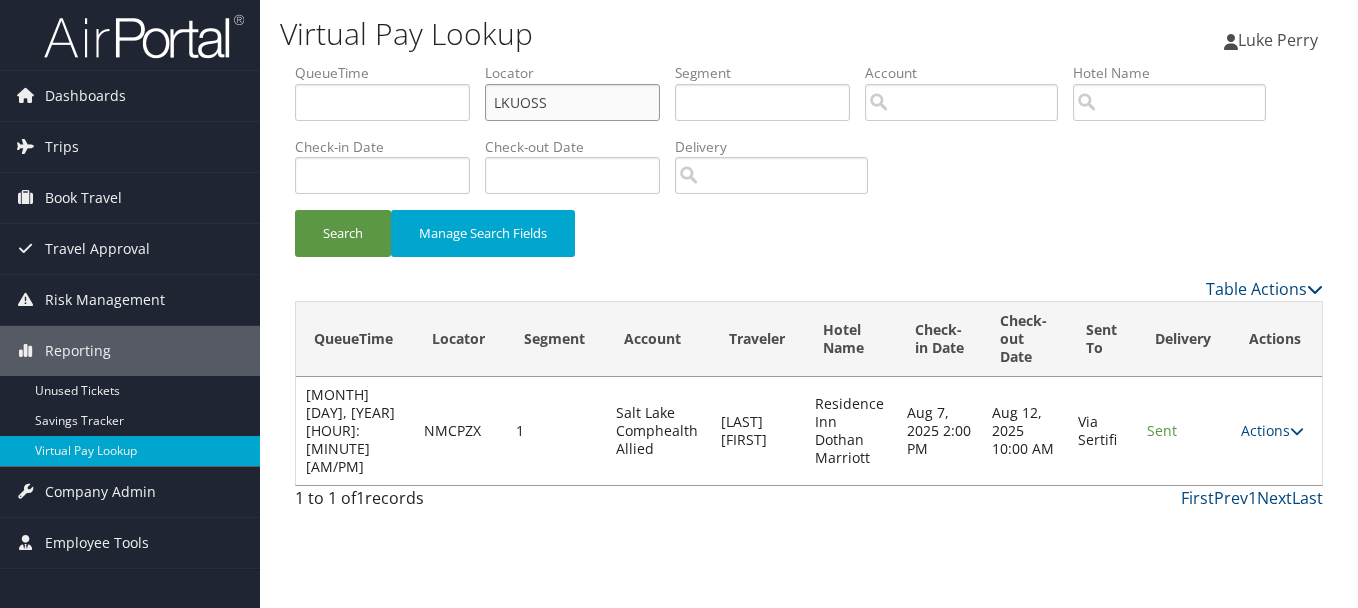 click on "Search" at bounding box center (343, 233) 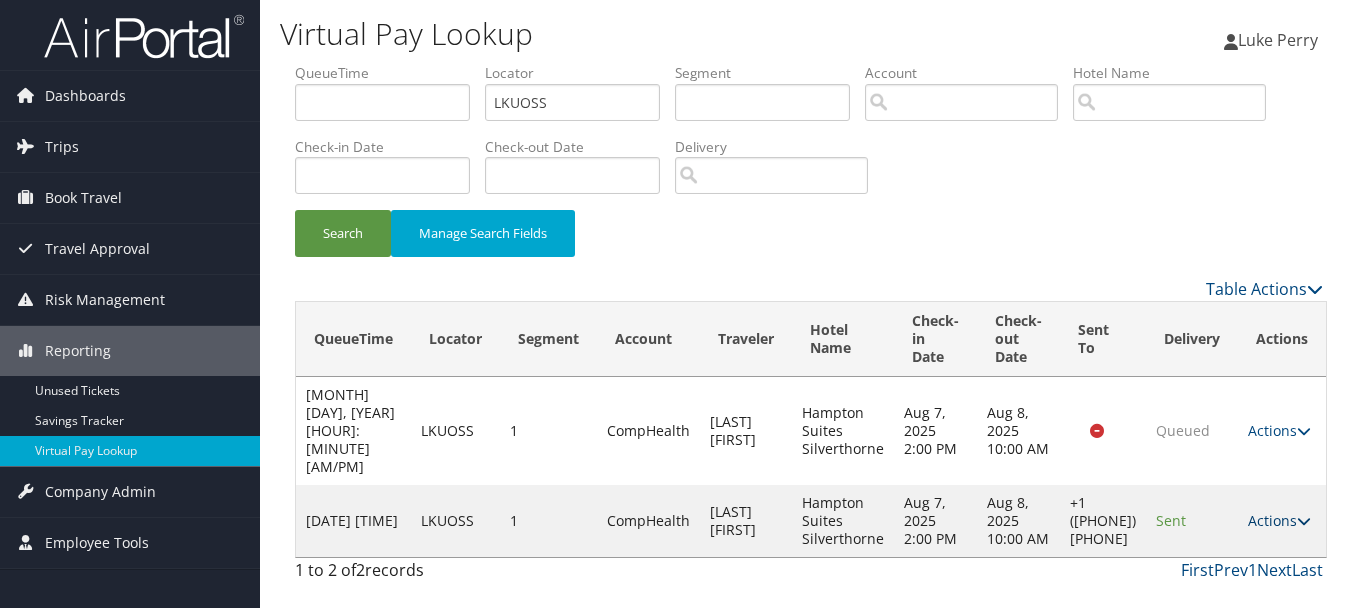 click on "Actions" at bounding box center (1279, 520) 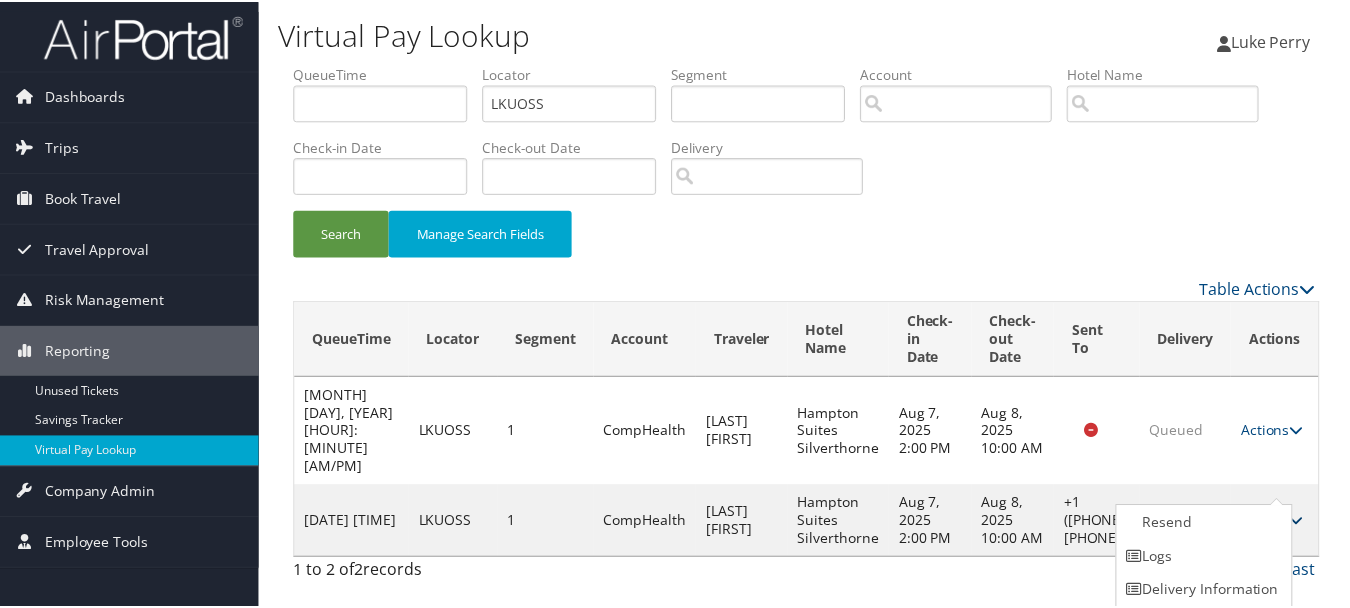 scroll, scrollTop: 35, scrollLeft: 0, axis: vertical 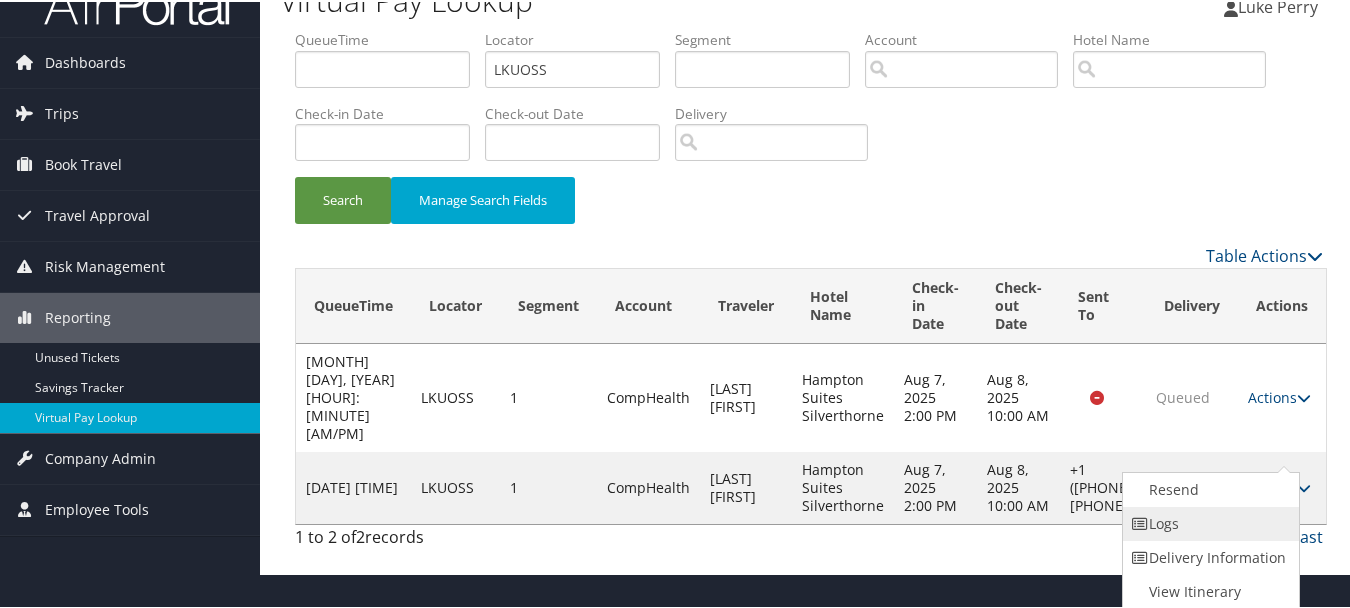 click on "Logs" at bounding box center [1208, 522] 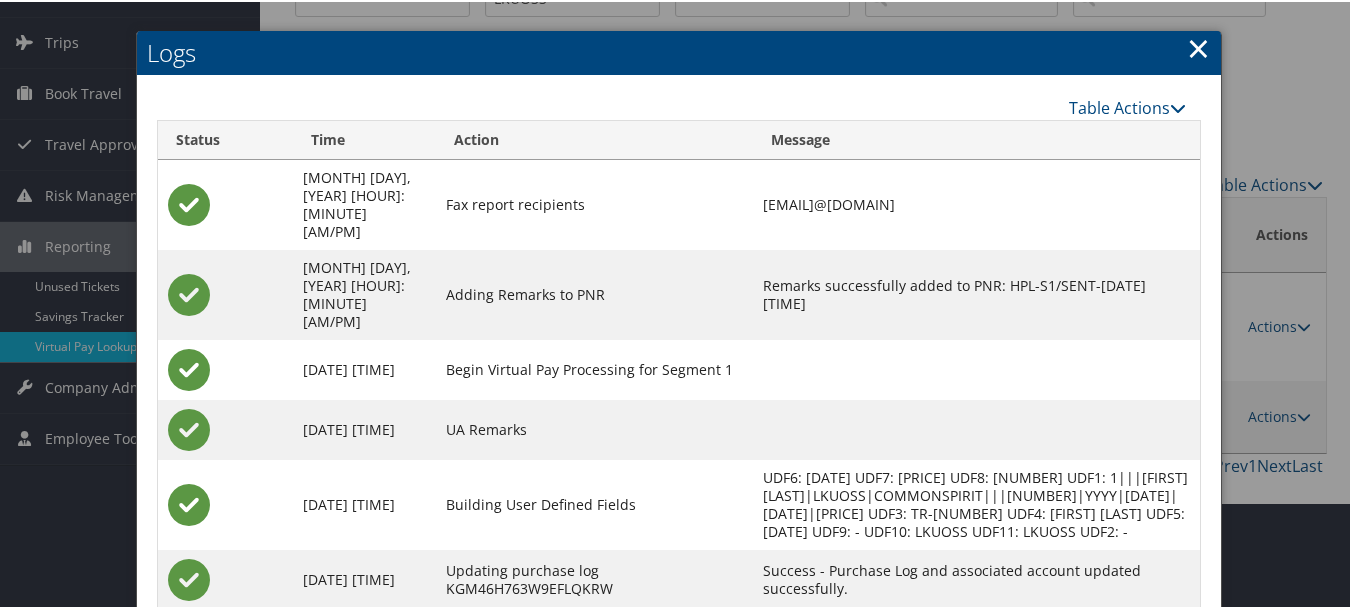 scroll, scrollTop: 222, scrollLeft: 0, axis: vertical 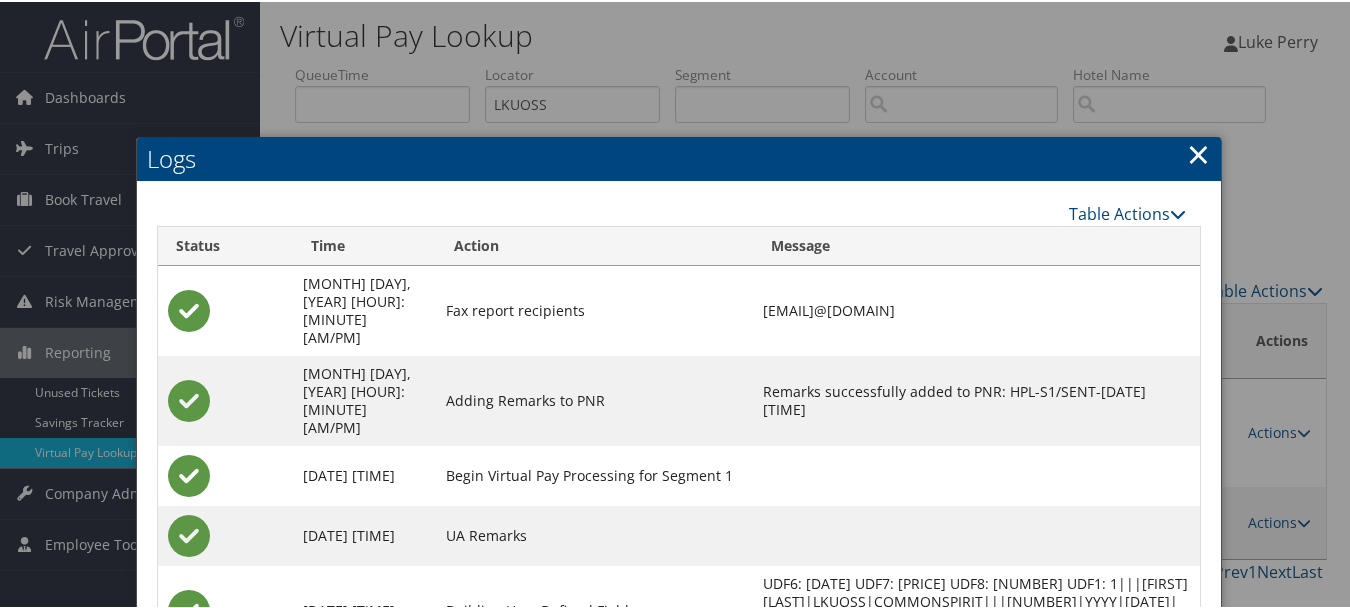 drag, startPoint x: 1197, startPoint y: 143, endPoint x: 1282, endPoint y: 168, distance: 88.60023 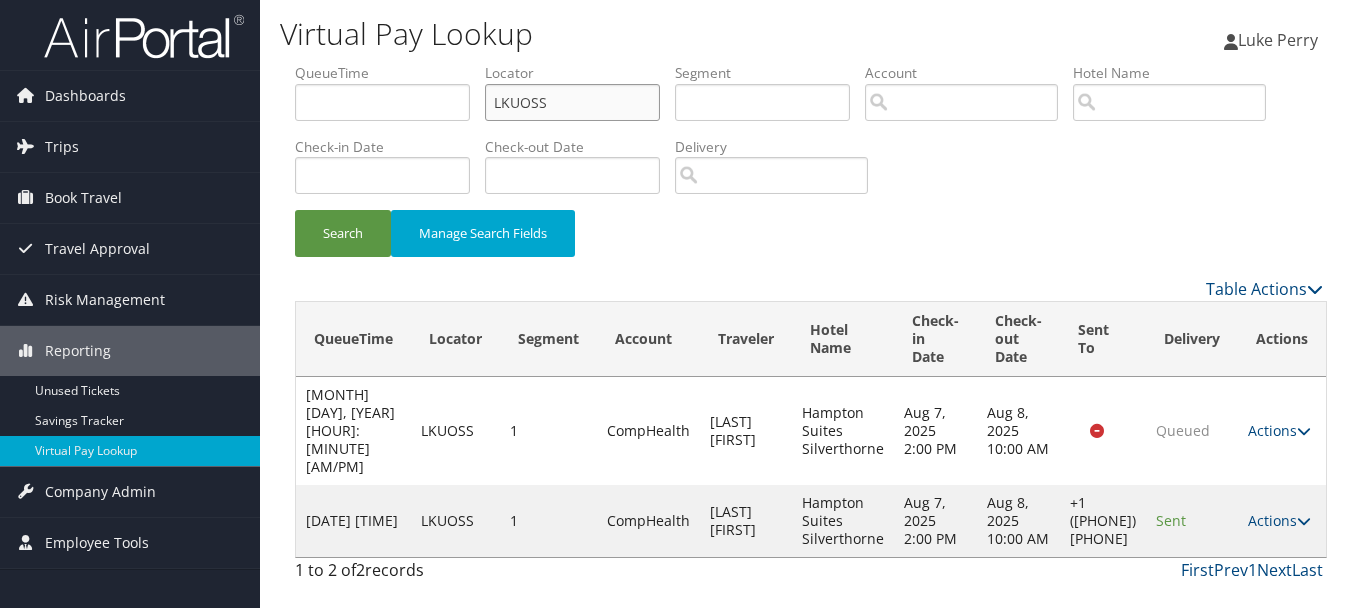 drag, startPoint x: 572, startPoint y: 83, endPoint x: 475, endPoint y: 78, distance: 97.128784 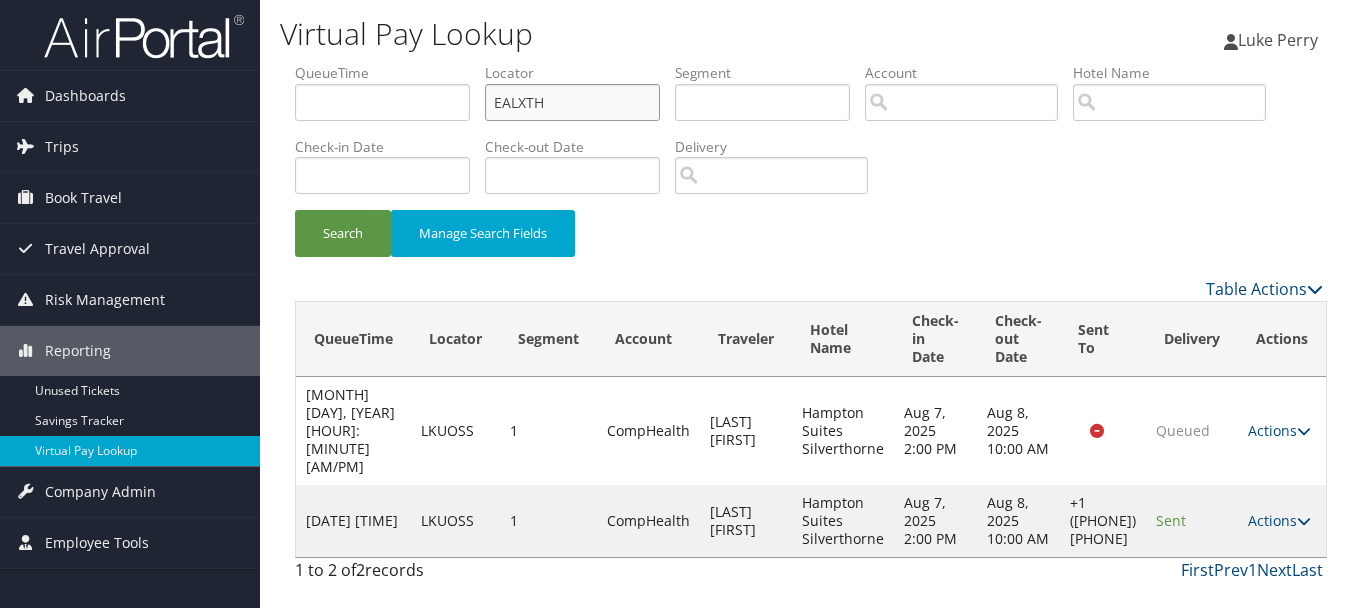click on "Search" at bounding box center [343, 233] 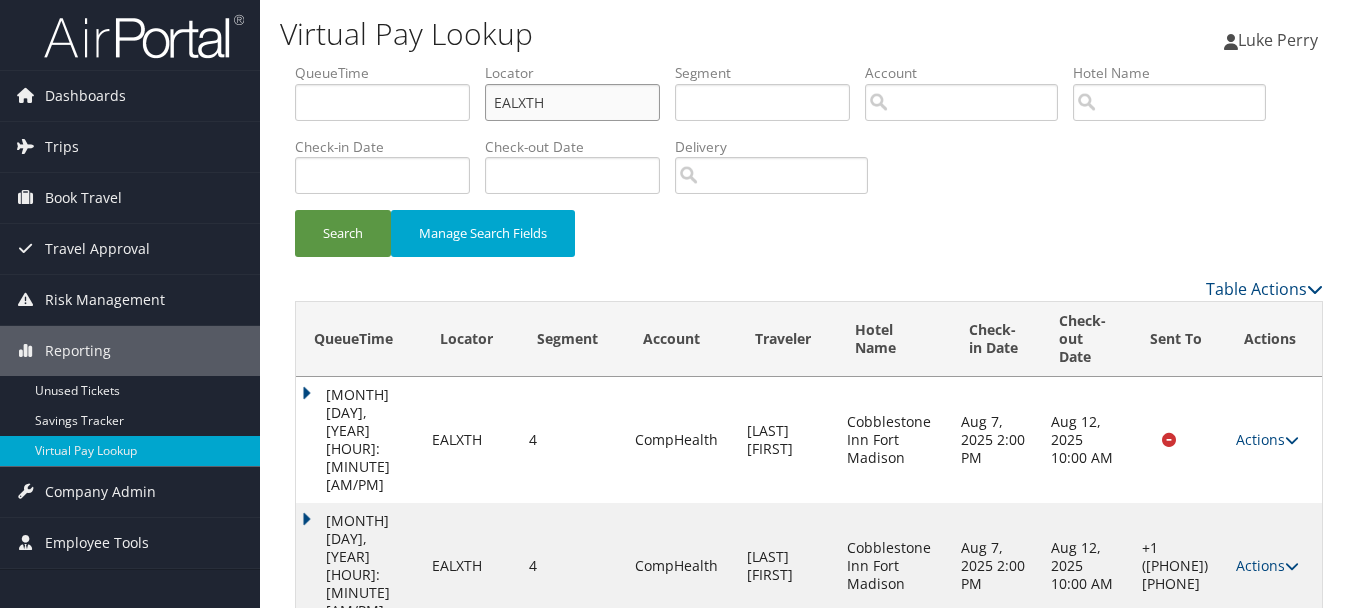 drag, startPoint x: 599, startPoint y: 118, endPoint x: 576, endPoint y: 116, distance: 23.086792 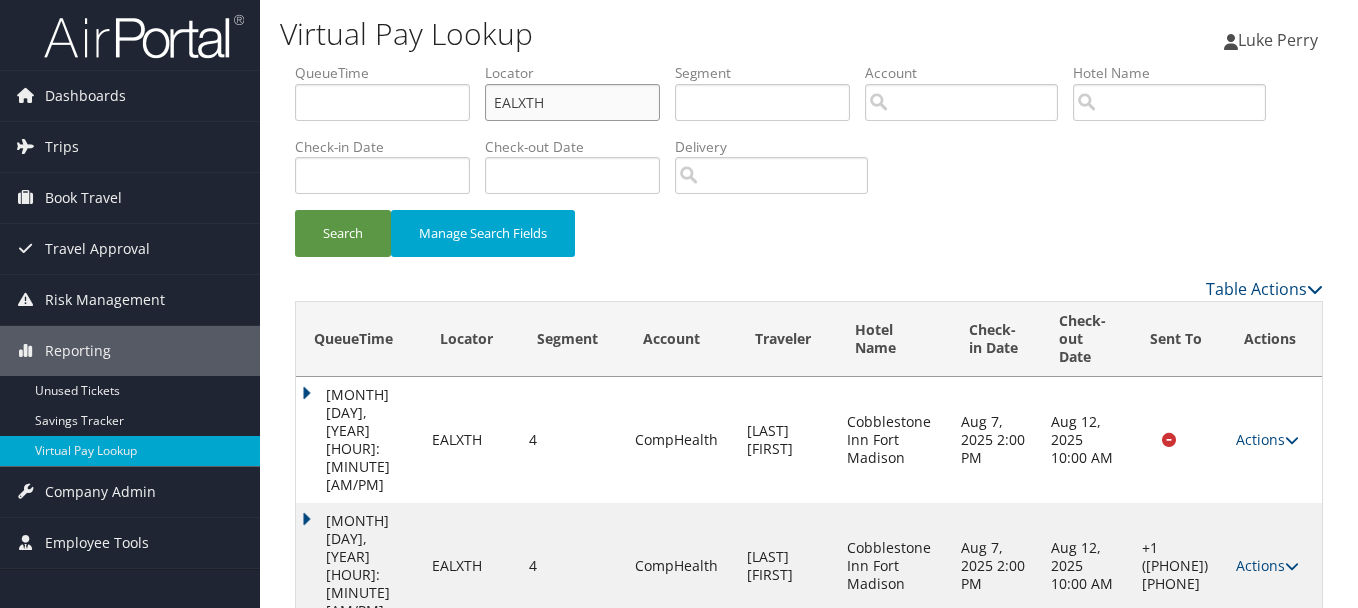 drag, startPoint x: 585, startPoint y: 100, endPoint x: 450, endPoint y: 100, distance: 135 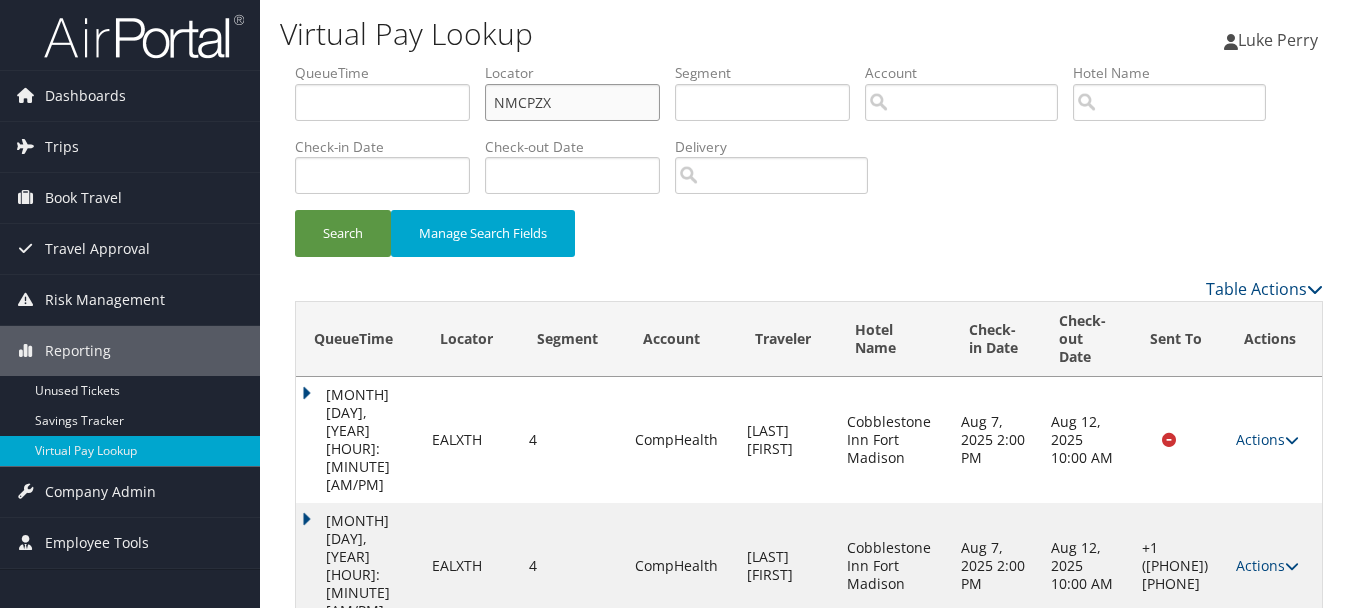 type on "NMCPZX" 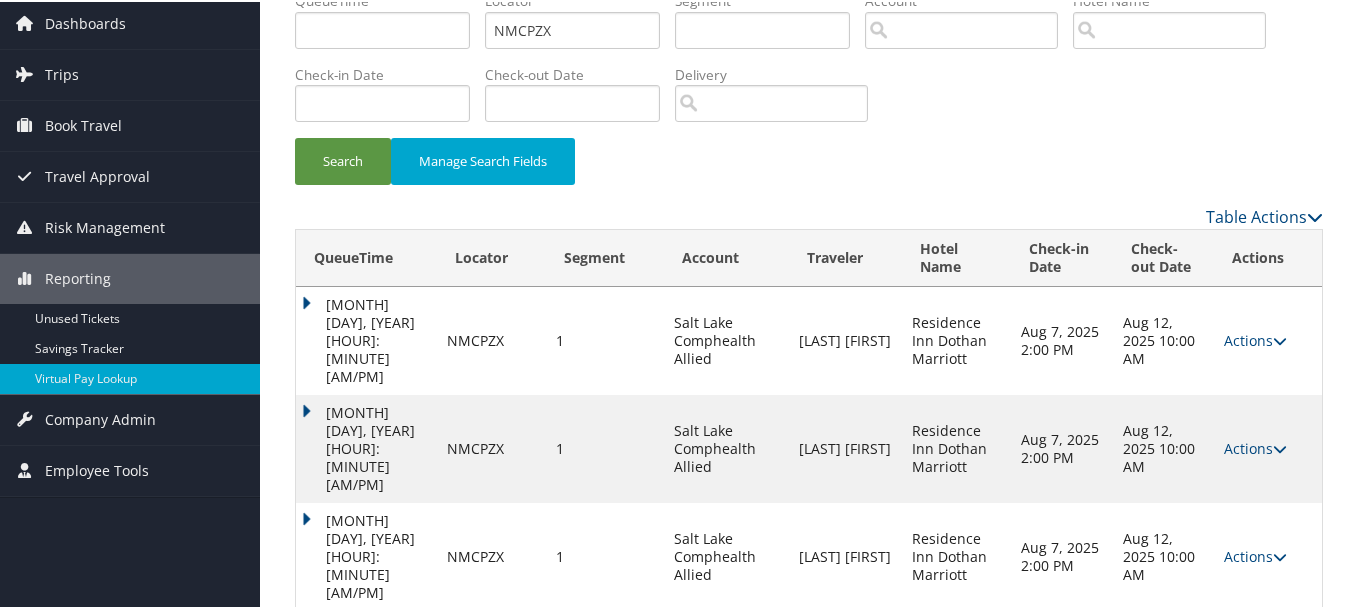 click on "Actions" at bounding box center [1255, 662] 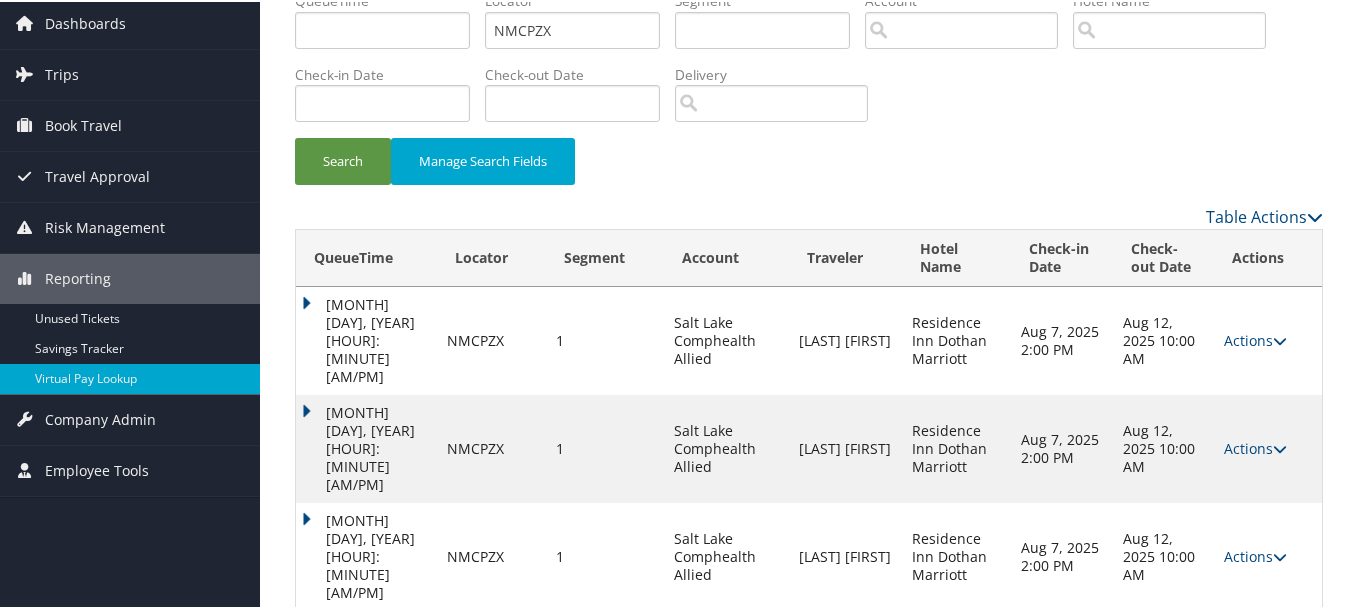 scroll, scrollTop: 136, scrollLeft: 0, axis: vertical 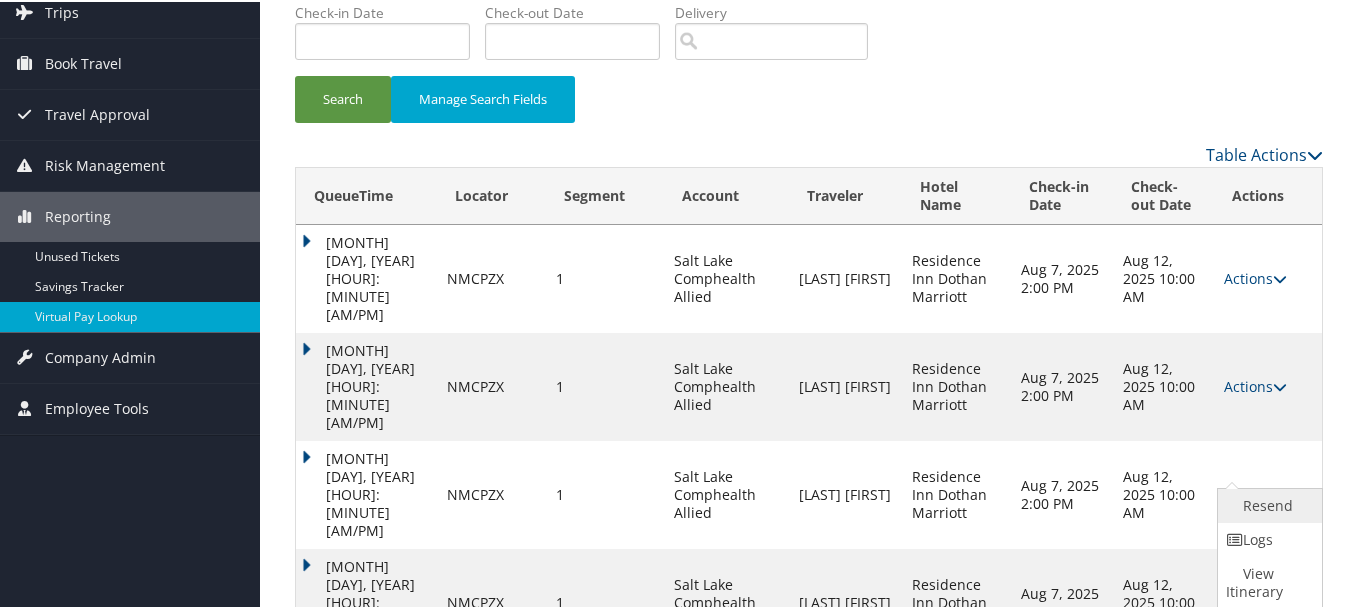 click on "Resend" at bounding box center [1267, 504] 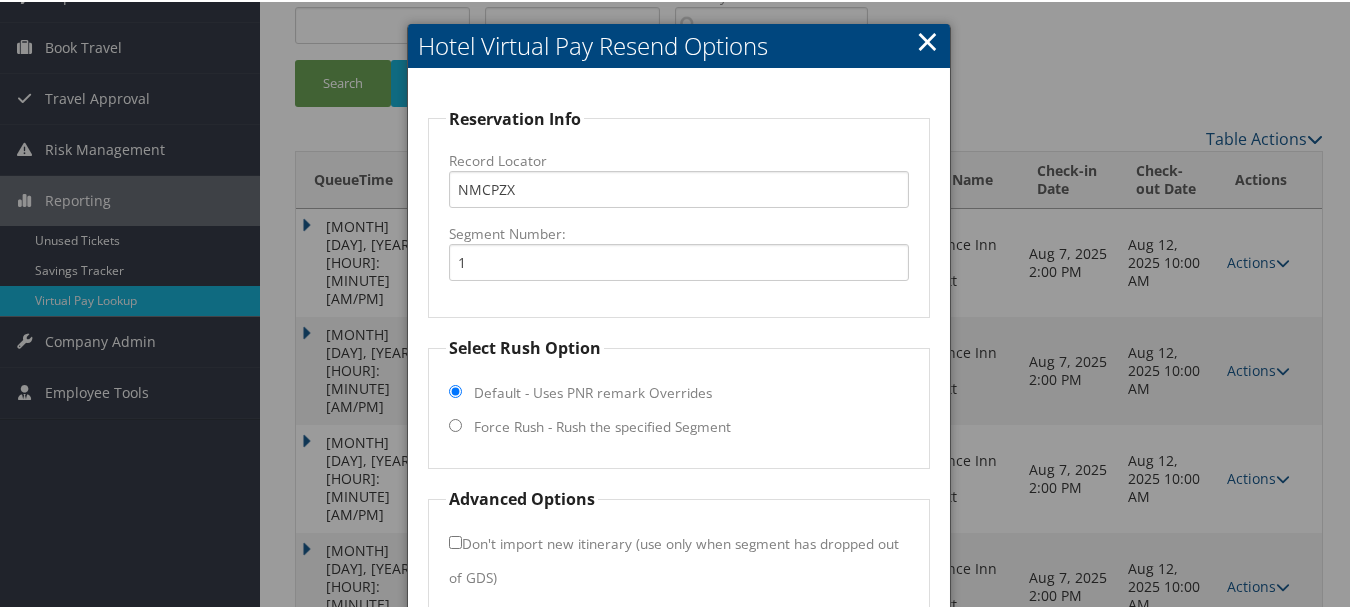 scroll, scrollTop: 243, scrollLeft: 0, axis: vertical 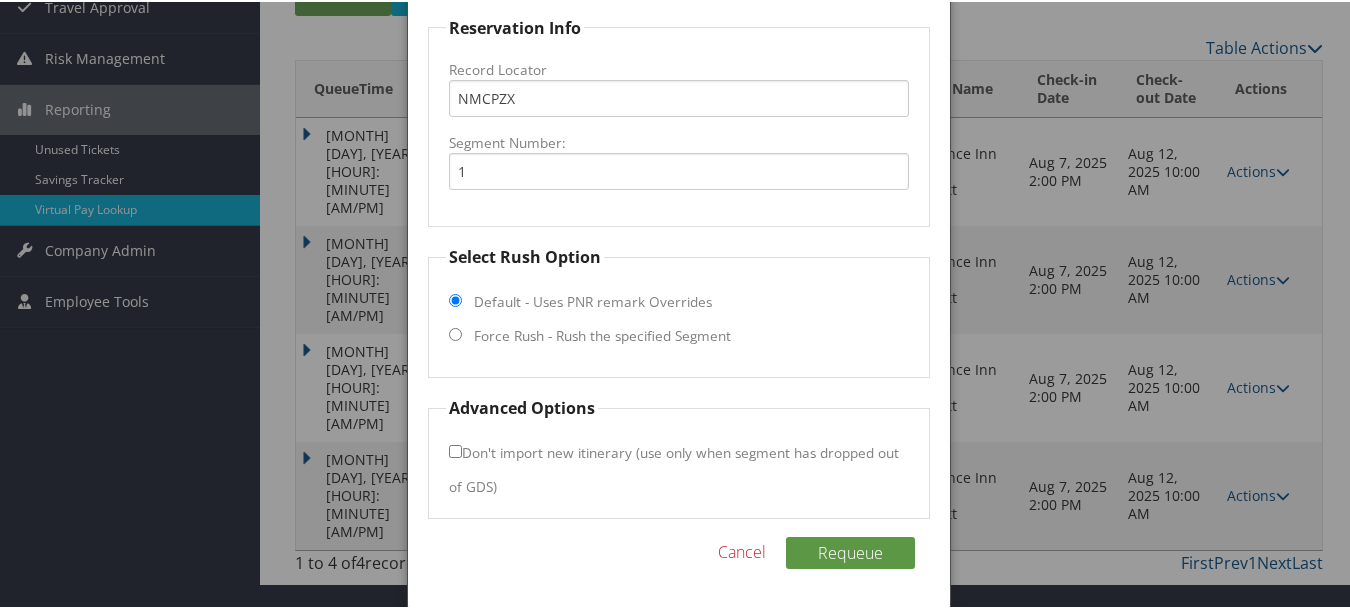 click on "Force Rush - Rush the specified Segment" at bounding box center [602, 334] 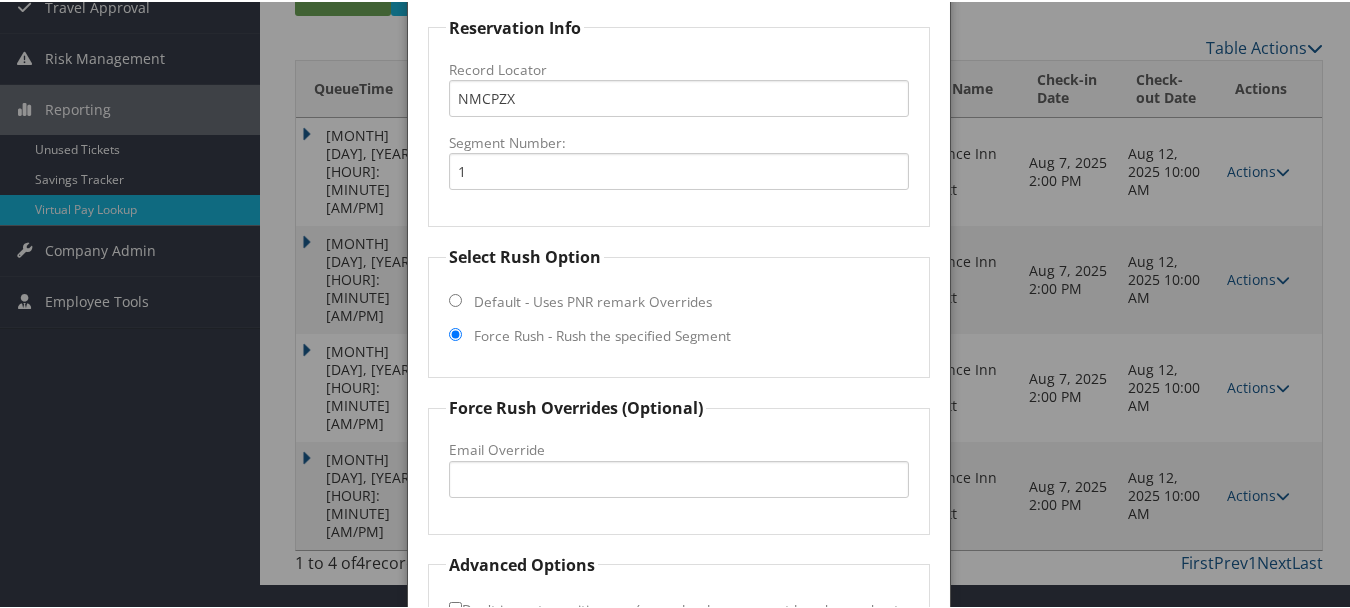 scroll, scrollTop: 0, scrollLeft: 0, axis: both 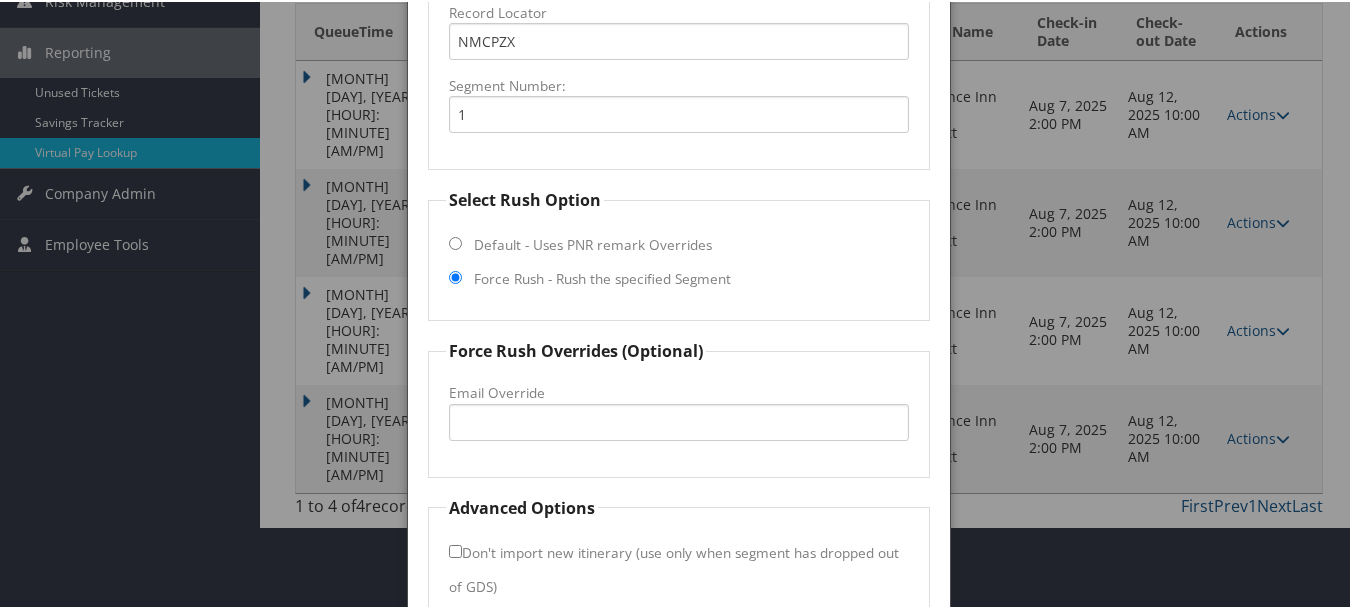 click on "Default - Uses PNR remark Overrides" at bounding box center (593, 243) 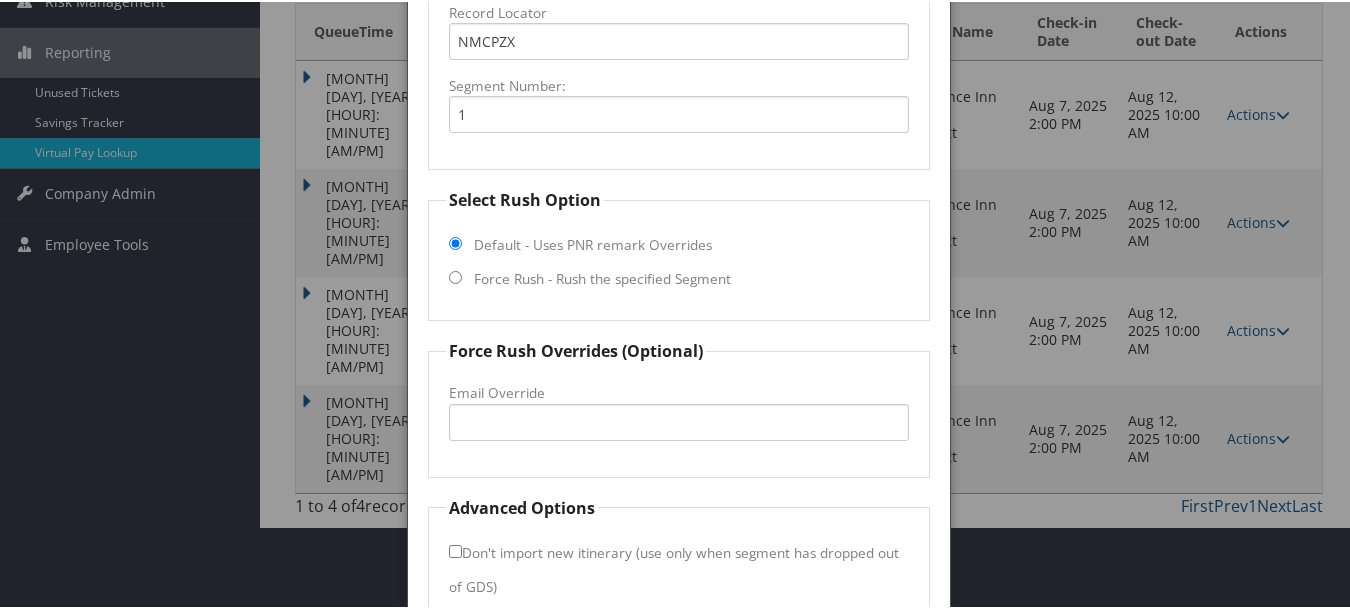 scroll, scrollTop: 243, scrollLeft: 0, axis: vertical 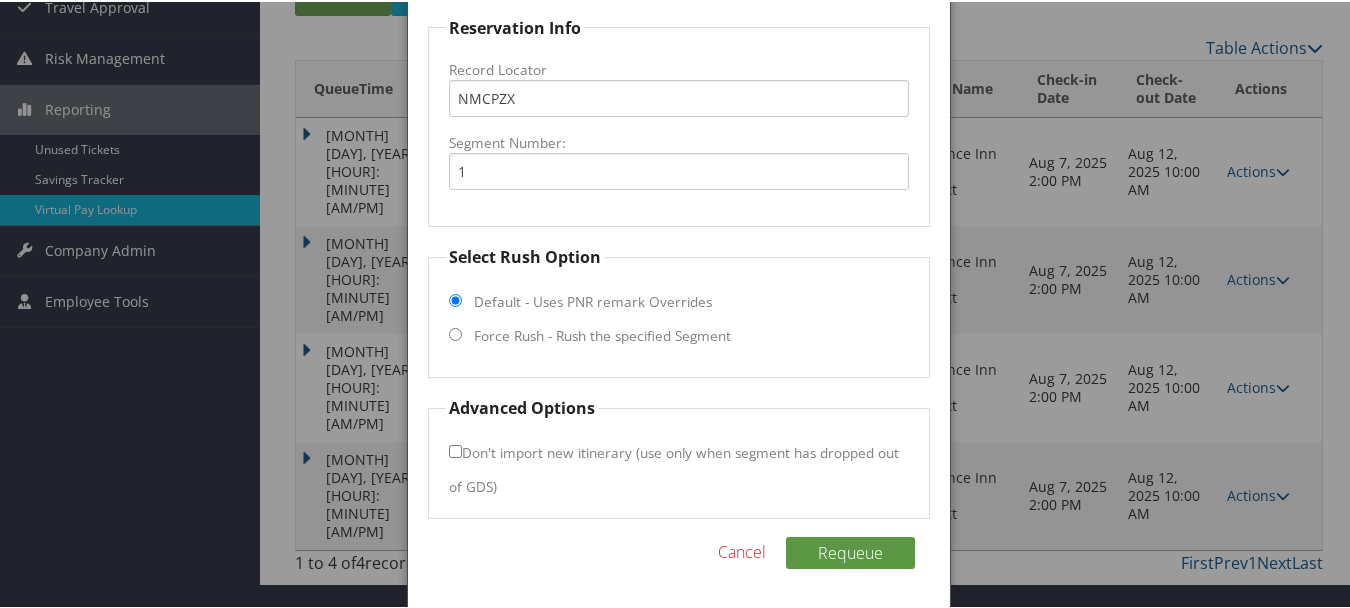 click on "Select Rush Option
Default - Uses PNR remark Overrides
Force Rush - Rush the specified Segment" at bounding box center (678, 309) 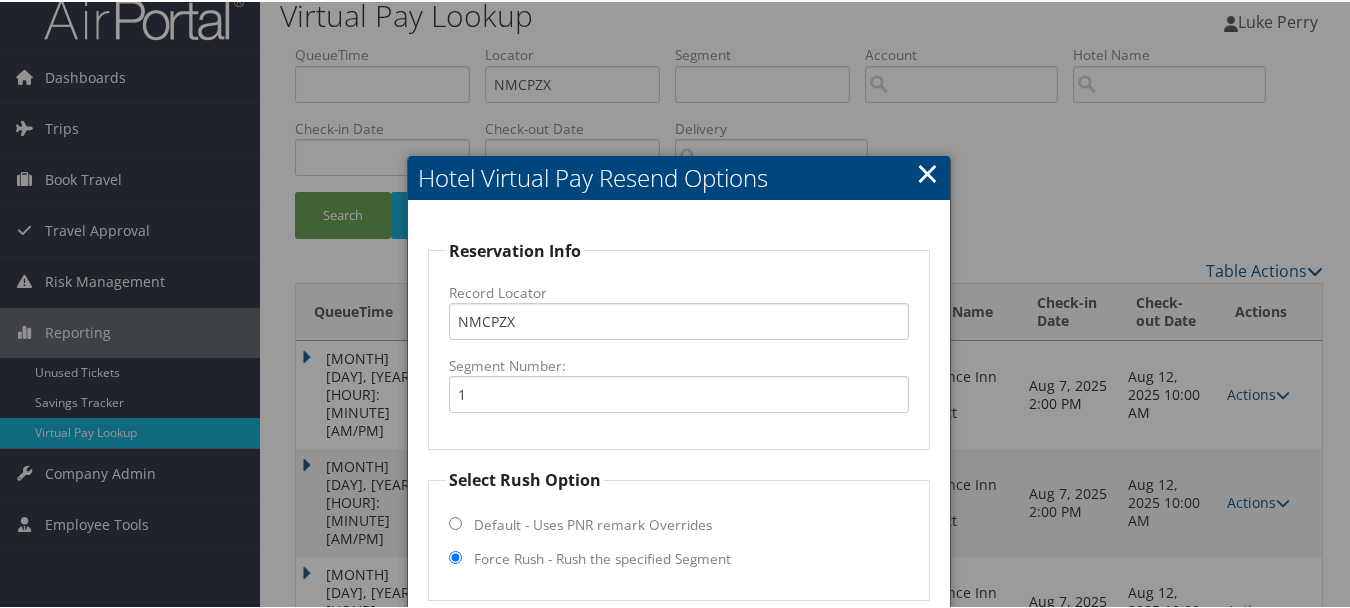 scroll, scrollTop: 0, scrollLeft: 0, axis: both 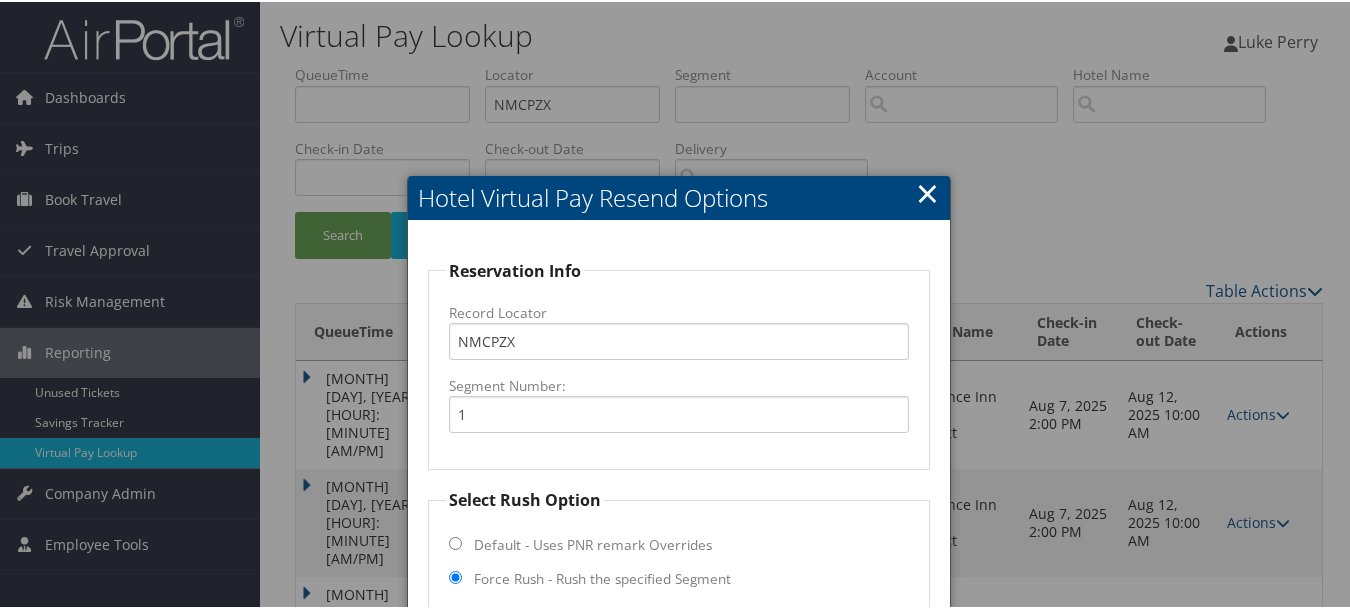 click on "×" at bounding box center [927, 191] 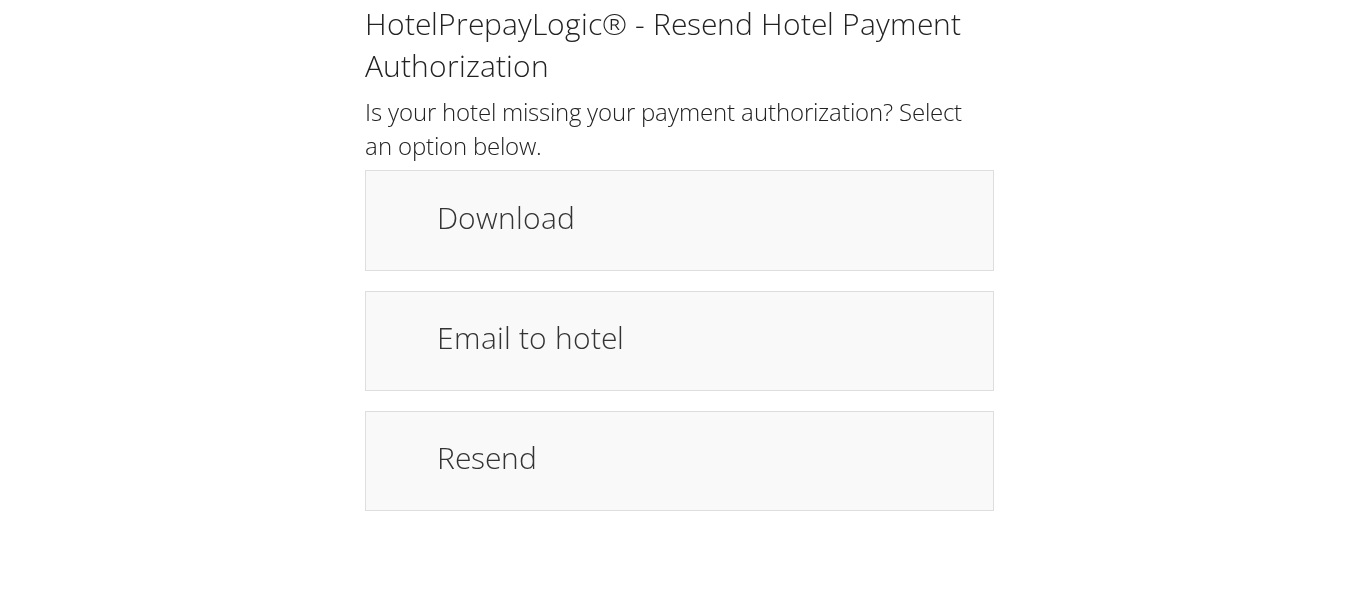 scroll, scrollTop: 0, scrollLeft: 0, axis: both 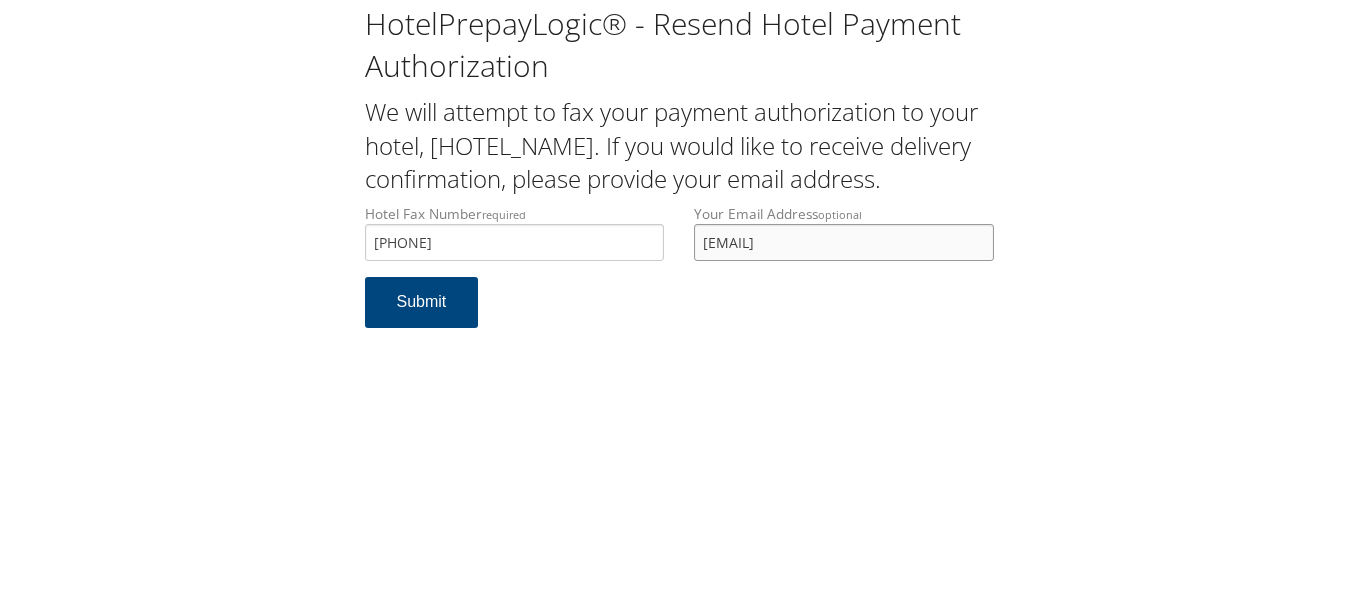 drag, startPoint x: 0, startPoint y: 0, endPoint x: 659, endPoint y: 231, distance: 698.31366 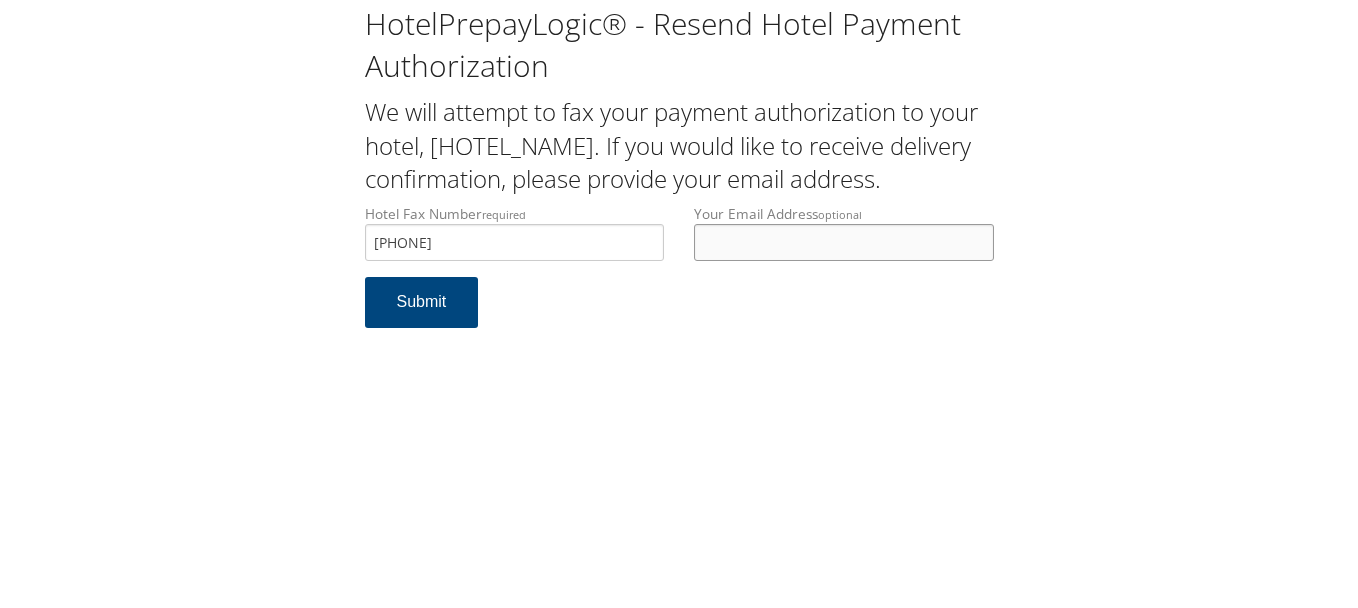 type 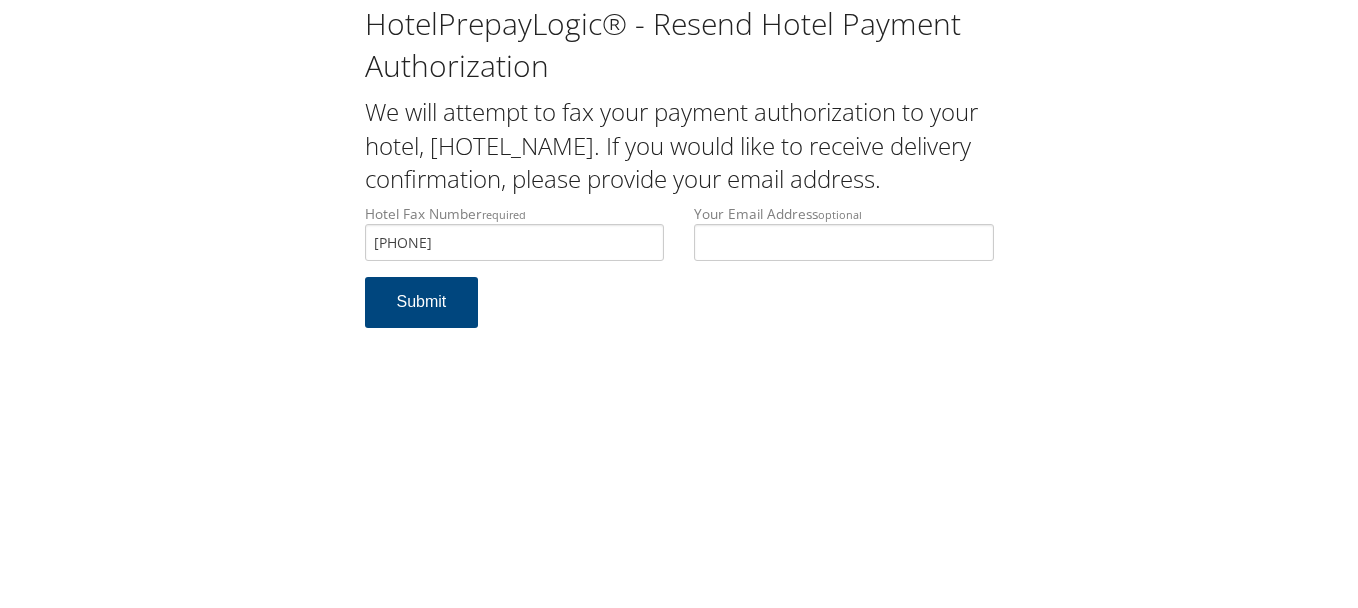 click on "HotelPrepayLogic® - Resend Hotel Payment Authorization
We will attempt to fax your payment authorization to your hotel, Canby Inn And Suites.
If you would like to receive delivery confirmation, please provide your email address.
Hotel Fax Number  required
+1 (507) 223-6869
Hotel fax number is required
Your Email Address  optional
Submit" at bounding box center (679, 304) 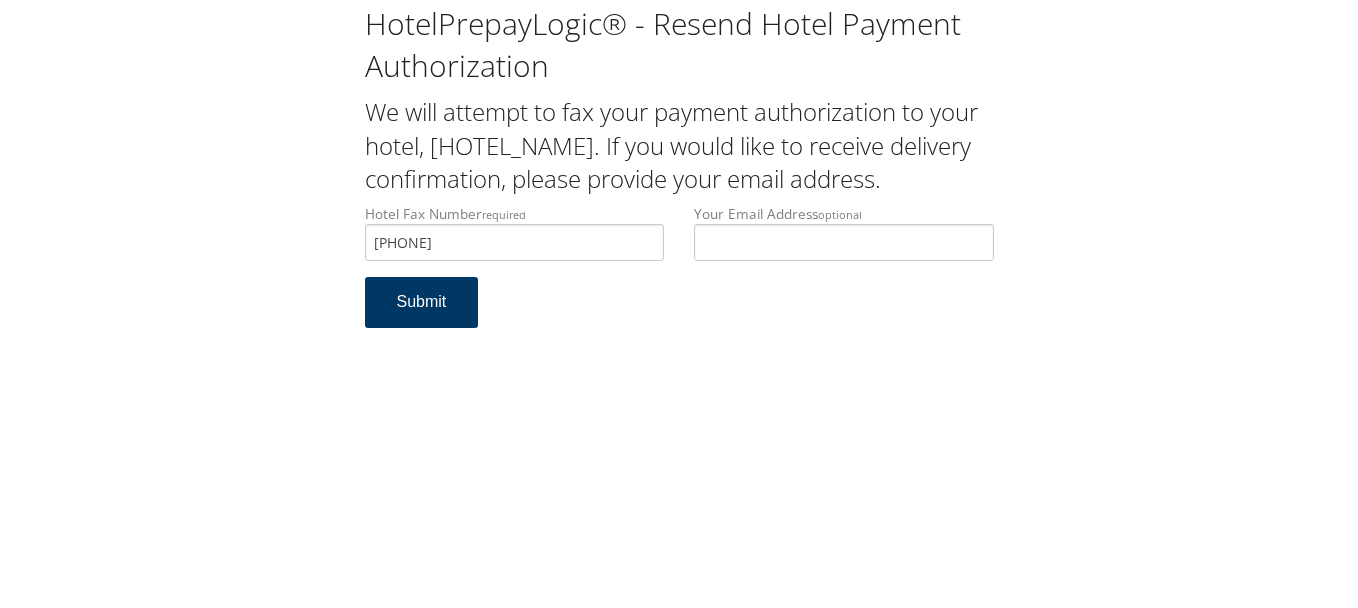 click on "Submit" at bounding box center (422, 302) 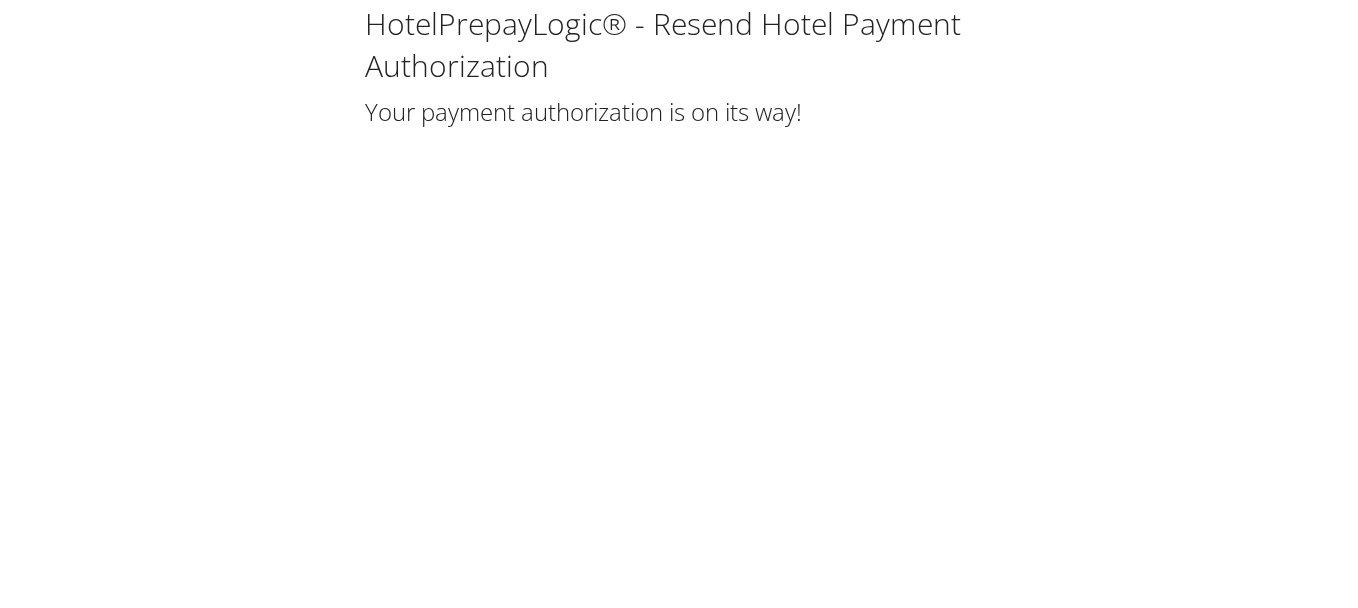 scroll, scrollTop: 0, scrollLeft: 0, axis: both 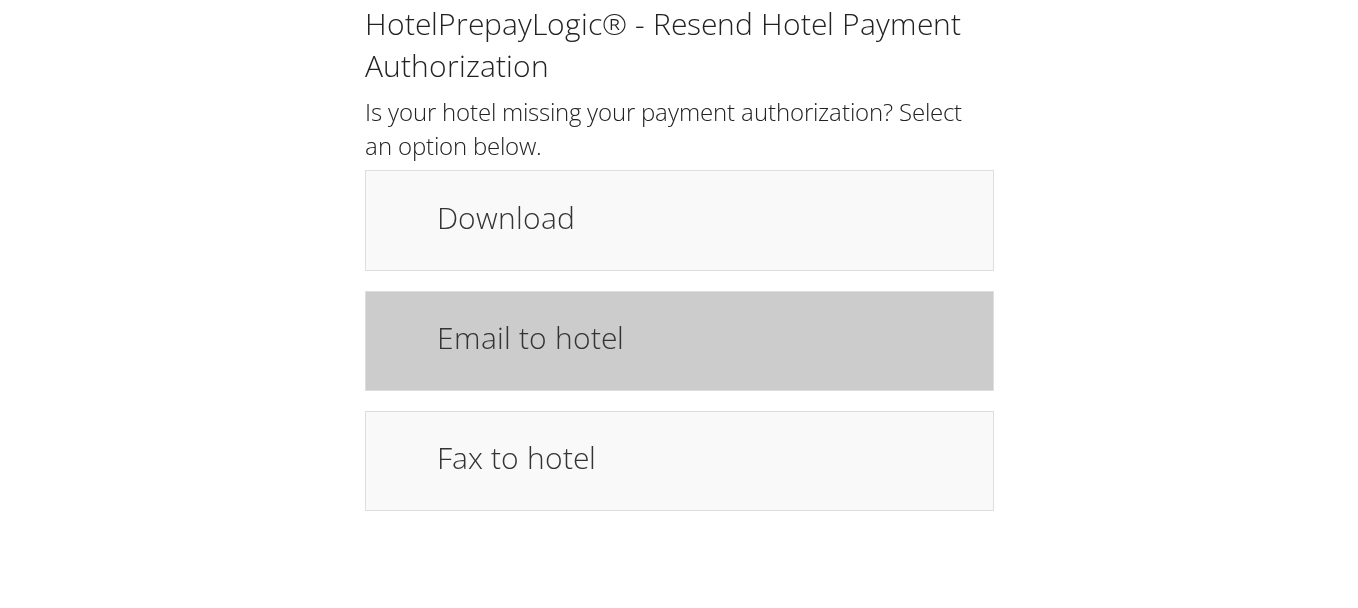 click on "Email to hotel" at bounding box center [705, 337] 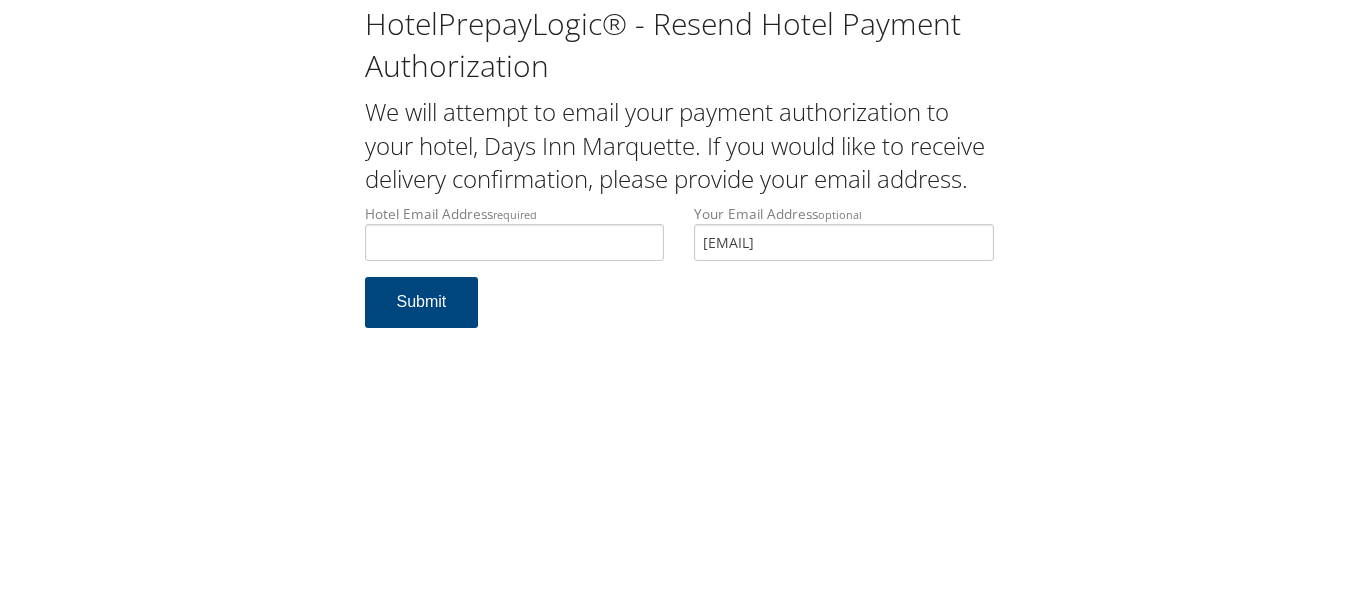 scroll, scrollTop: 0, scrollLeft: 0, axis: both 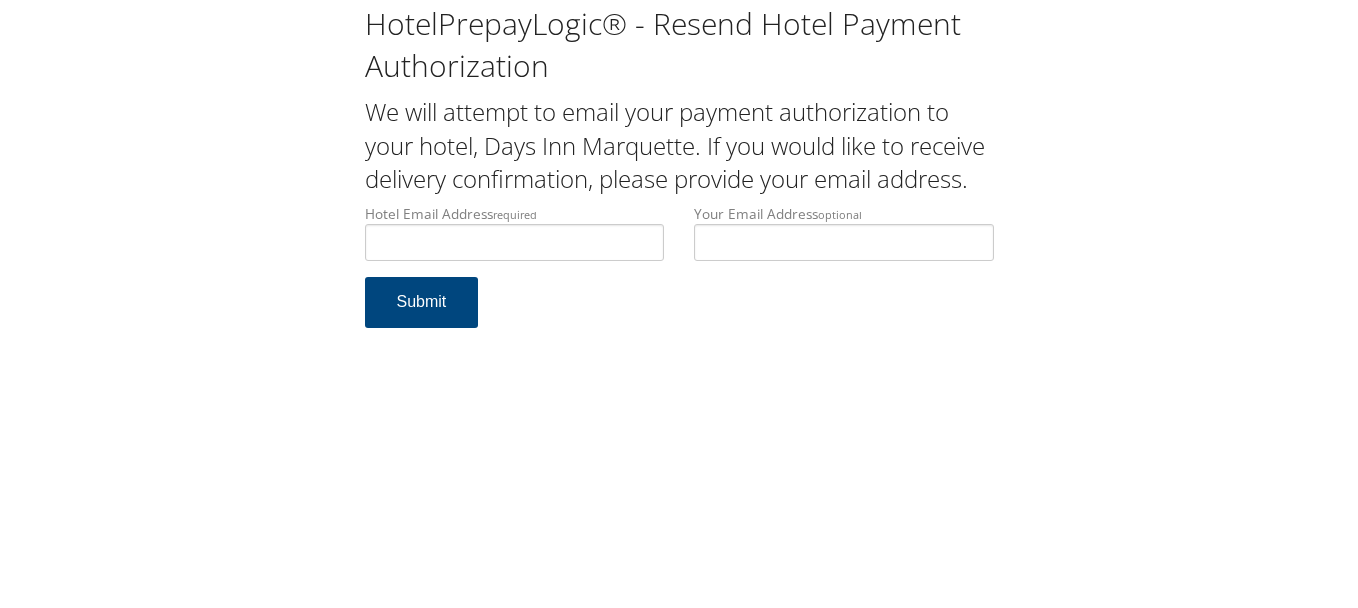 type 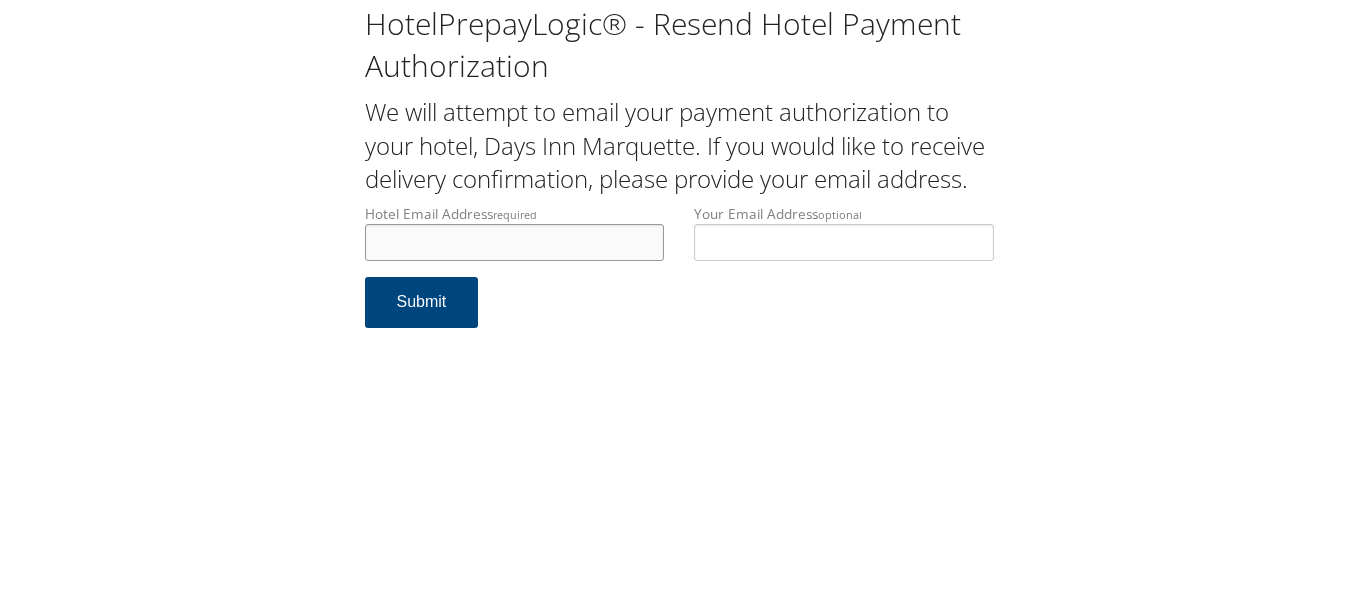 click on "Hotel Email Address  required" at bounding box center [515, 242] 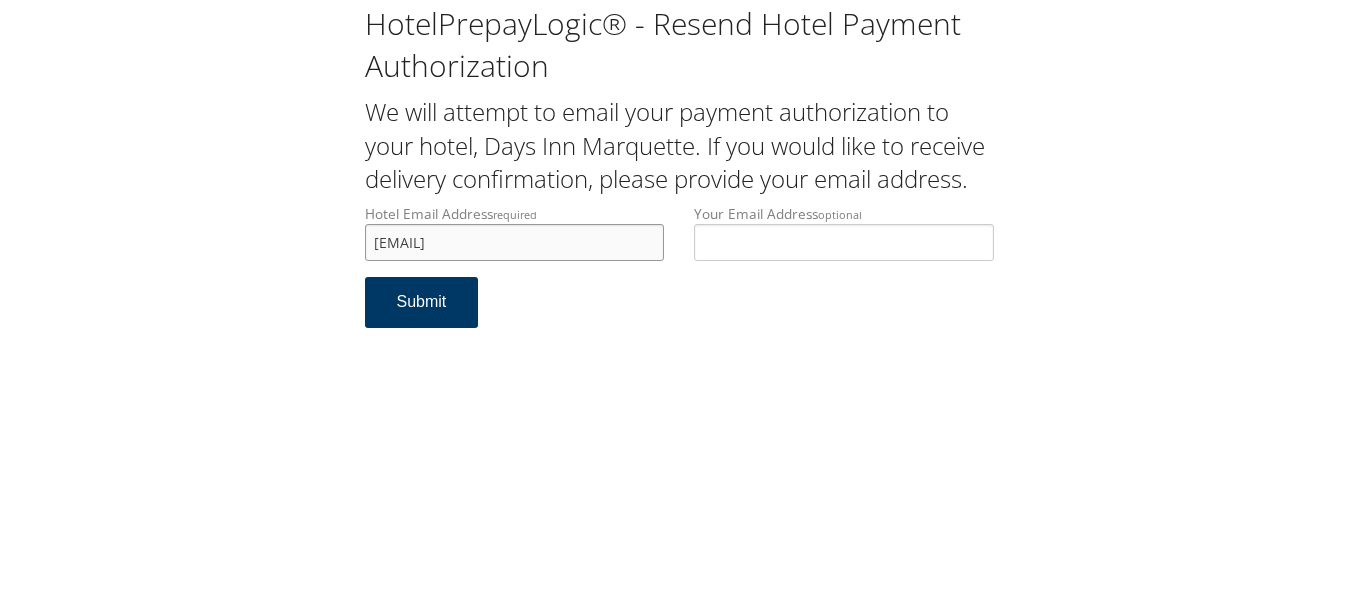 type on "comfday@superioroasis.com" 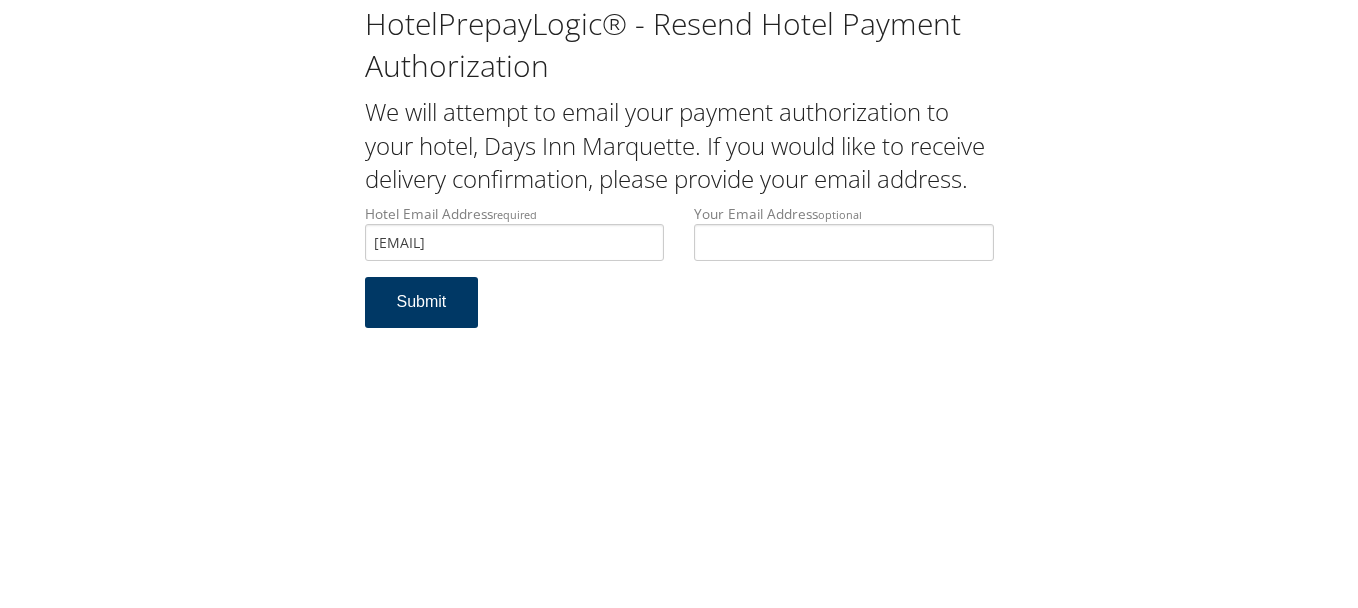 click on "Submit" at bounding box center (422, 302) 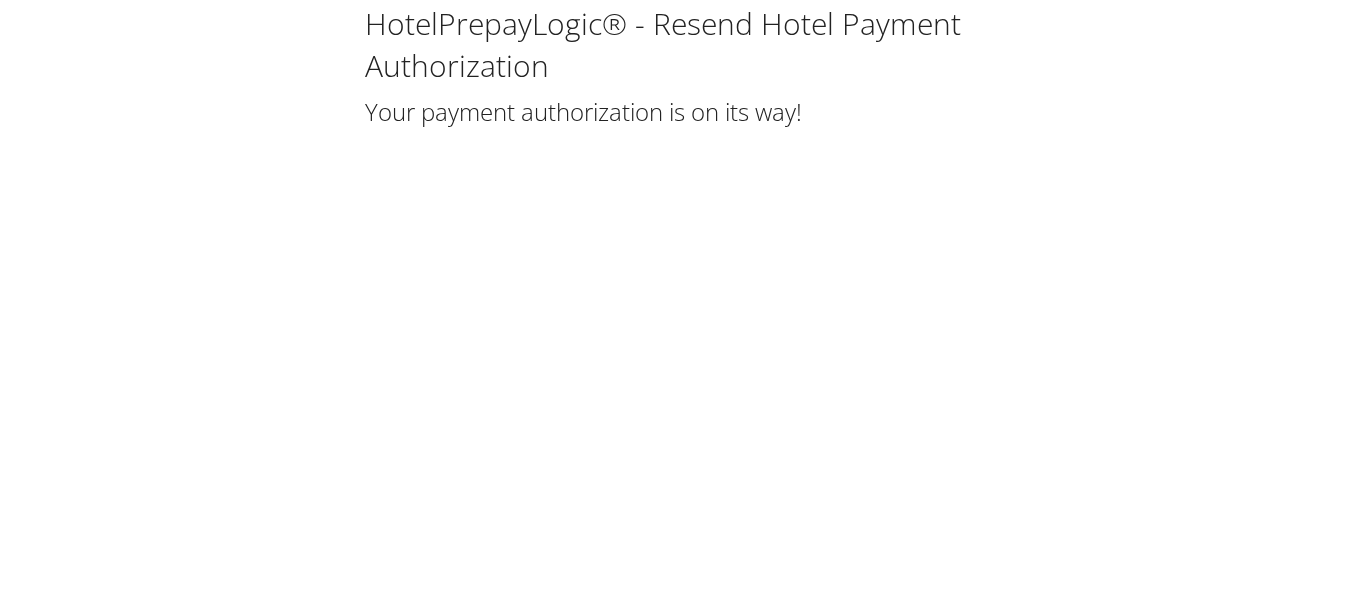 scroll, scrollTop: 0, scrollLeft: 0, axis: both 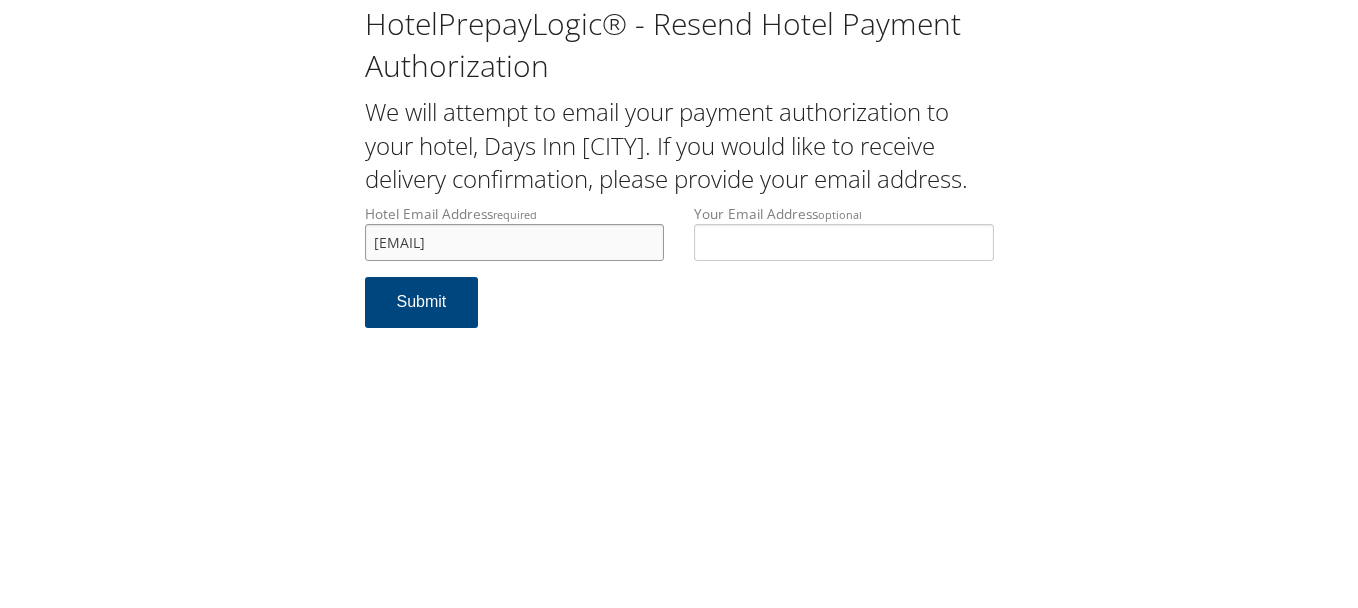 drag, startPoint x: 0, startPoint y: 0, endPoint x: 212, endPoint y: 239, distance: 319.47614 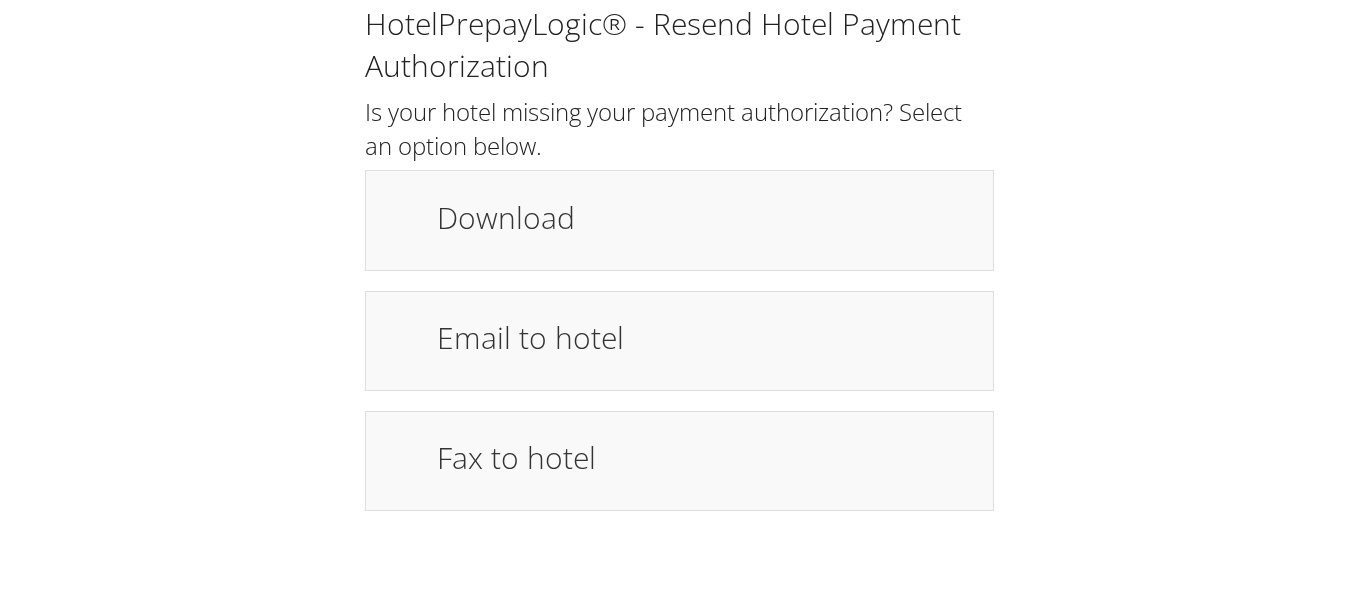 scroll, scrollTop: 0, scrollLeft: 0, axis: both 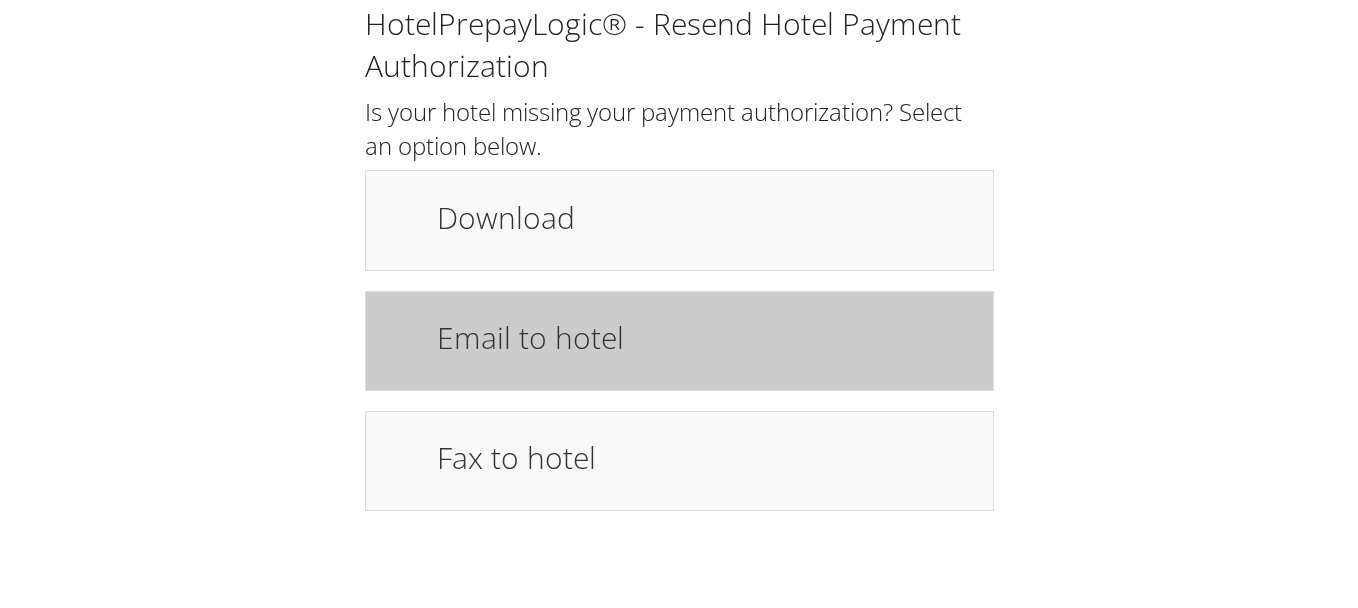 click on "Email to hotel" at bounding box center [679, 341] 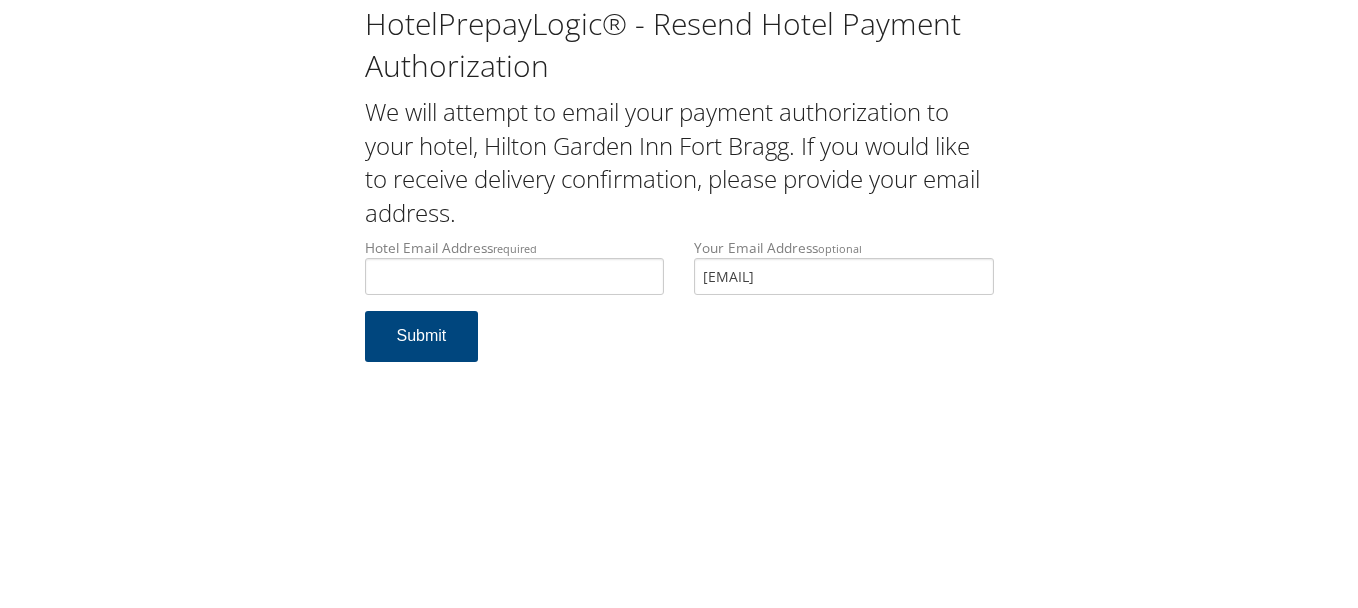 scroll, scrollTop: 0, scrollLeft: 0, axis: both 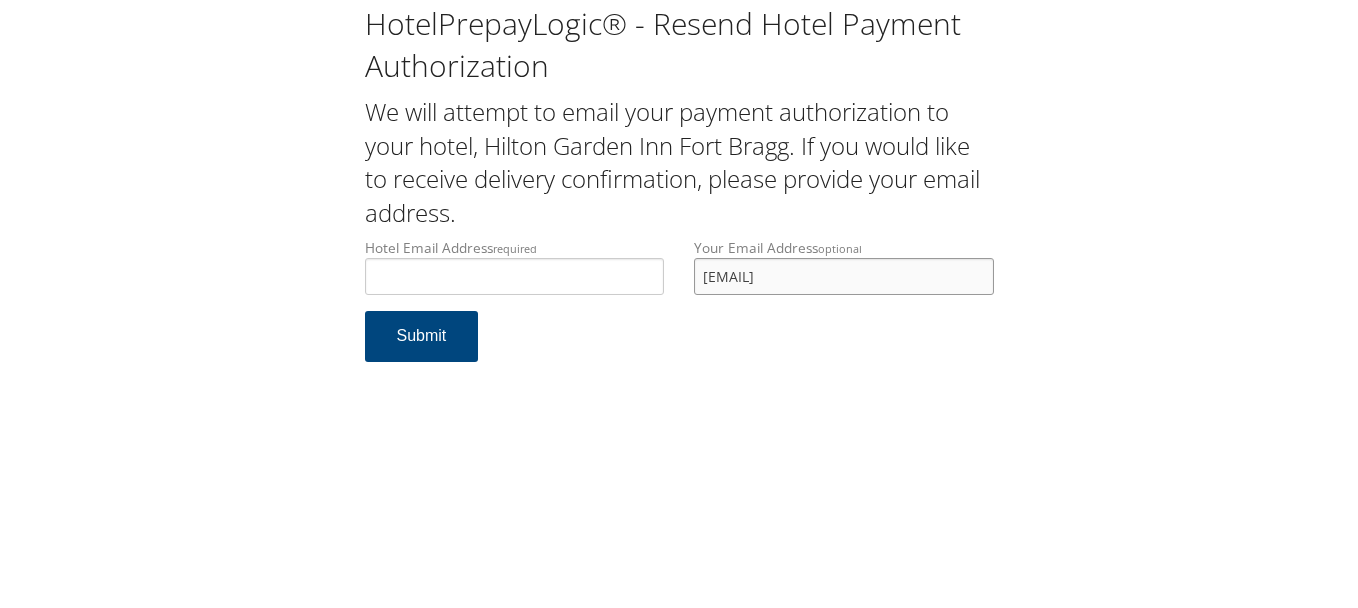 drag, startPoint x: 865, startPoint y: 275, endPoint x: 682, endPoint y: 277, distance: 183.01093 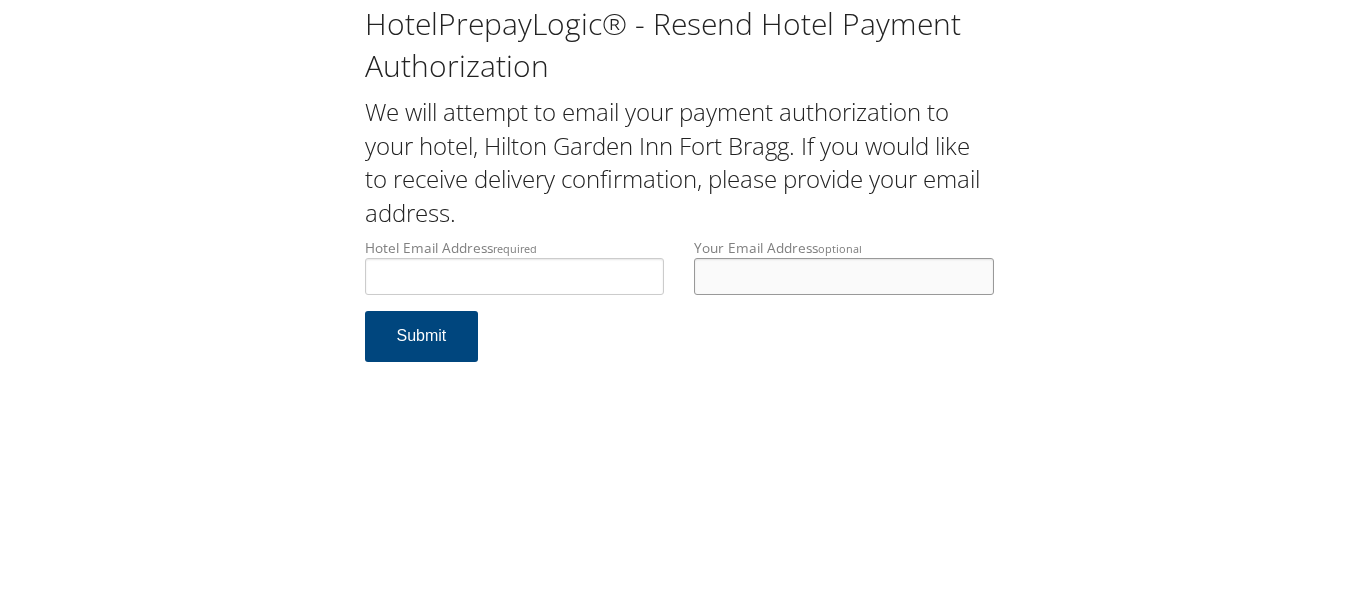 type 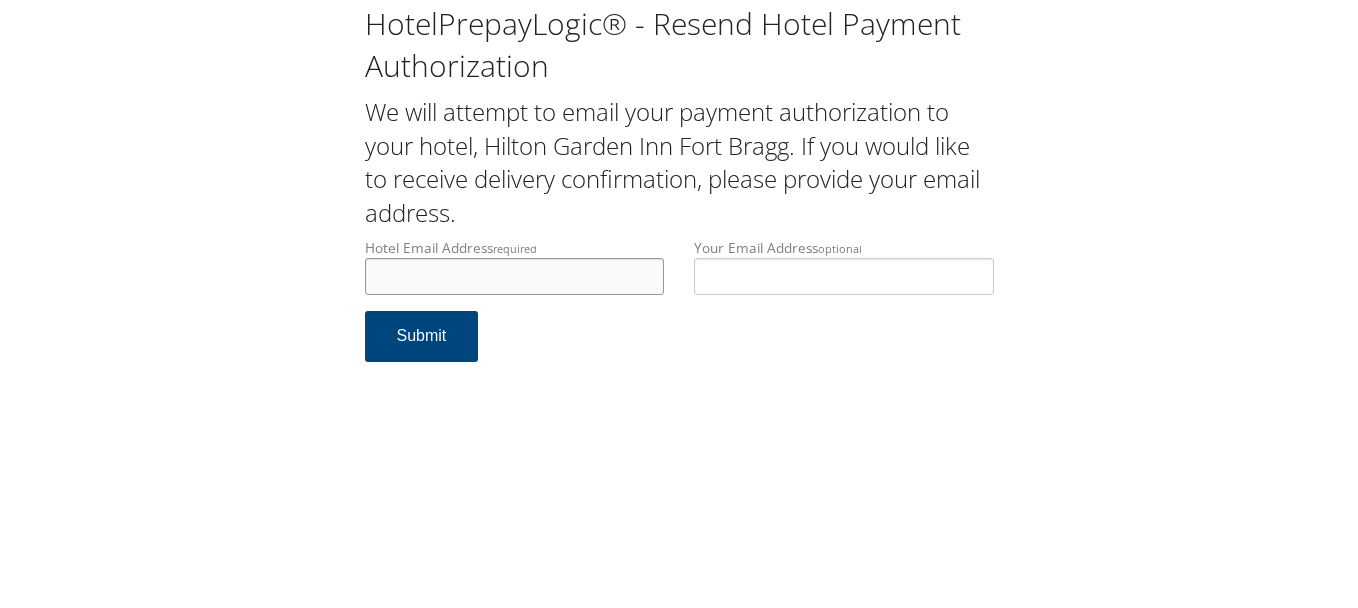 click on "Hotel Email Address  required" at bounding box center [515, 276] 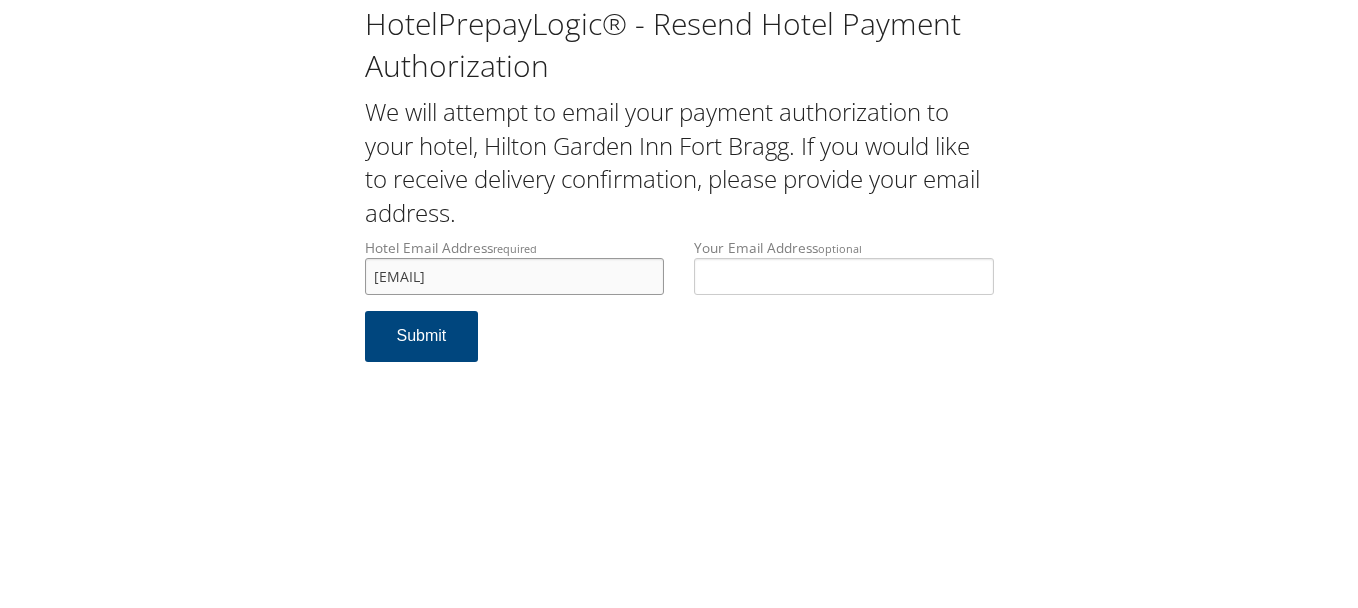 type on "saugustowski@hgifay.com" 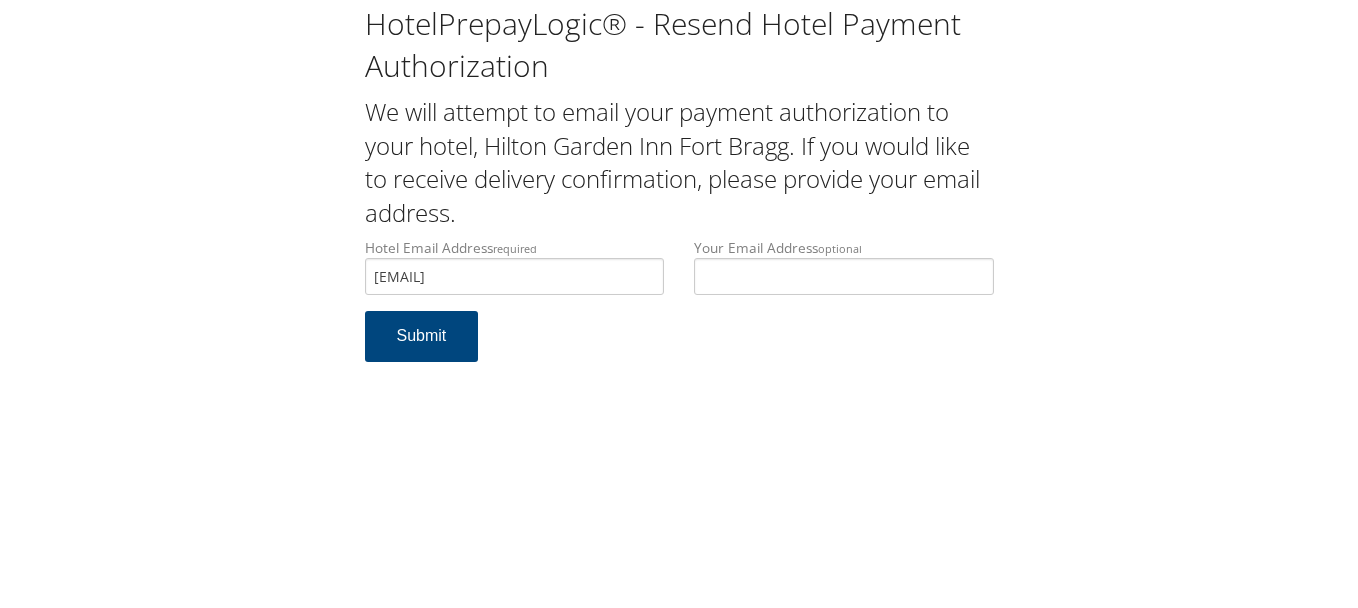 drag, startPoint x: 897, startPoint y: 420, endPoint x: 885, endPoint y: 418, distance: 12.165525 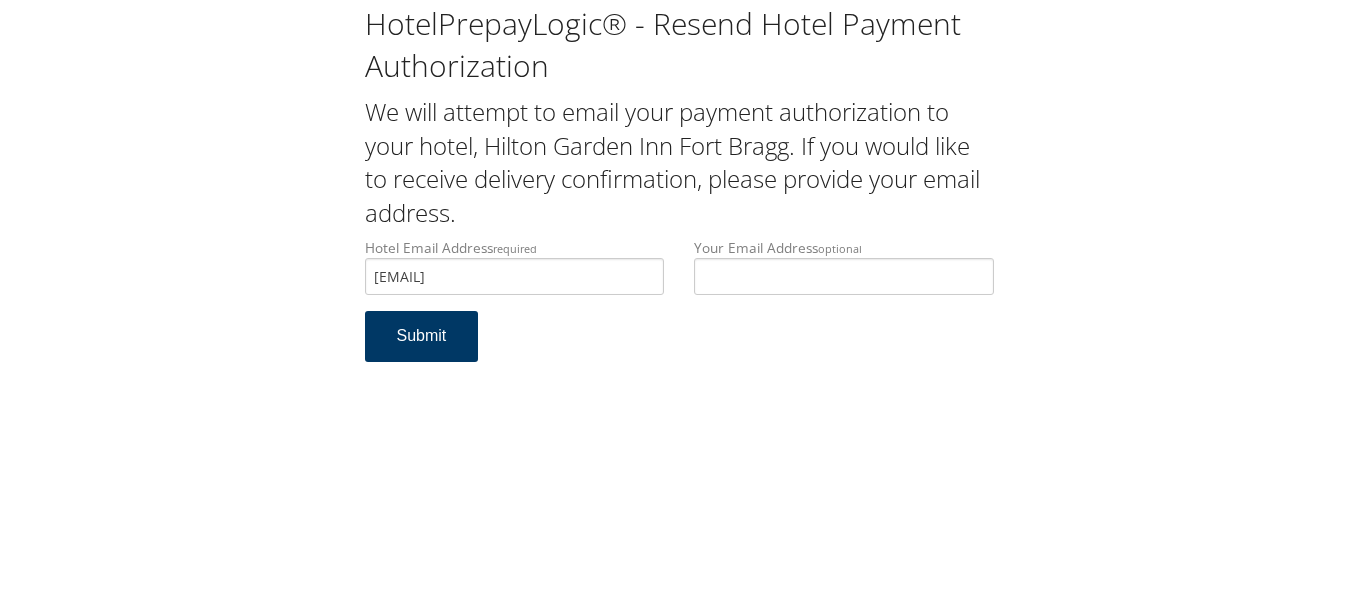click on "Submit" at bounding box center (422, 336) 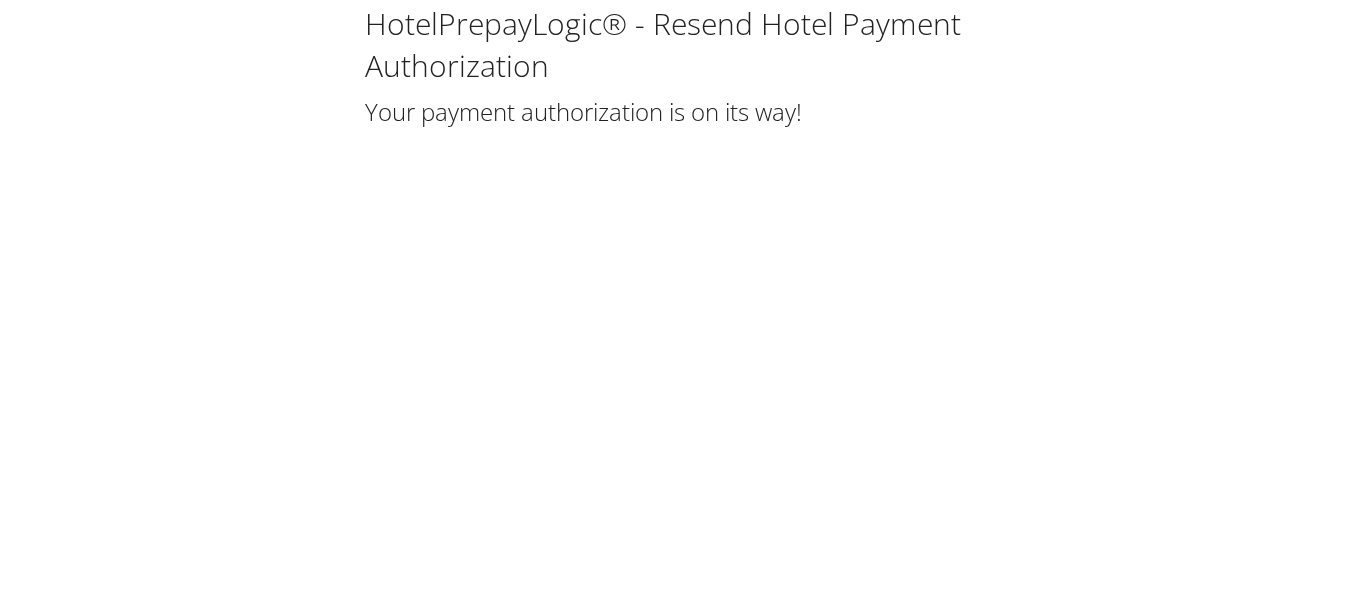scroll, scrollTop: 0, scrollLeft: 0, axis: both 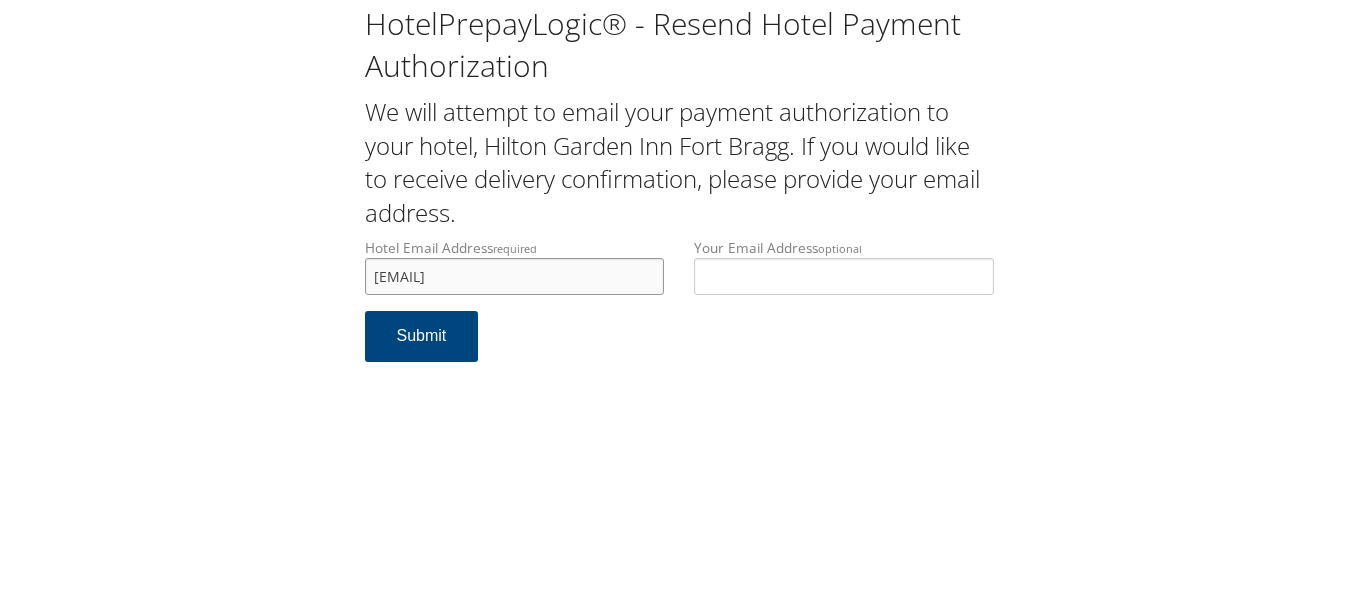 drag, startPoint x: 423, startPoint y: 278, endPoint x: 361, endPoint y: 274, distance: 62.1289 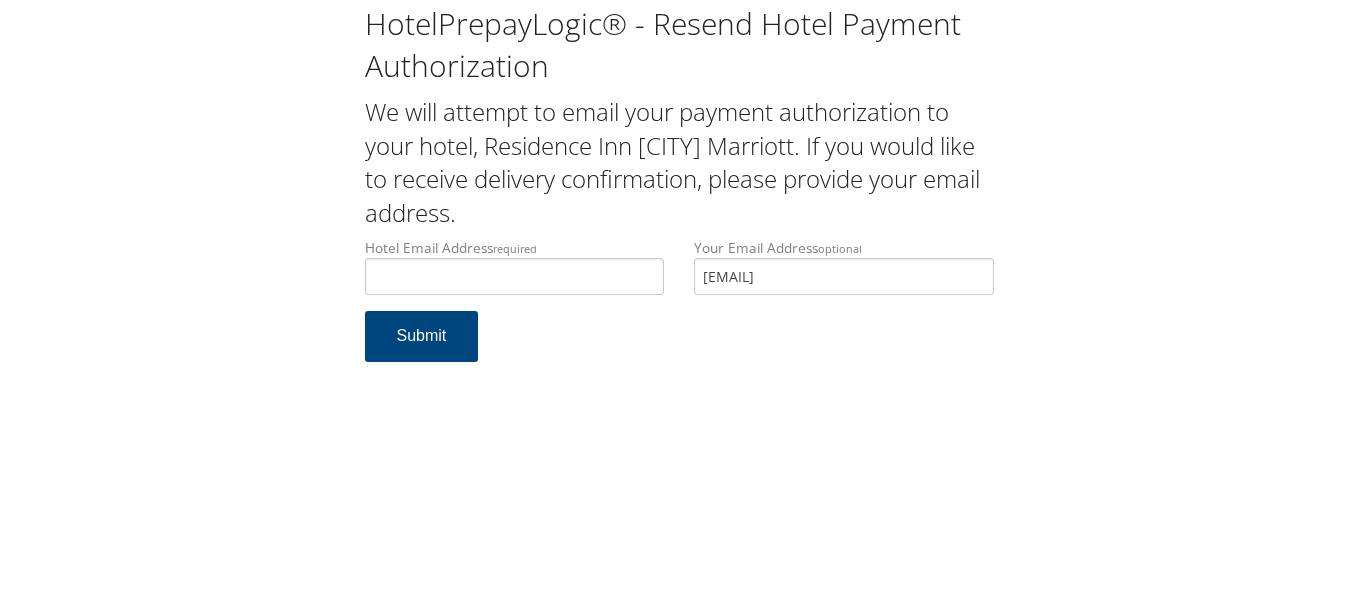 scroll, scrollTop: 0, scrollLeft: 0, axis: both 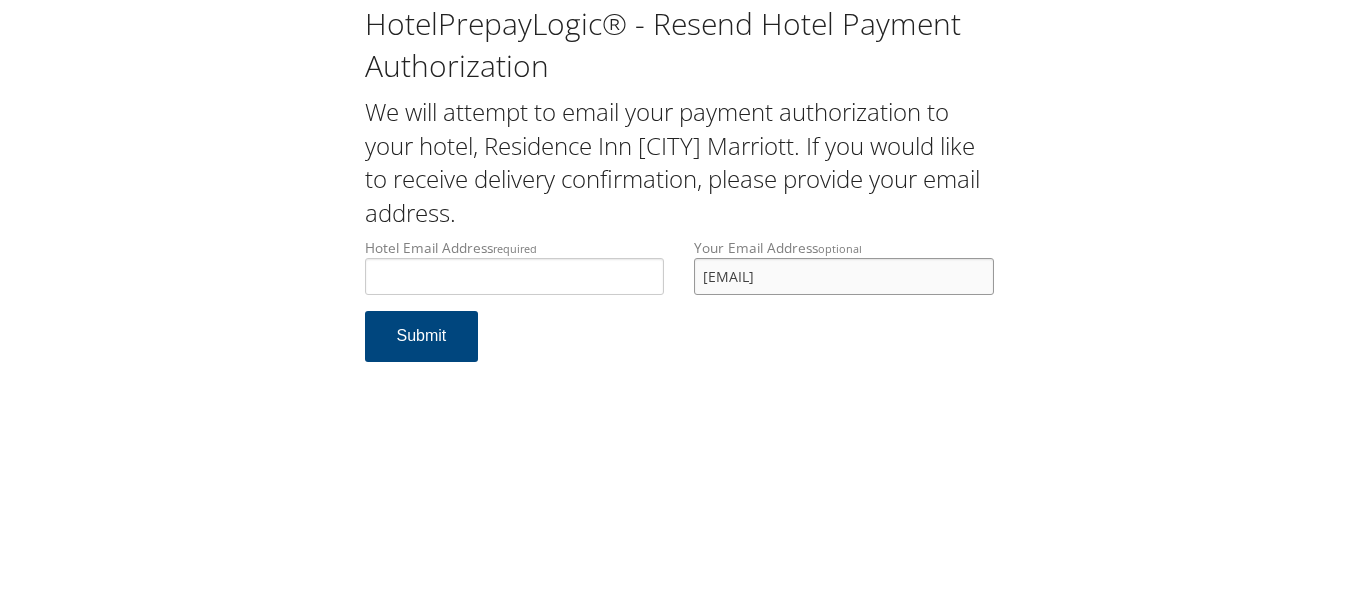 drag, startPoint x: 898, startPoint y: 281, endPoint x: 661, endPoint y: 281, distance: 237 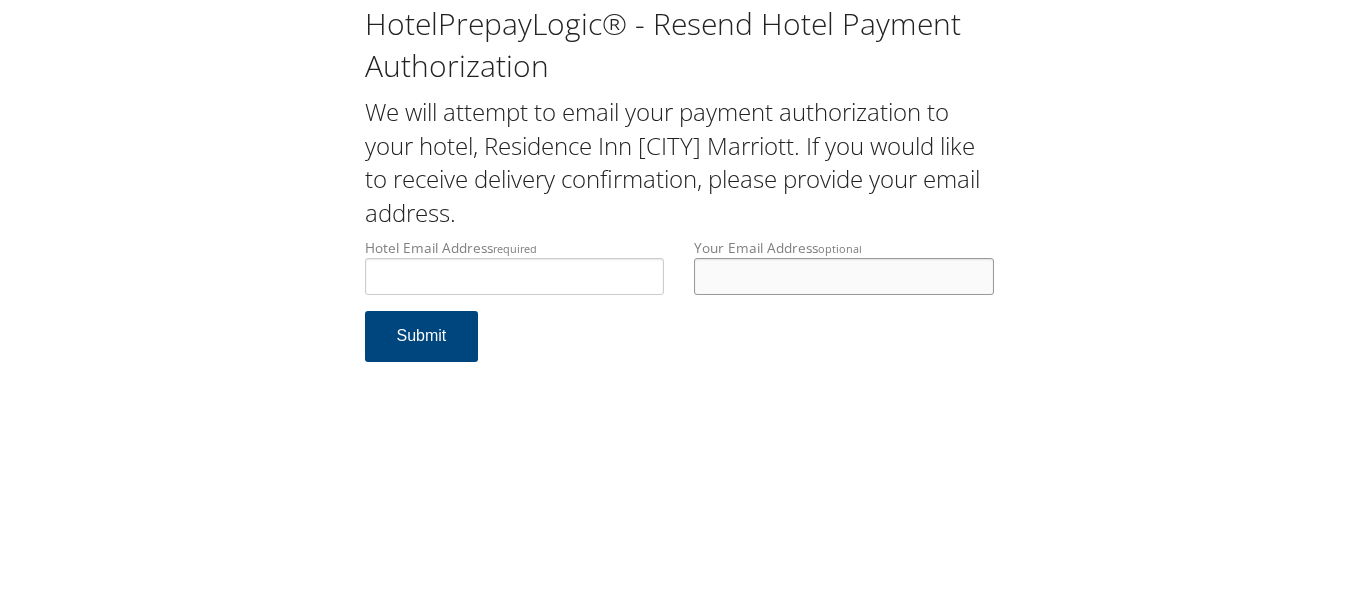 type 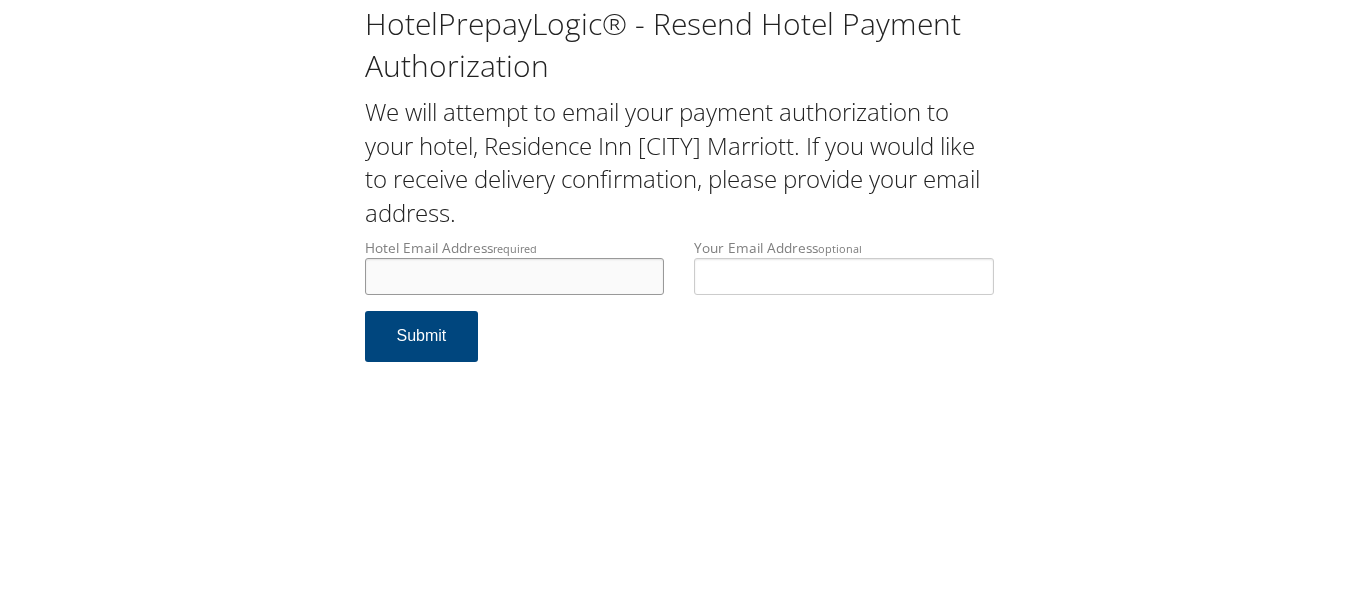 click on "Hotel Email Address  required" at bounding box center [515, 276] 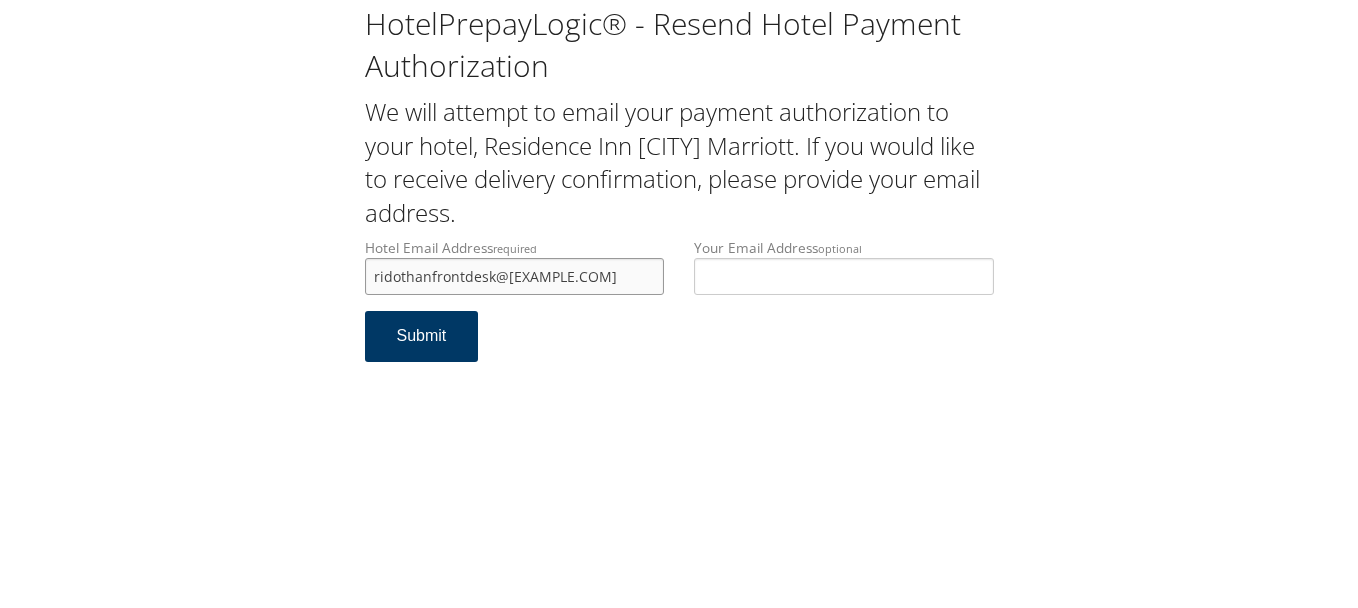 type on "ridothanfrontdesk@[EMAIL]" 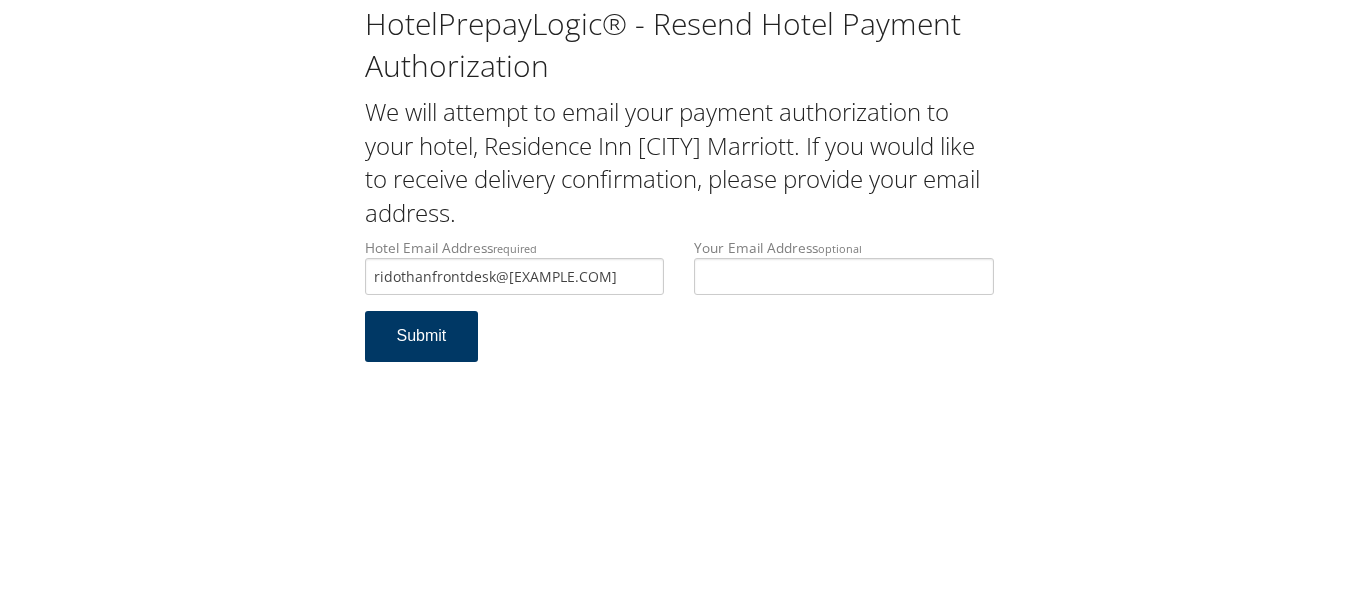 click on "Submit" at bounding box center [422, 336] 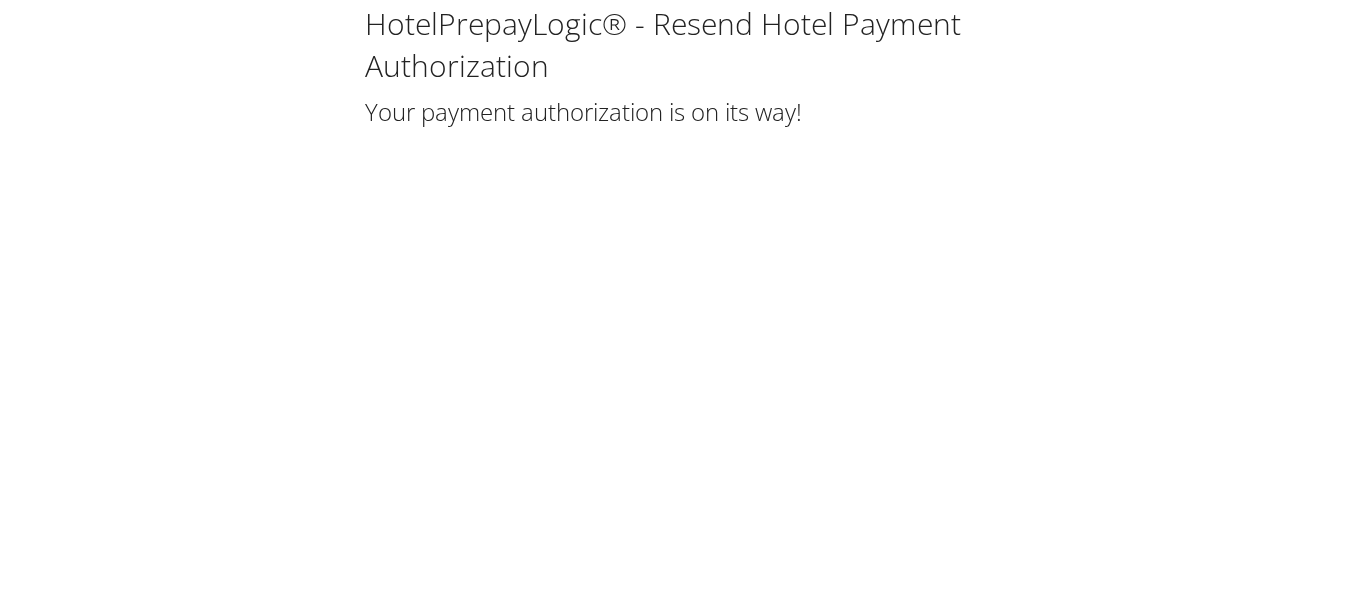 scroll, scrollTop: 0, scrollLeft: 0, axis: both 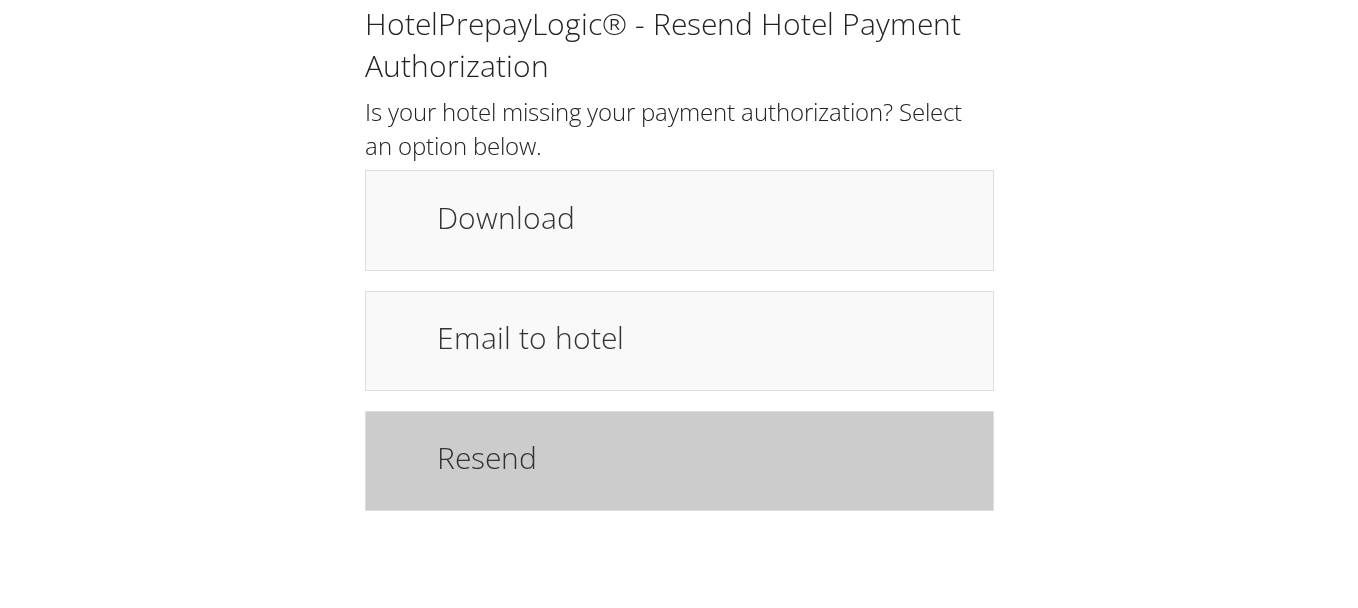 click on "Resend" at bounding box center [679, 461] 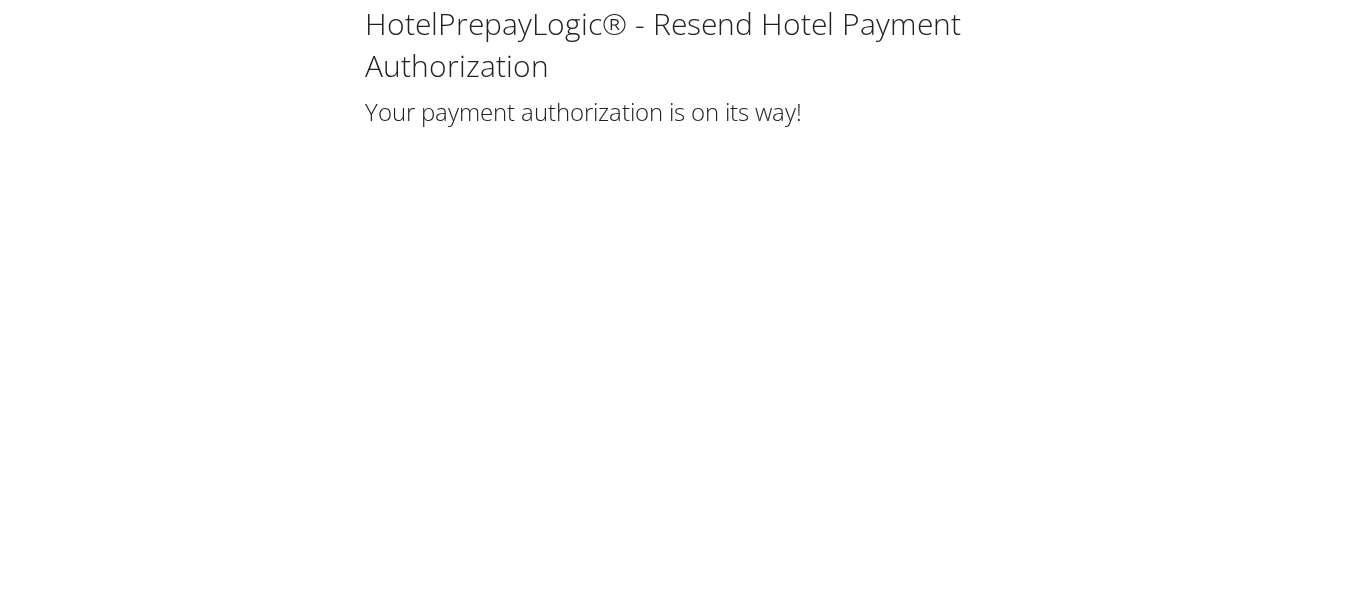 scroll, scrollTop: 0, scrollLeft: 0, axis: both 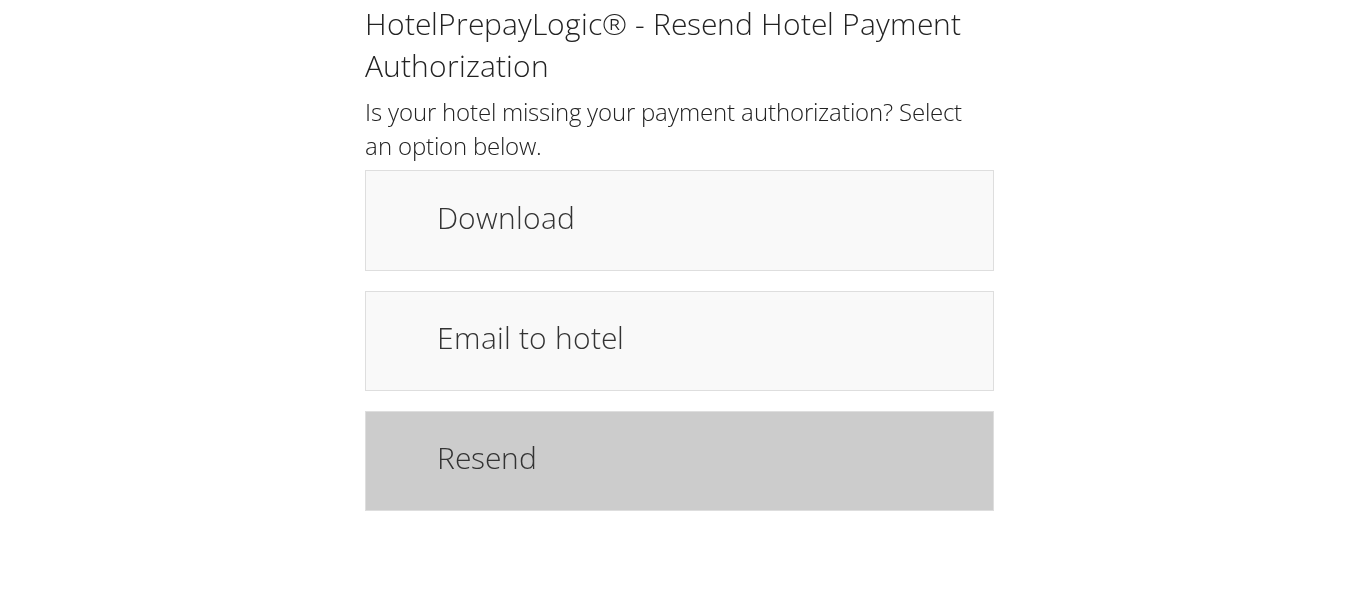 click on "Resend" at bounding box center (705, 457) 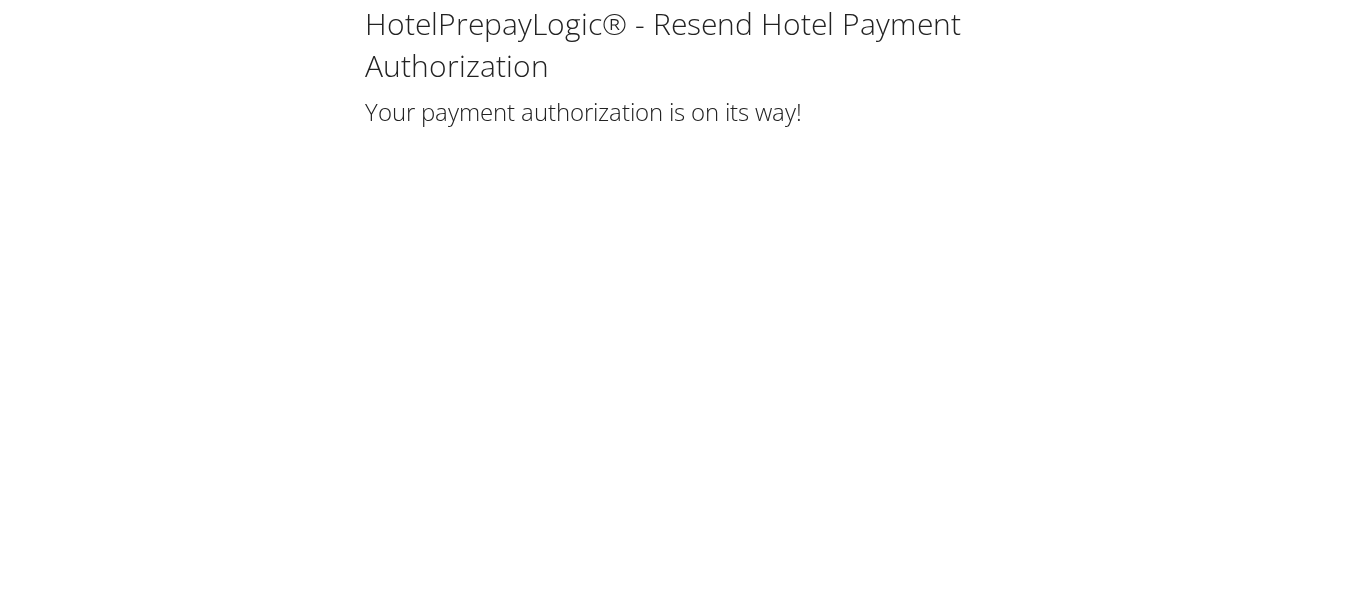 scroll, scrollTop: 0, scrollLeft: 0, axis: both 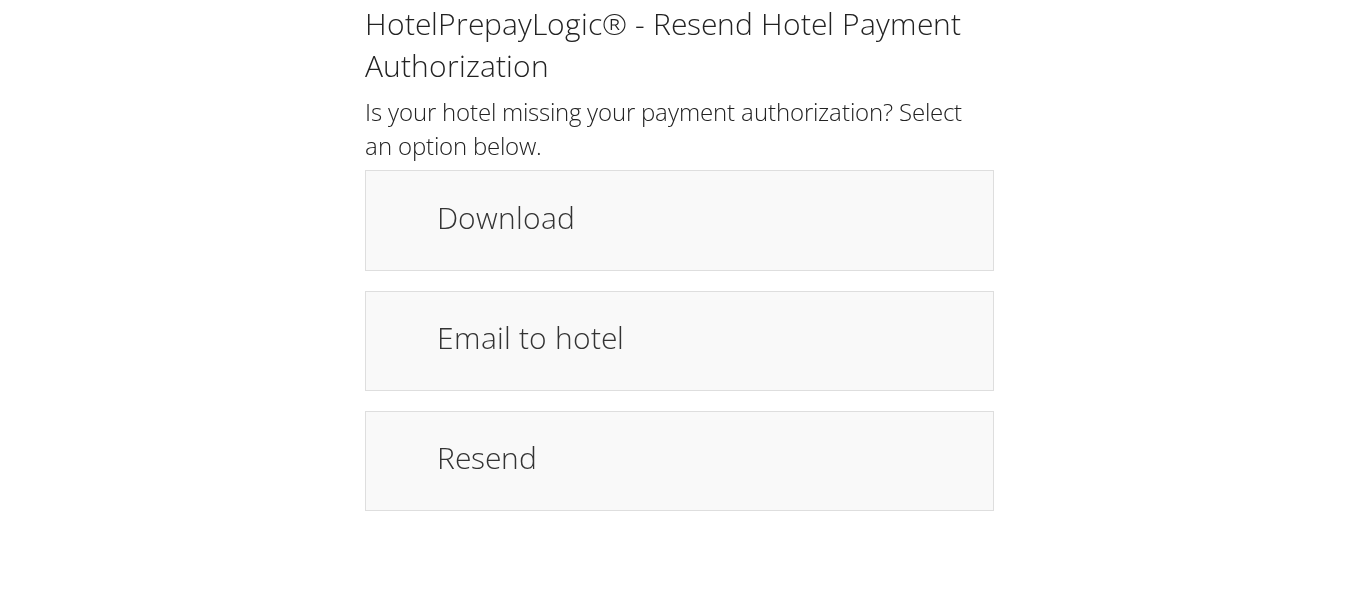 click on "Email to hotel" at bounding box center [705, 341] 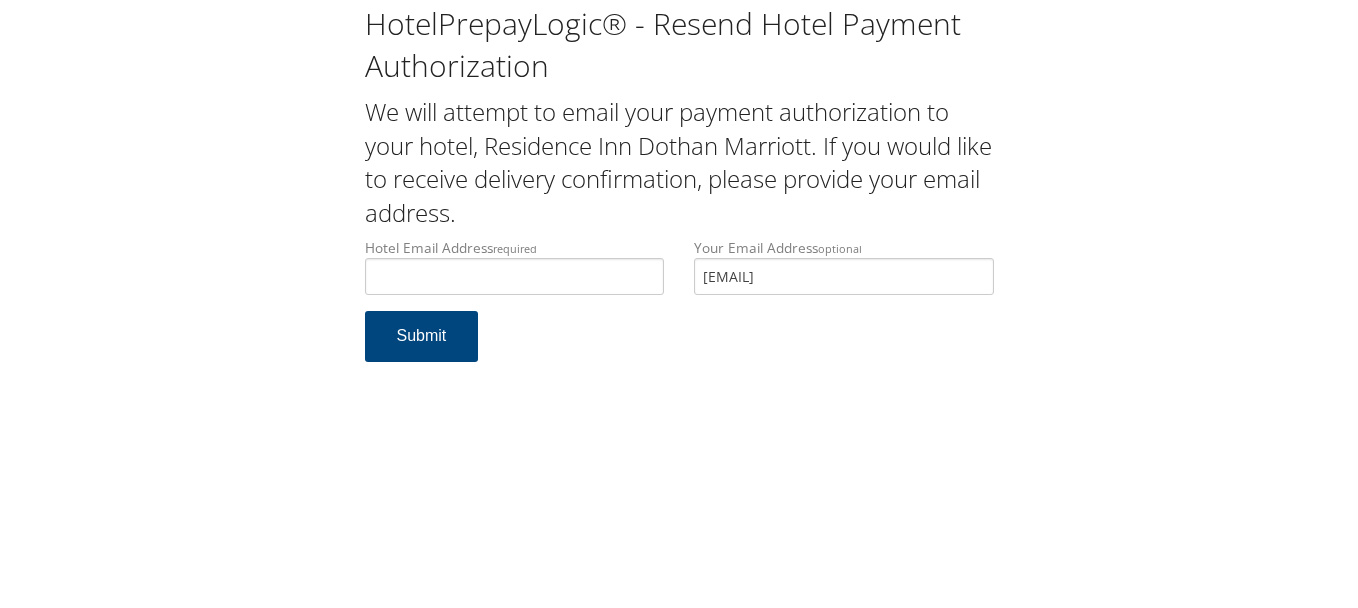 scroll, scrollTop: 0, scrollLeft: 0, axis: both 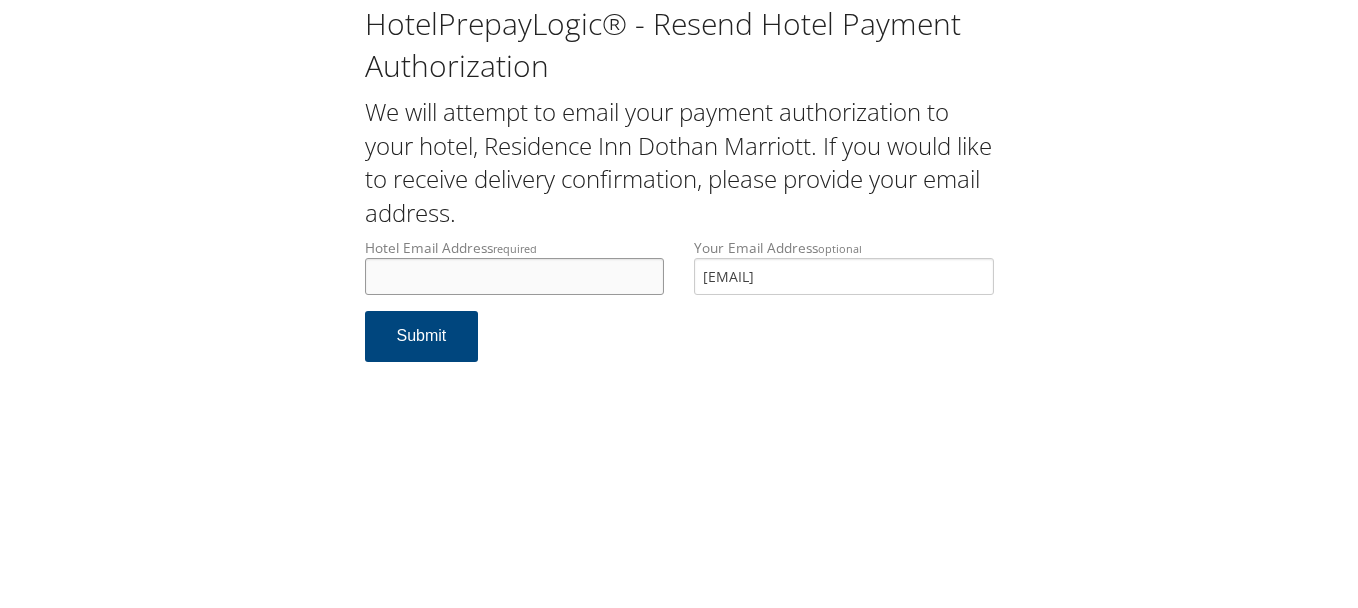 click on "Hotel Email Address  required" at bounding box center [515, 276] 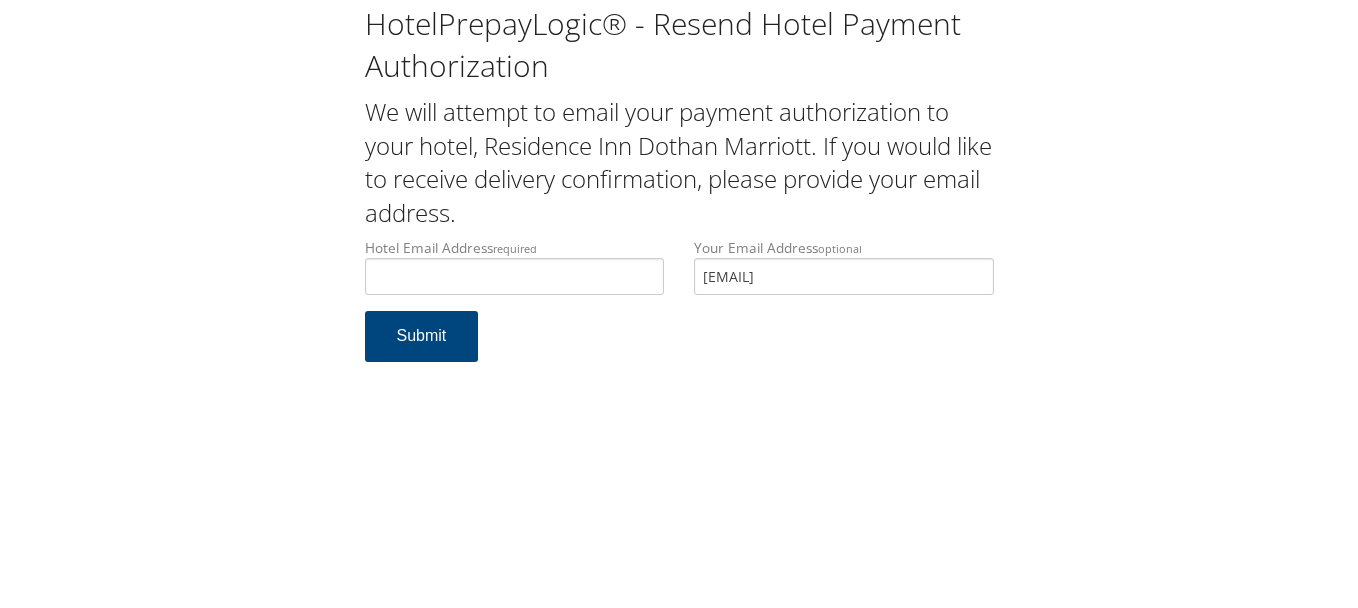click on "HotelPrepayLogic® - Resend Hotel Payment Authorization
We will attempt to email your payment authorization to your hotel, Residence Inn Dothan Marriott.
If you would like to receive delivery confirmation, please provide your email address.
Hotel Email Address  required
Hotel email address is required
Your Email Address  optional
emilyanne417@yahoo.com
Submit" at bounding box center [679, 304] 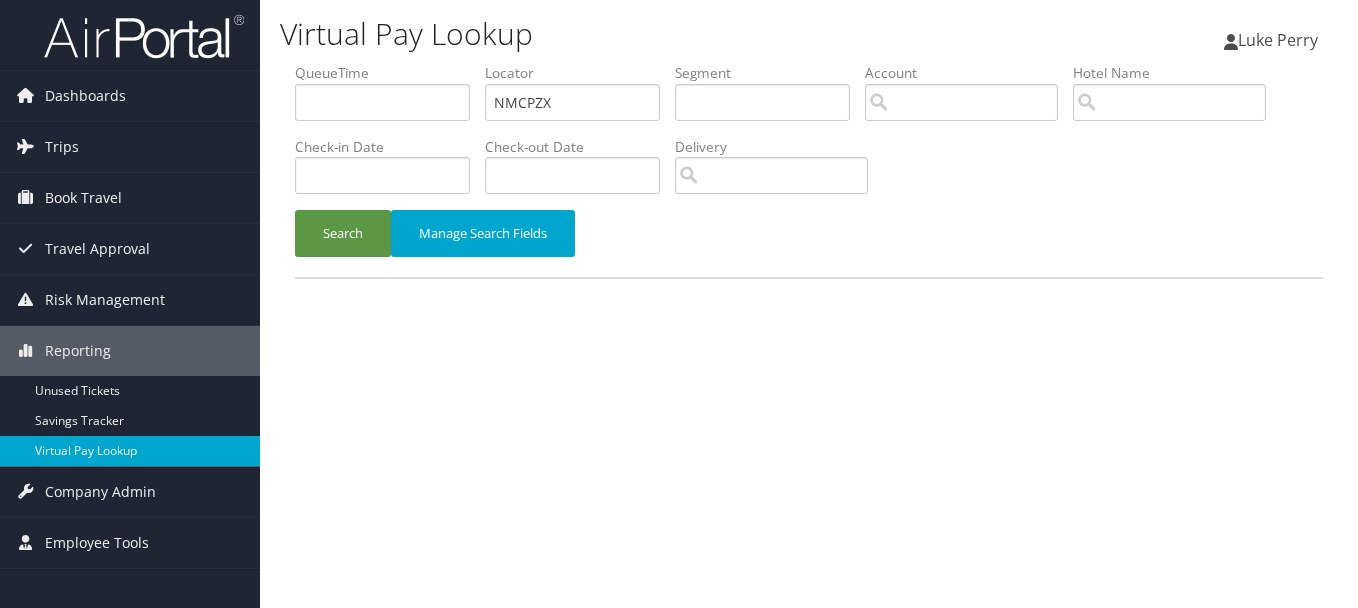 scroll, scrollTop: 0, scrollLeft: 0, axis: both 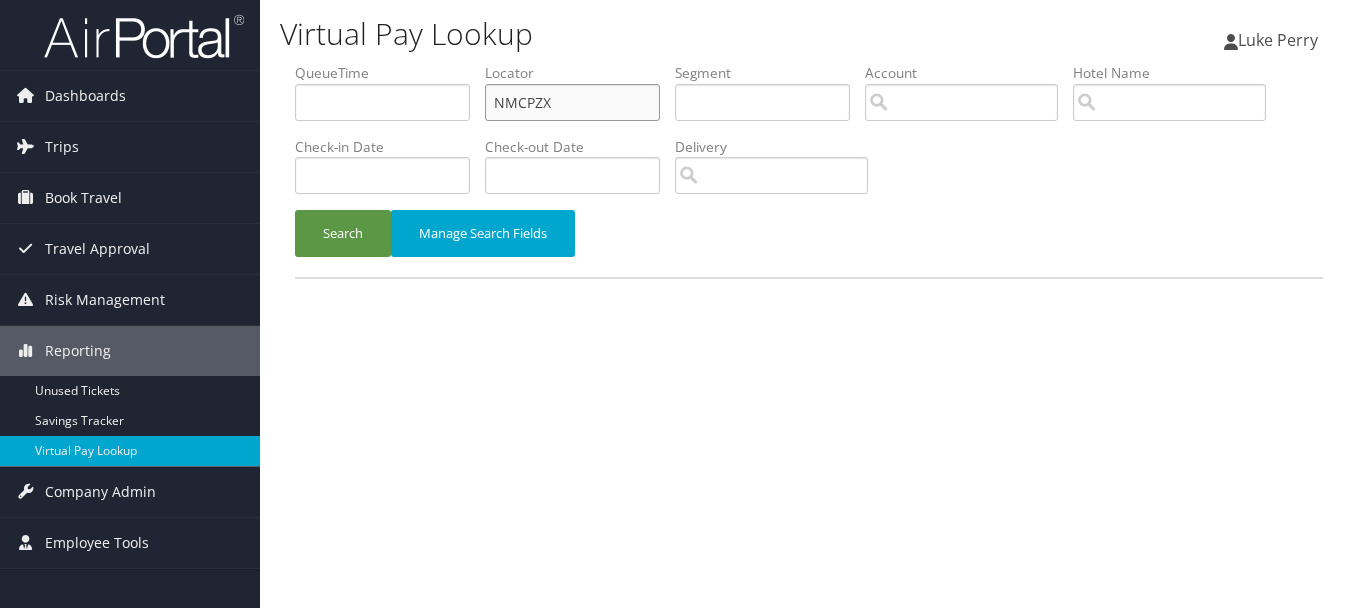 click on "QueueTime Locator NMCPZX Segment Account Traveler Hotel Name Check-in Date Check-out Date Delivery" at bounding box center (809, 63) 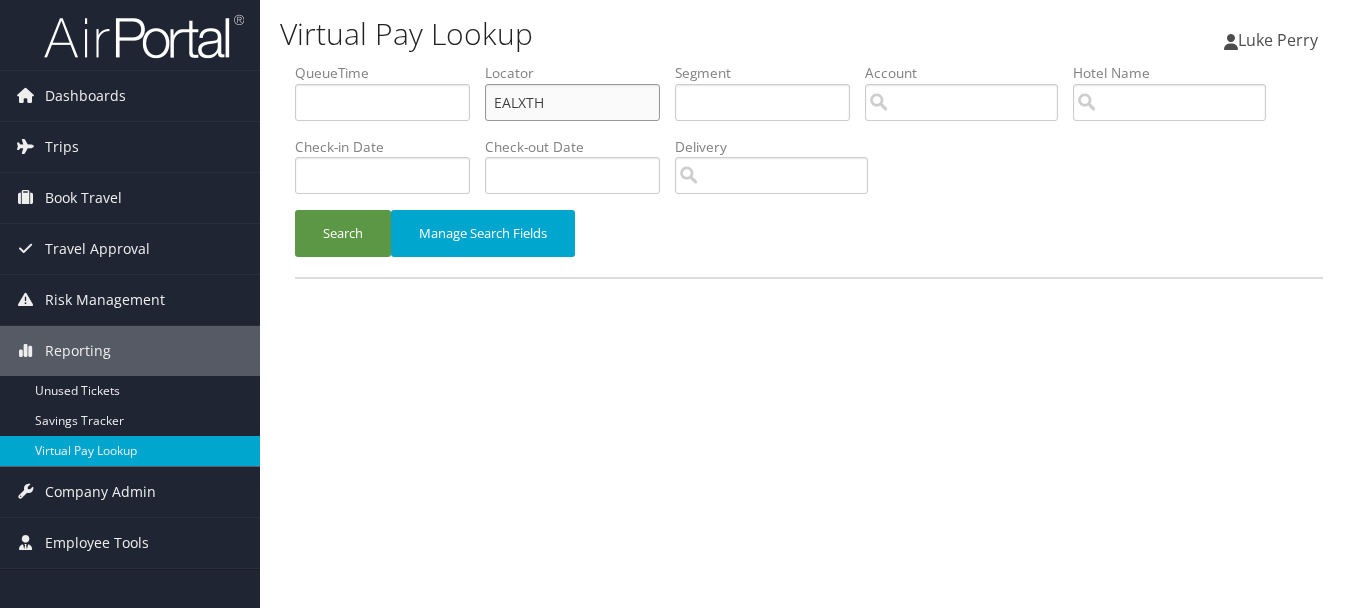 click on "Search" at bounding box center [343, 233] 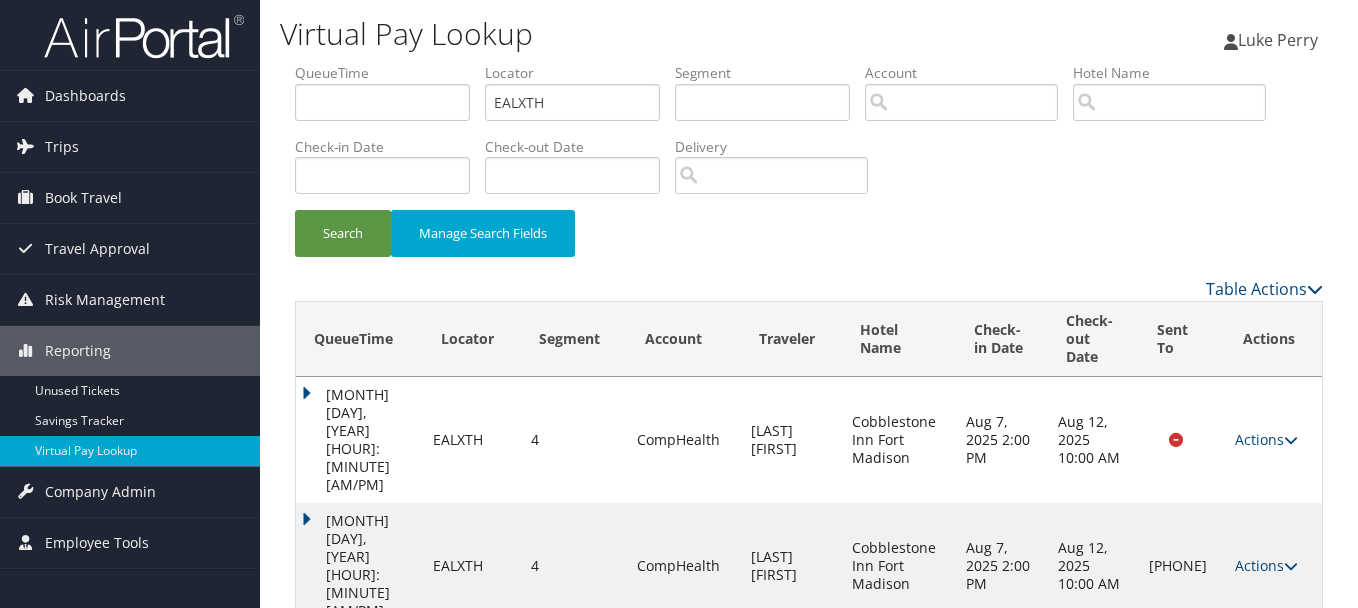 click on "Actions   Resend  Logs  Delivery Information  View Itinerary" at bounding box center [1273, 566] 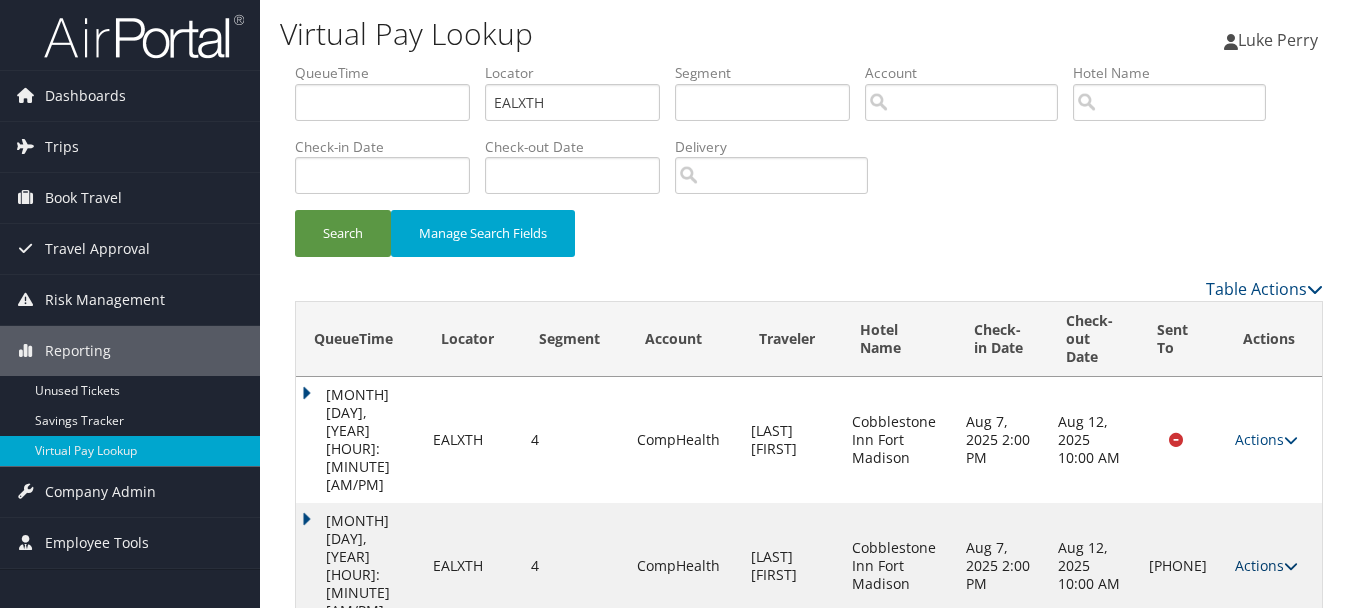 click on "Actions" at bounding box center [1266, 565] 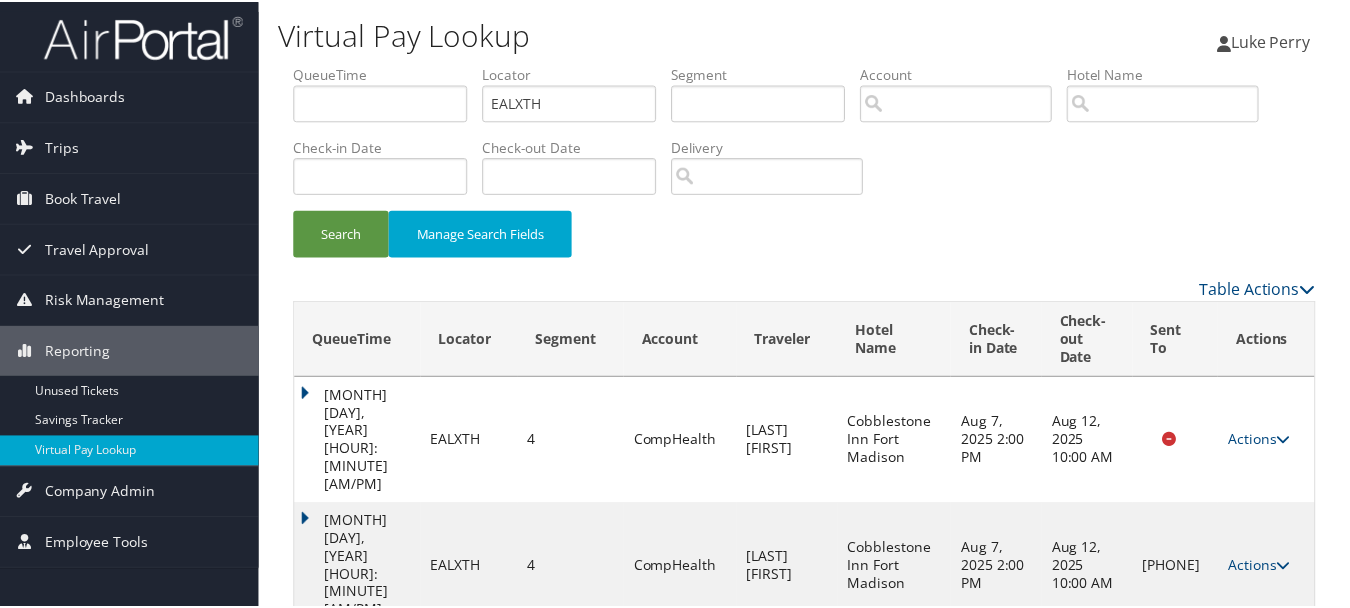 scroll, scrollTop: 26, scrollLeft: 0, axis: vertical 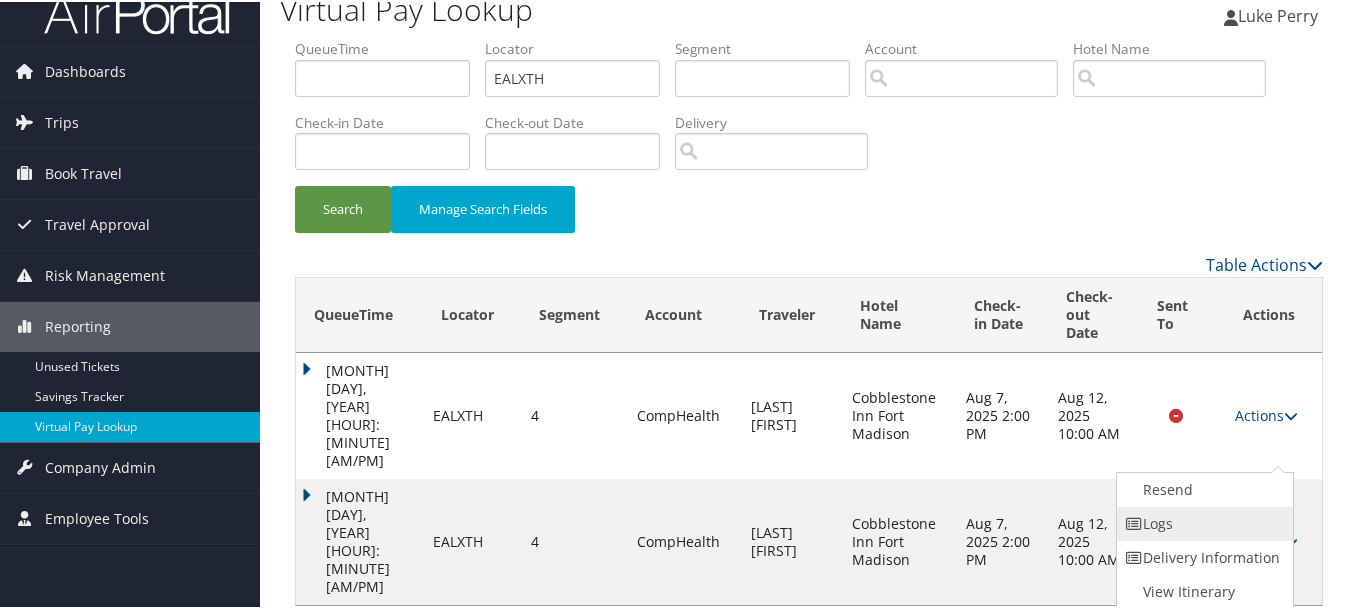 click on "Logs" at bounding box center (1202, 522) 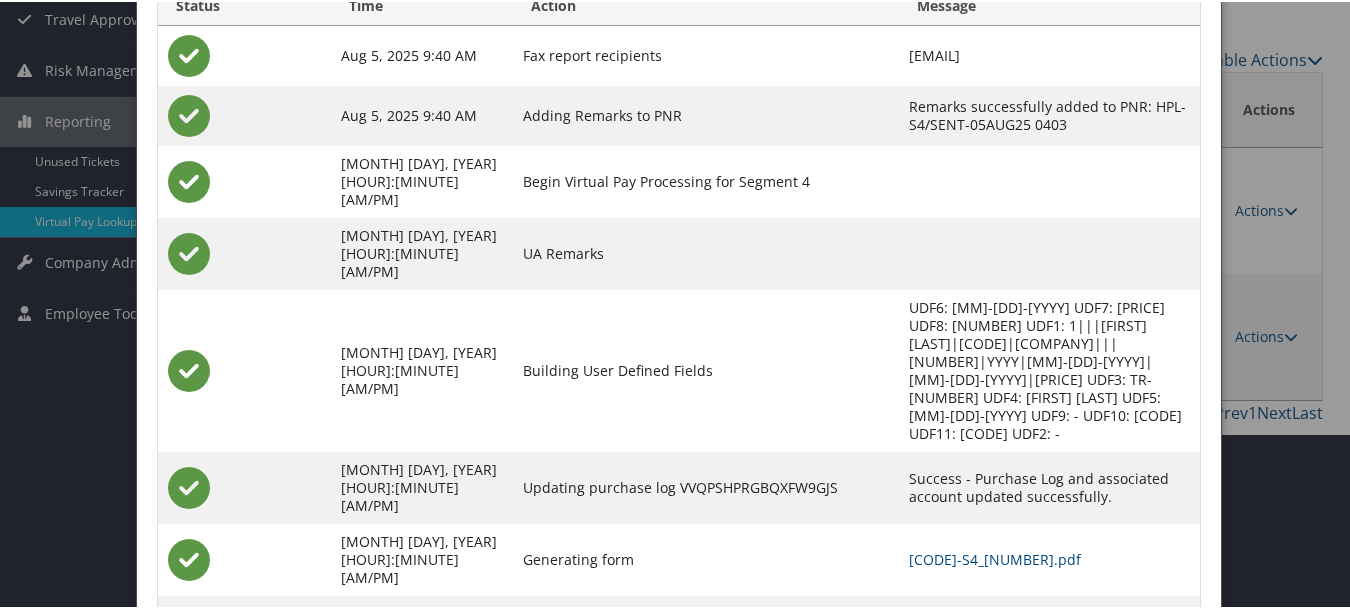 scroll, scrollTop: 131, scrollLeft: 0, axis: vertical 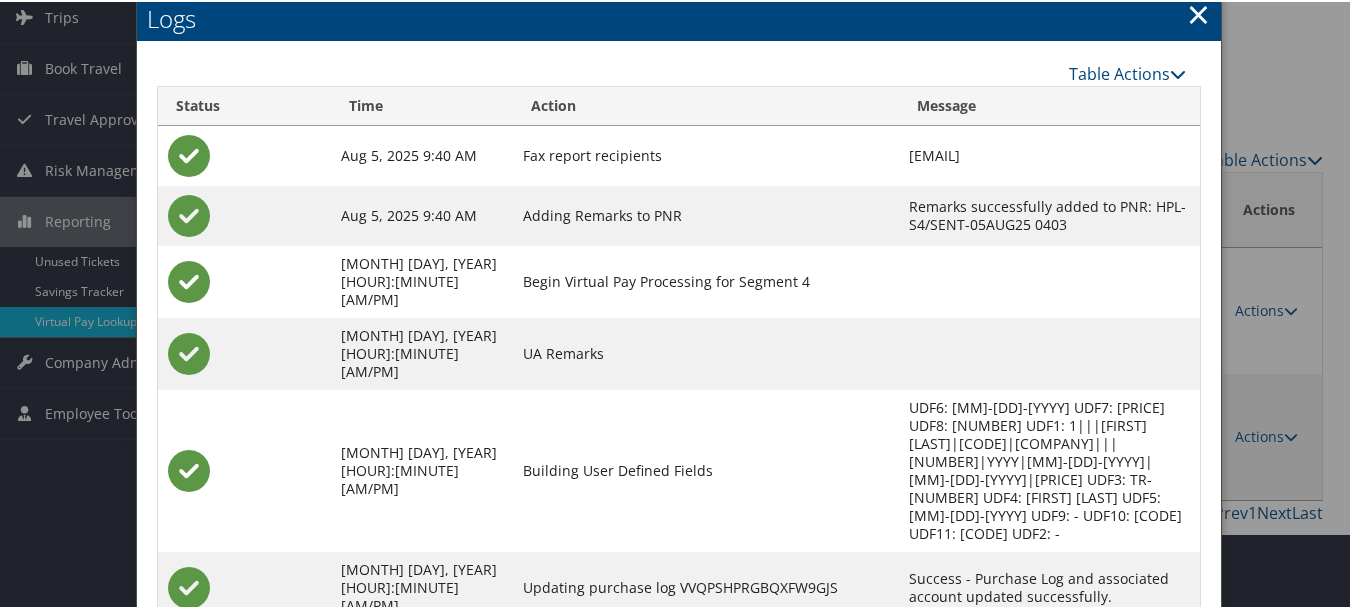 click on "×" at bounding box center [1198, 12] 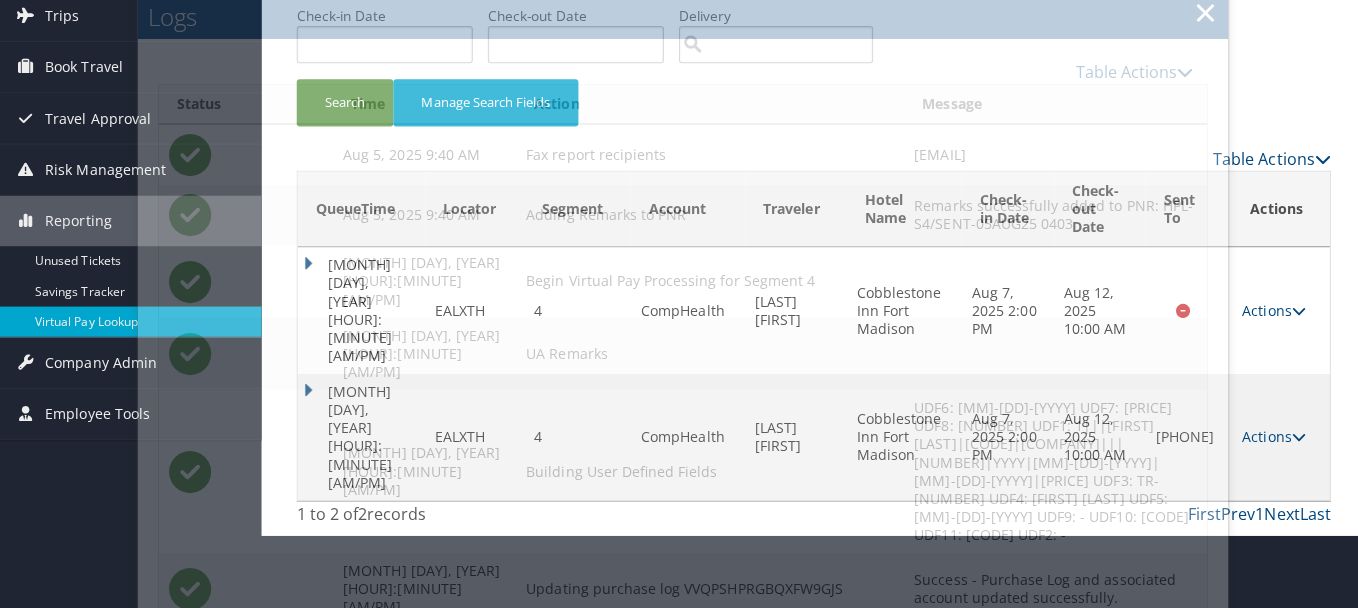 scroll, scrollTop: 0, scrollLeft: 0, axis: both 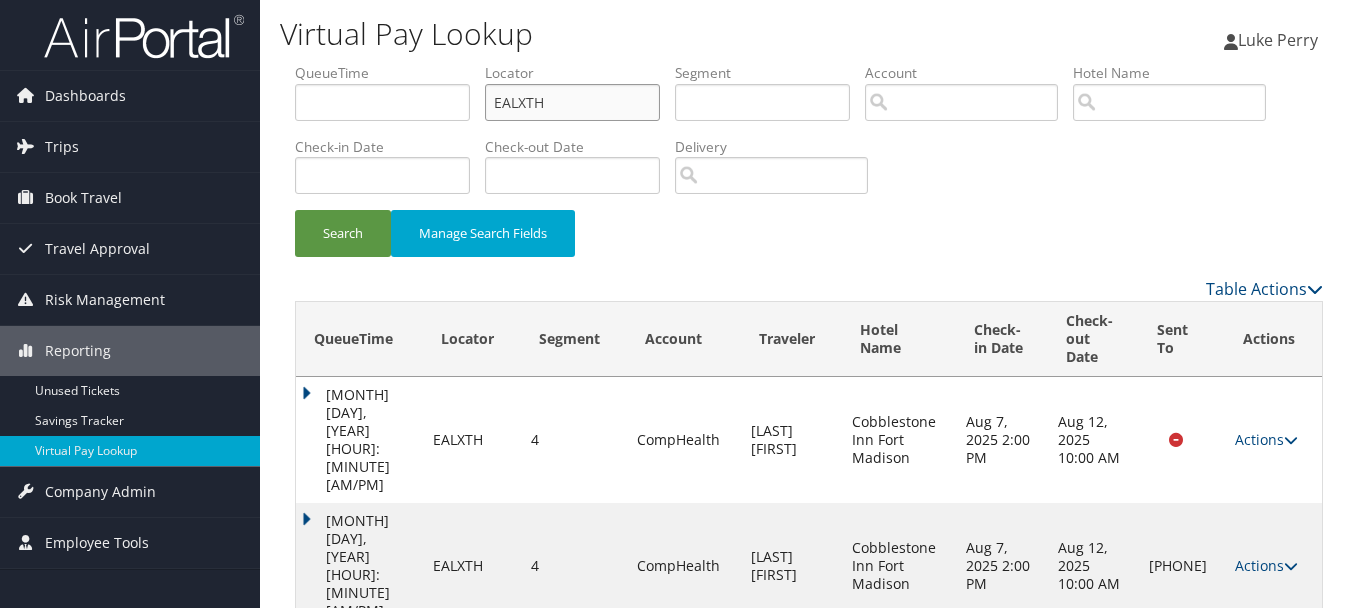 drag, startPoint x: 583, startPoint y: 119, endPoint x: 371, endPoint y: 119, distance: 212 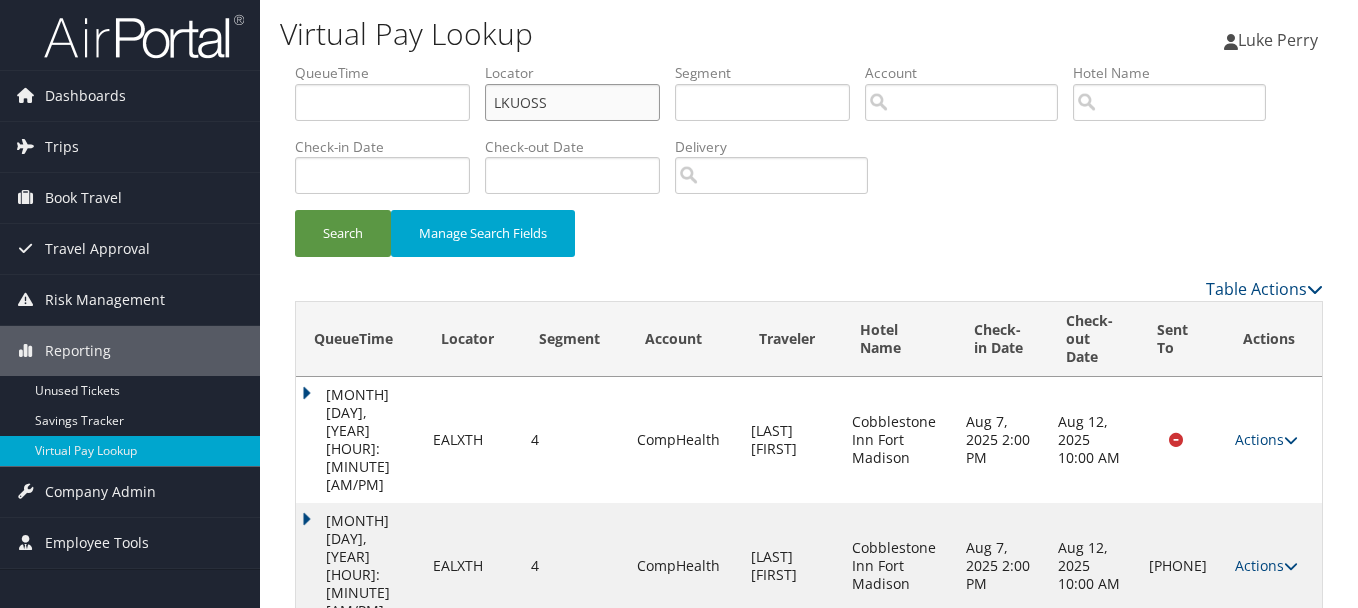 click on "Search" at bounding box center [343, 233] 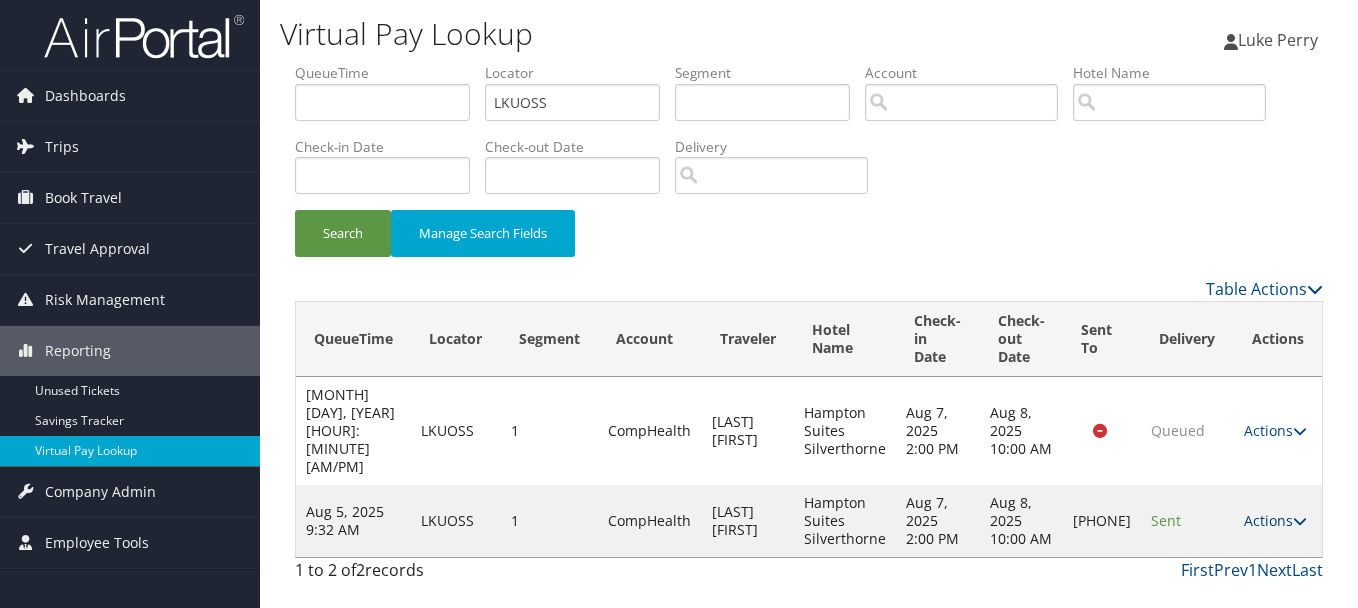 click on "Actions" at bounding box center [1275, 520] 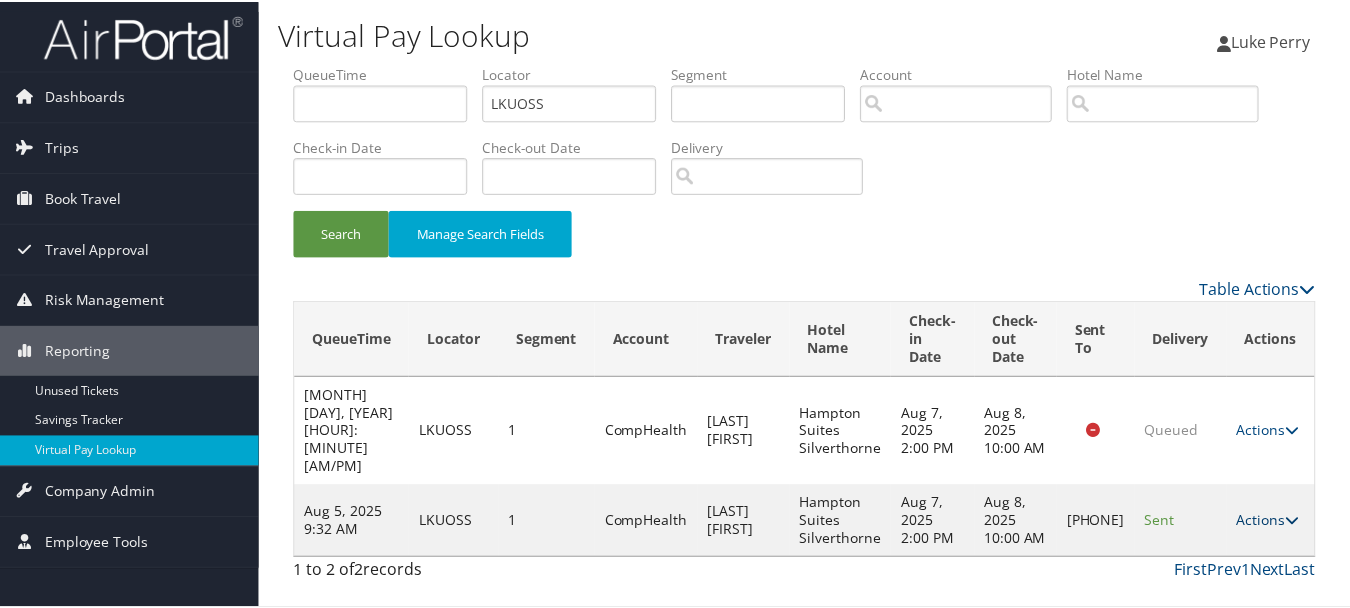 scroll, scrollTop: 35, scrollLeft: 0, axis: vertical 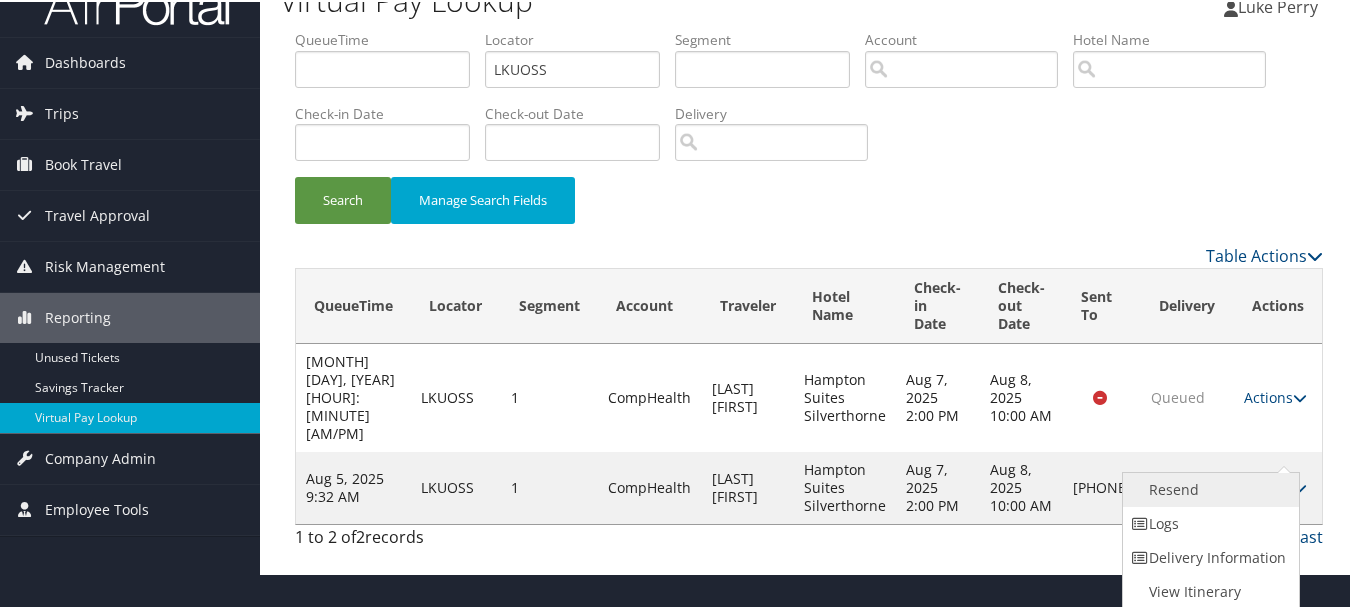 click on "Resend" at bounding box center [1208, 488] 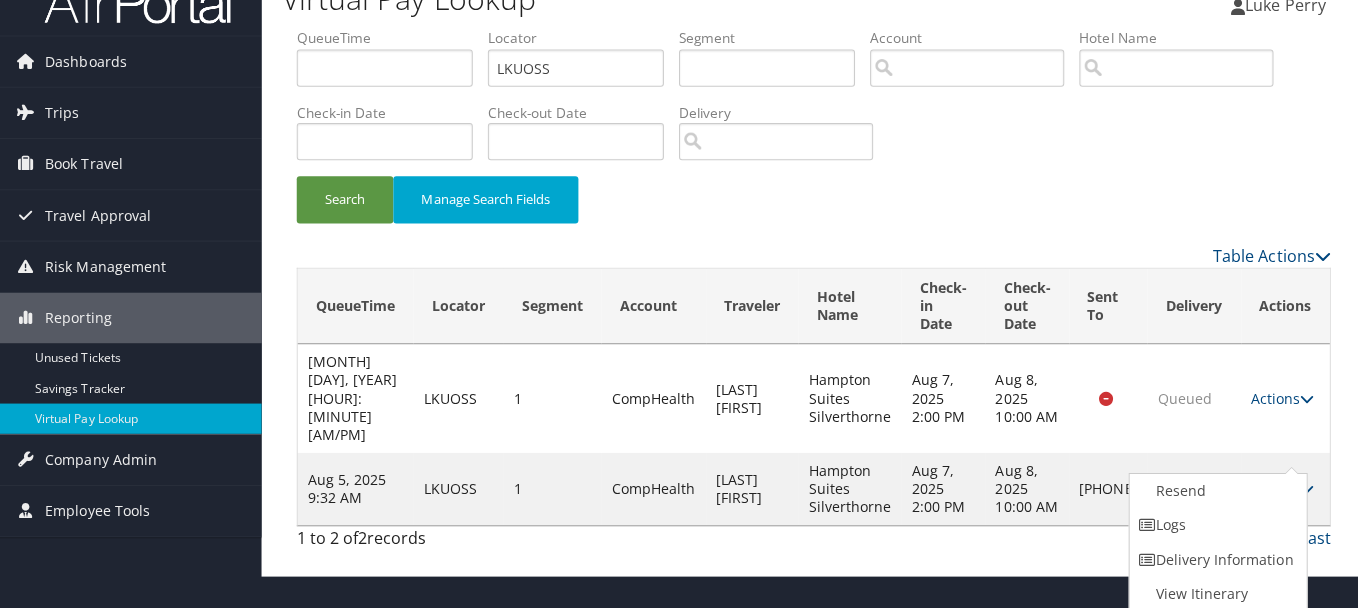 scroll, scrollTop: 0, scrollLeft: 0, axis: both 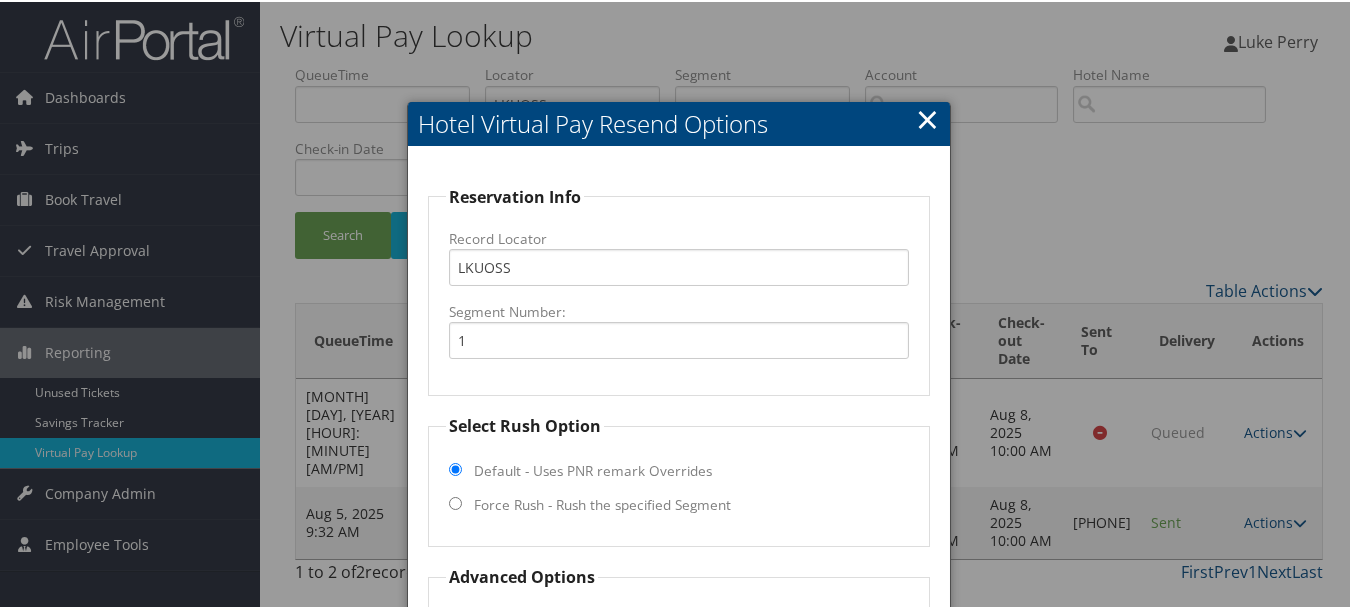 click on "×" at bounding box center [927, 117] 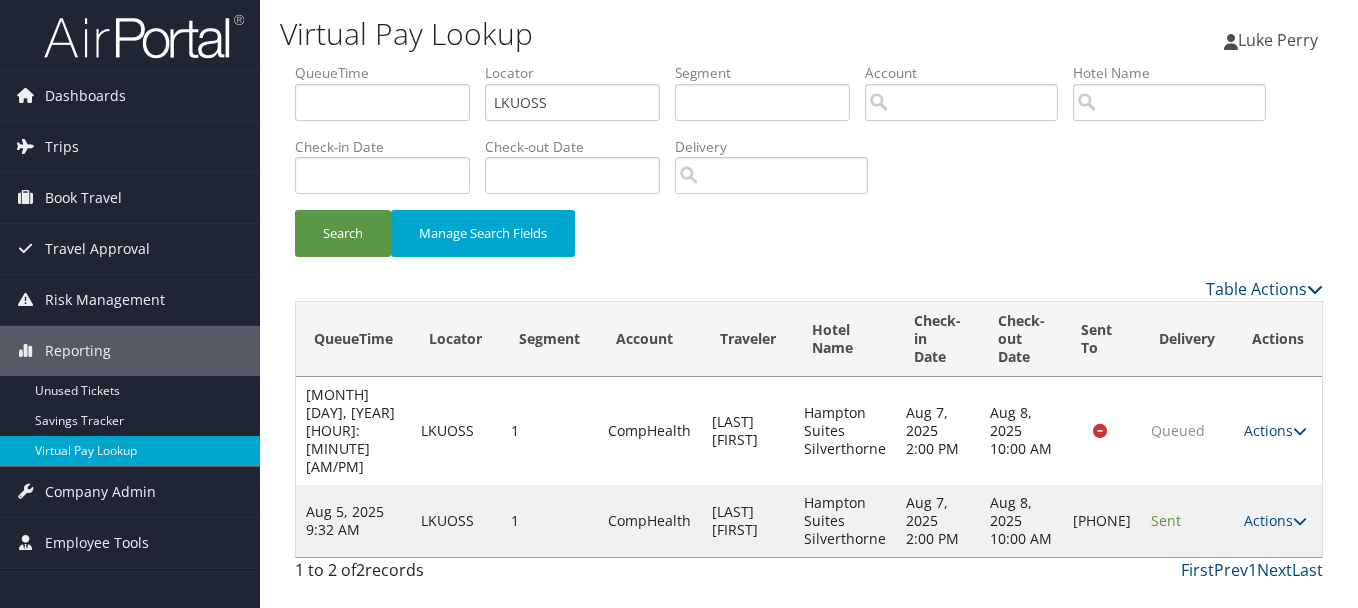 click at bounding box center [1300, 521] 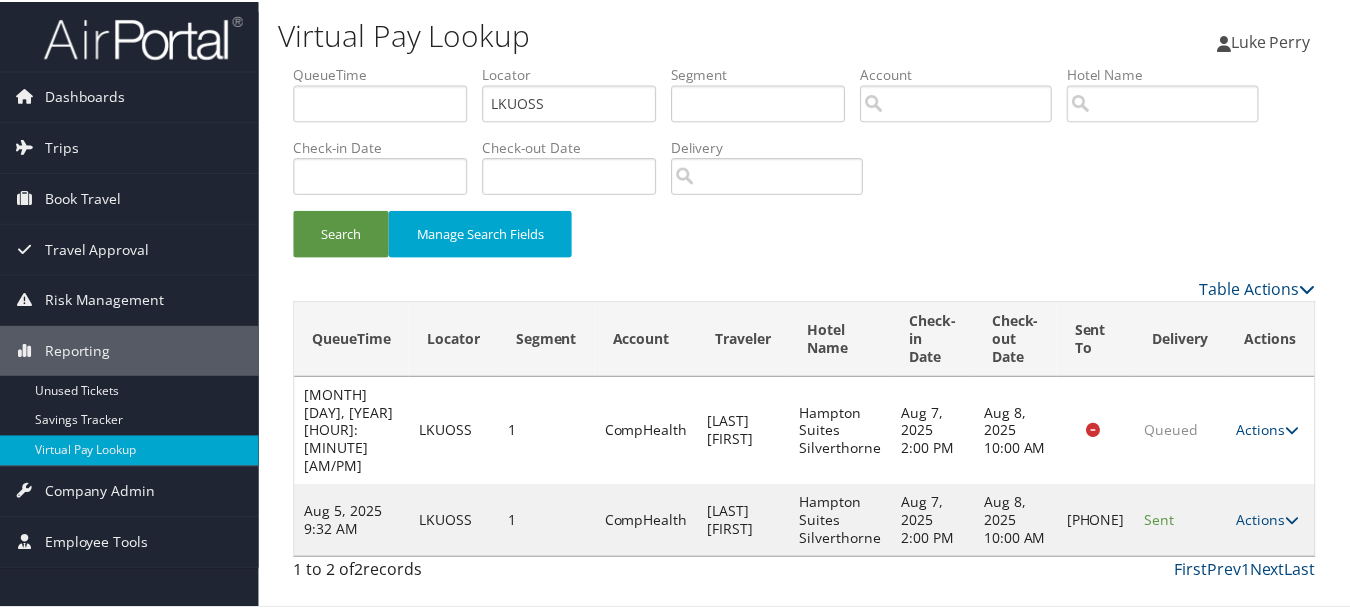 scroll, scrollTop: 35, scrollLeft: 0, axis: vertical 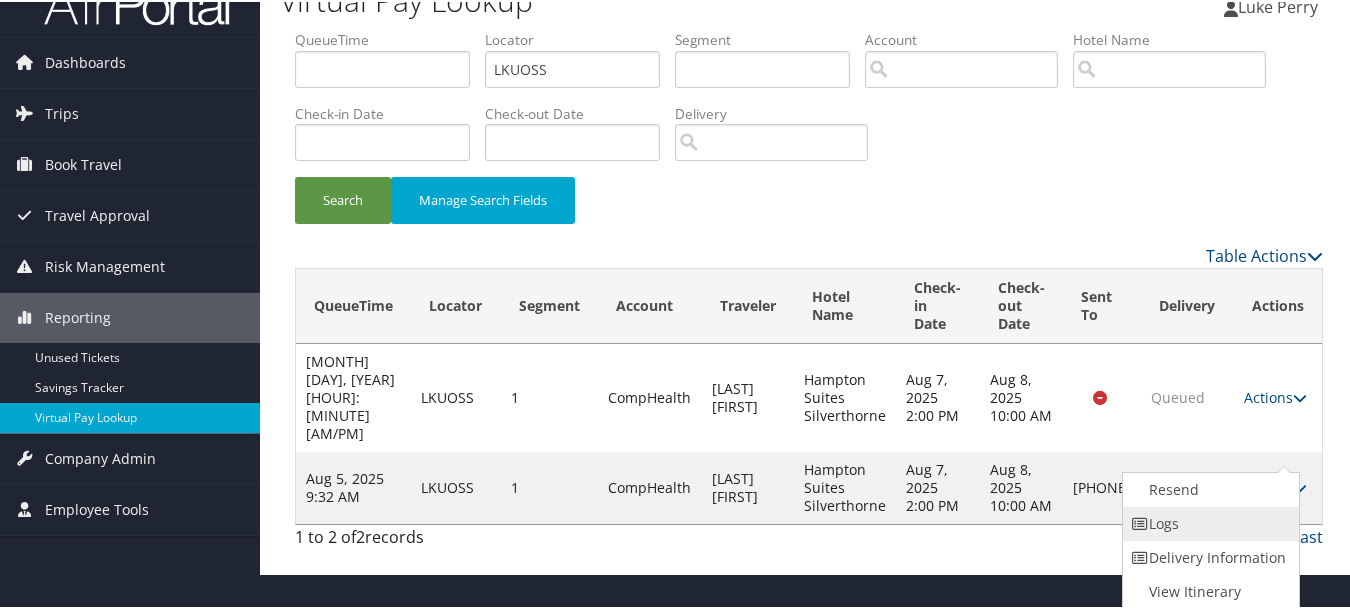 click on "Logs" at bounding box center [1208, 522] 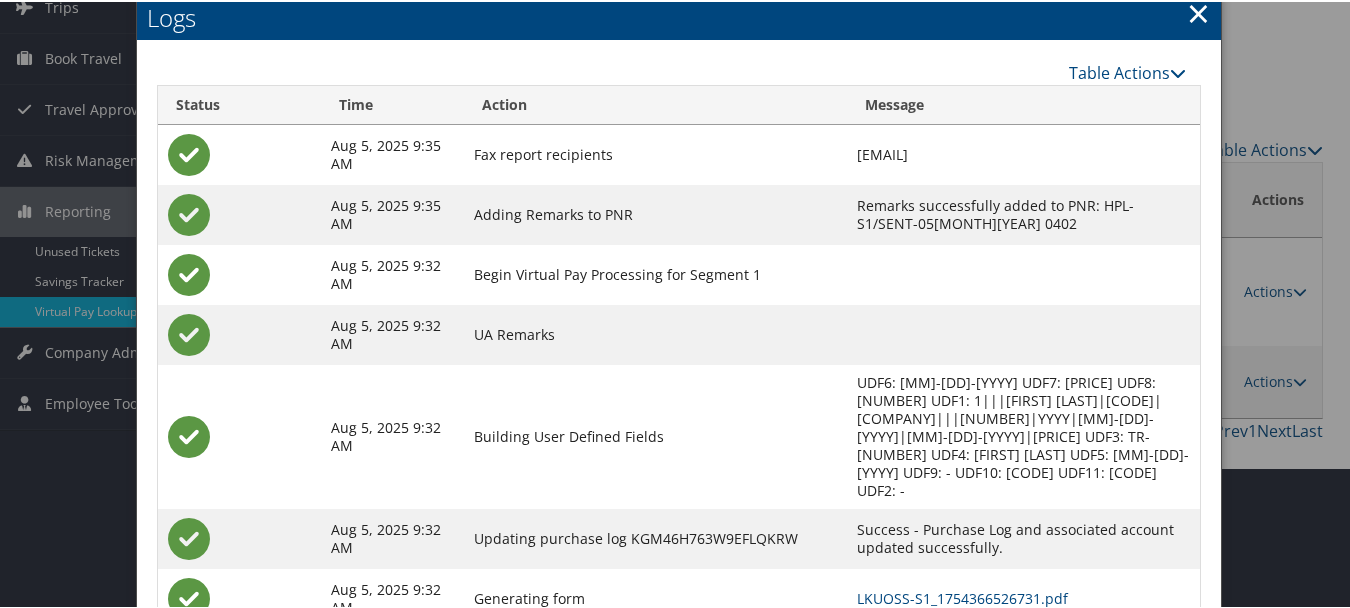 scroll, scrollTop: 222, scrollLeft: 0, axis: vertical 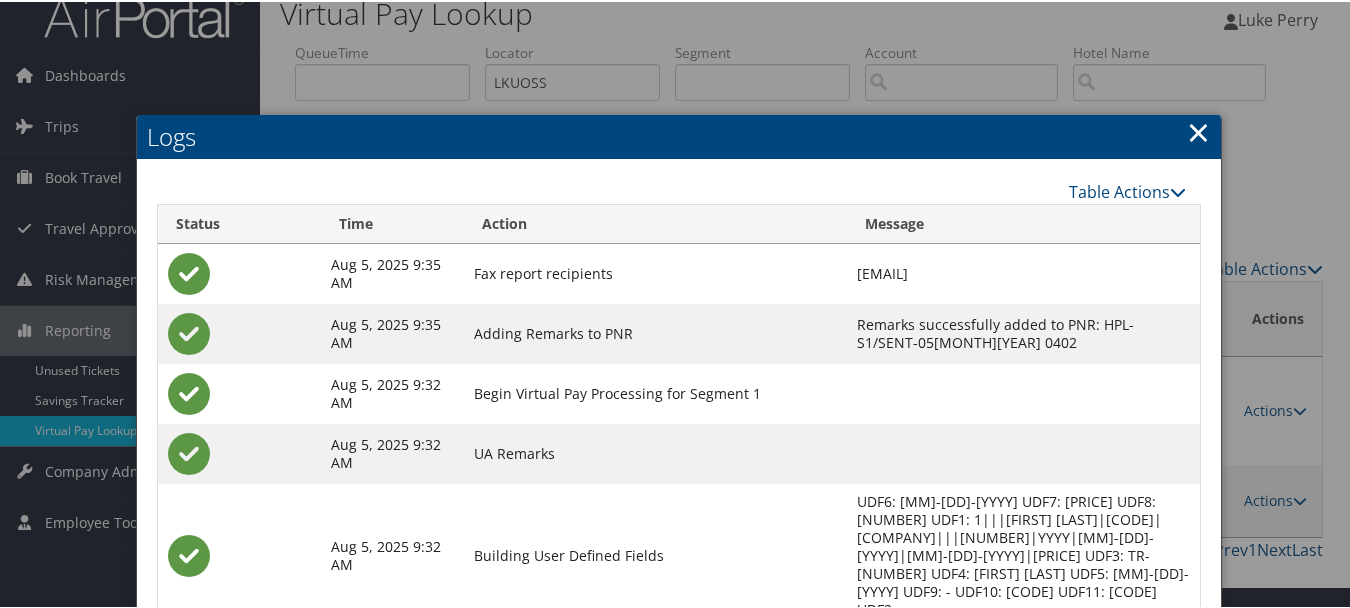 click on "Logs" at bounding box center (679, 135) 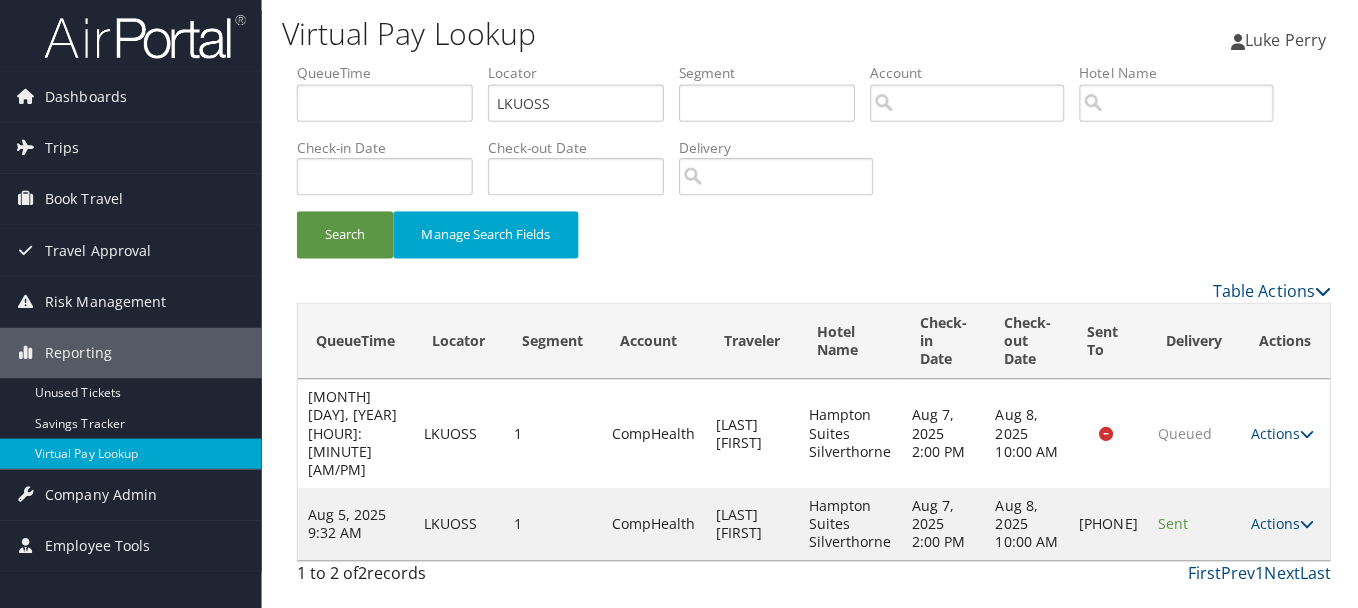 scroll, scrollTop: 0, scrollLeft: 0, axis: both 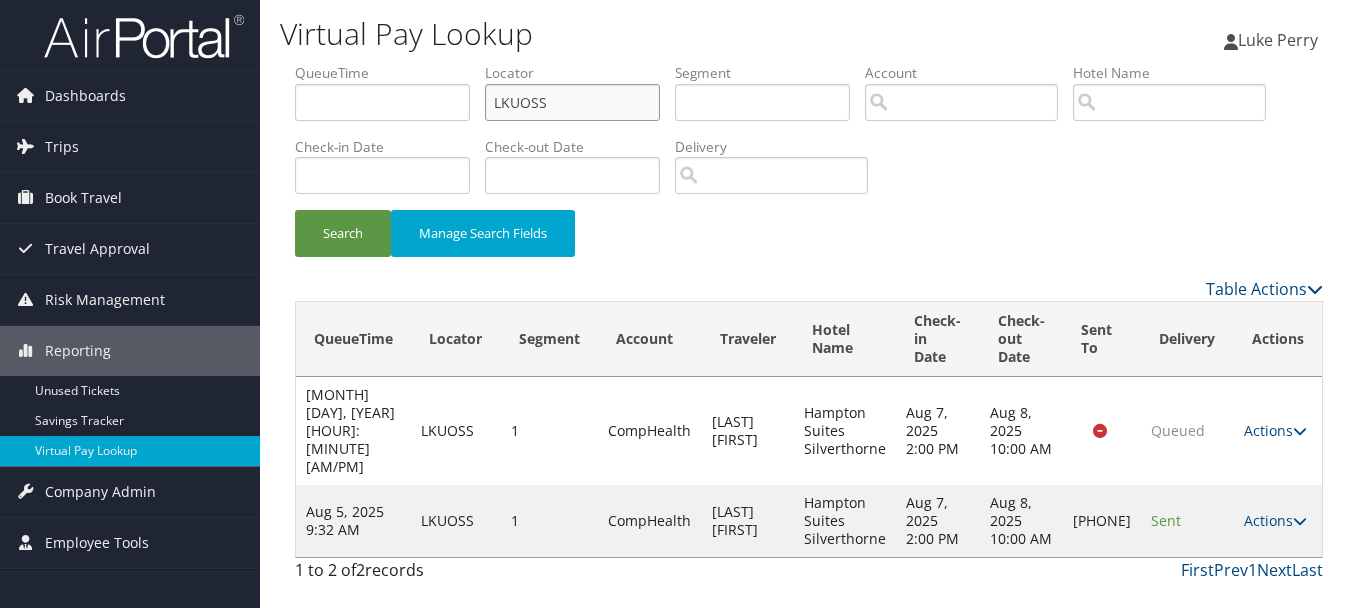drag, startPoint x: 583, startPoint y: 93, endPoint x: 298, endPoint y: 92, distance: 285.00174 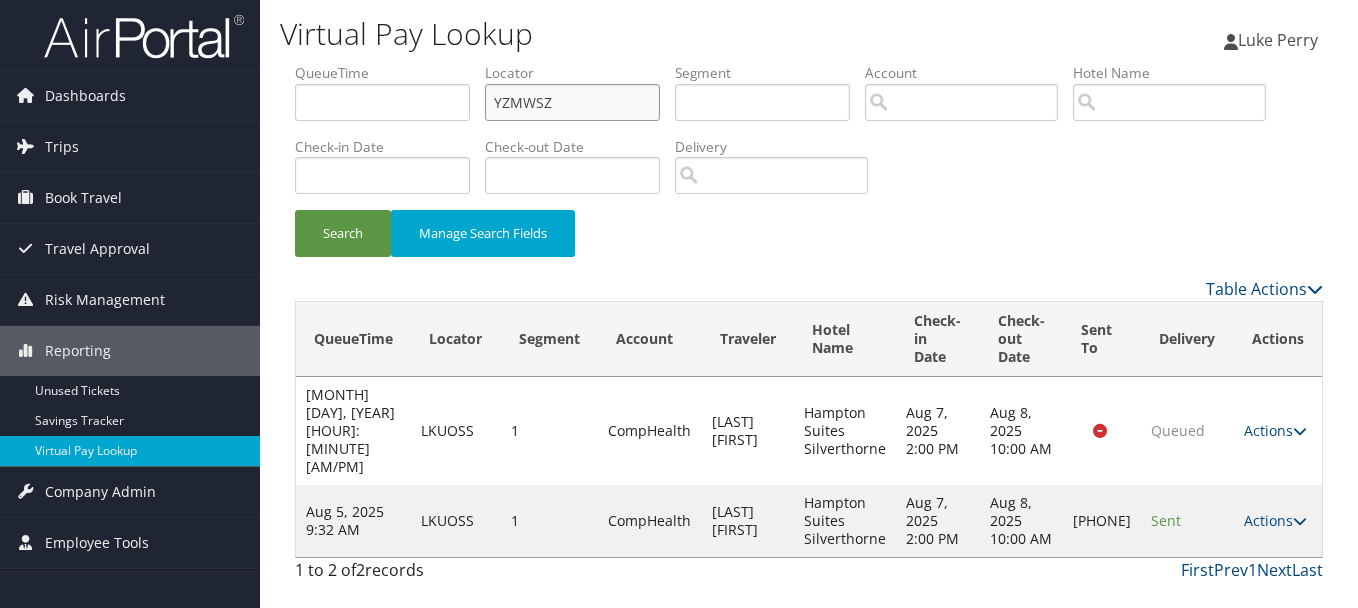 click on "Search" at bounding box center [343, 233] 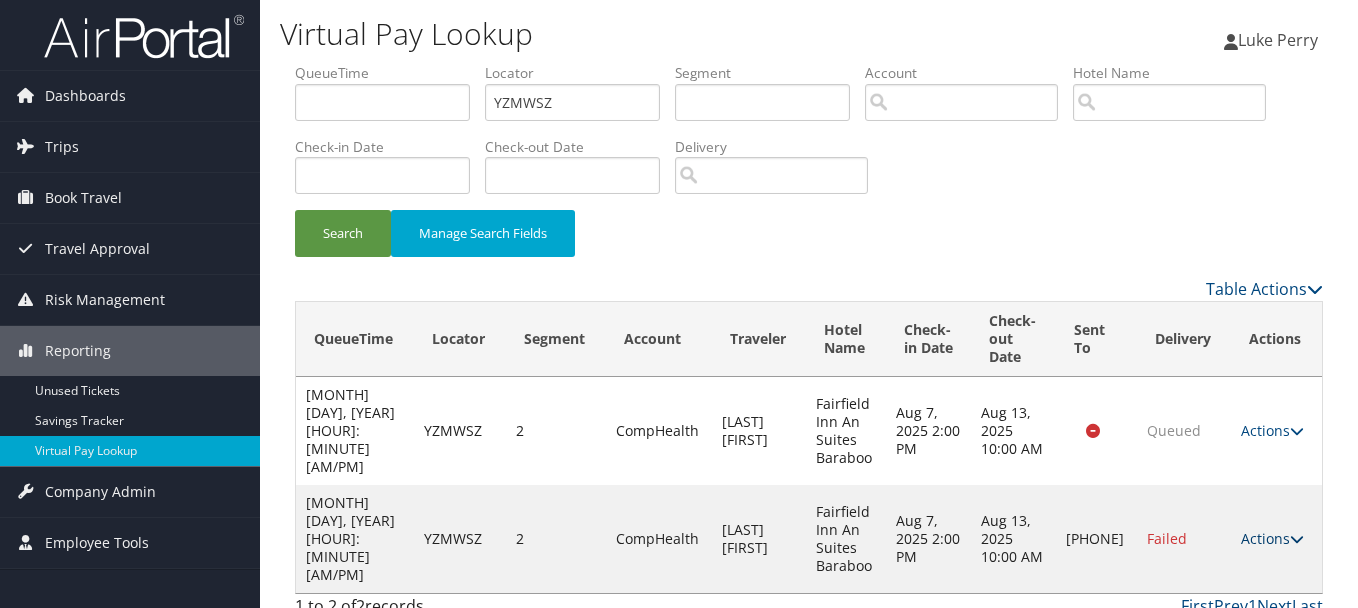 click on "Actions" at bounding box center [1272, 538] 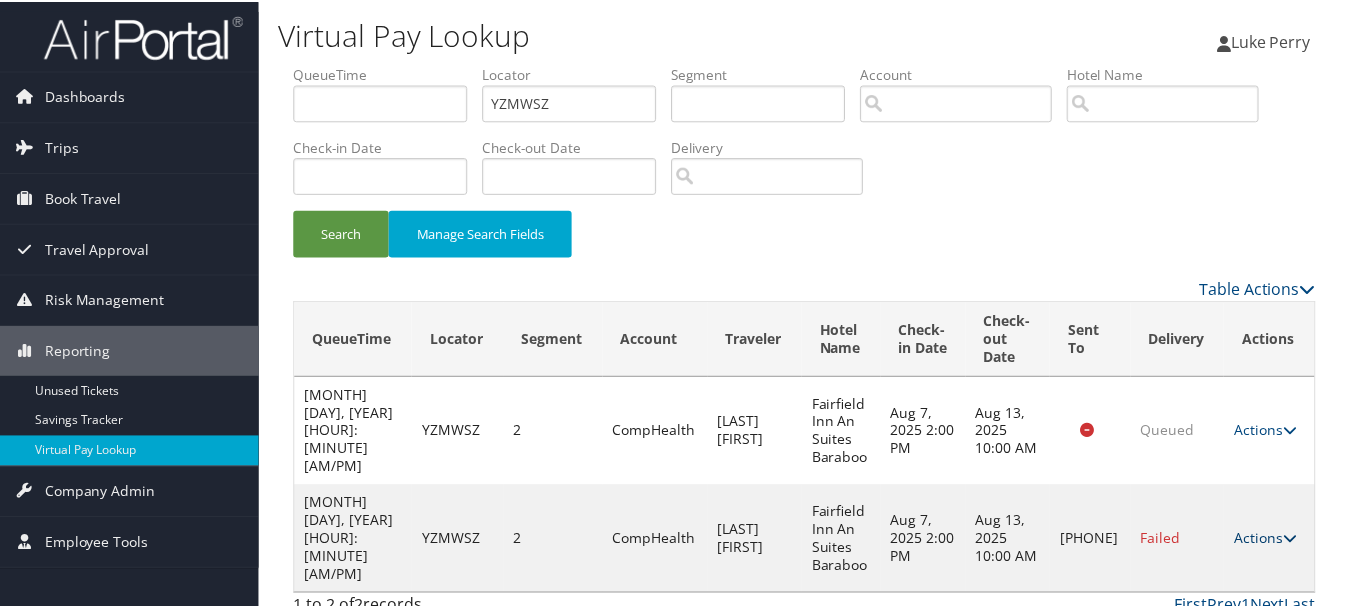 scroll, scrollTop: 53, scrollLeft: 0, axis: vertical 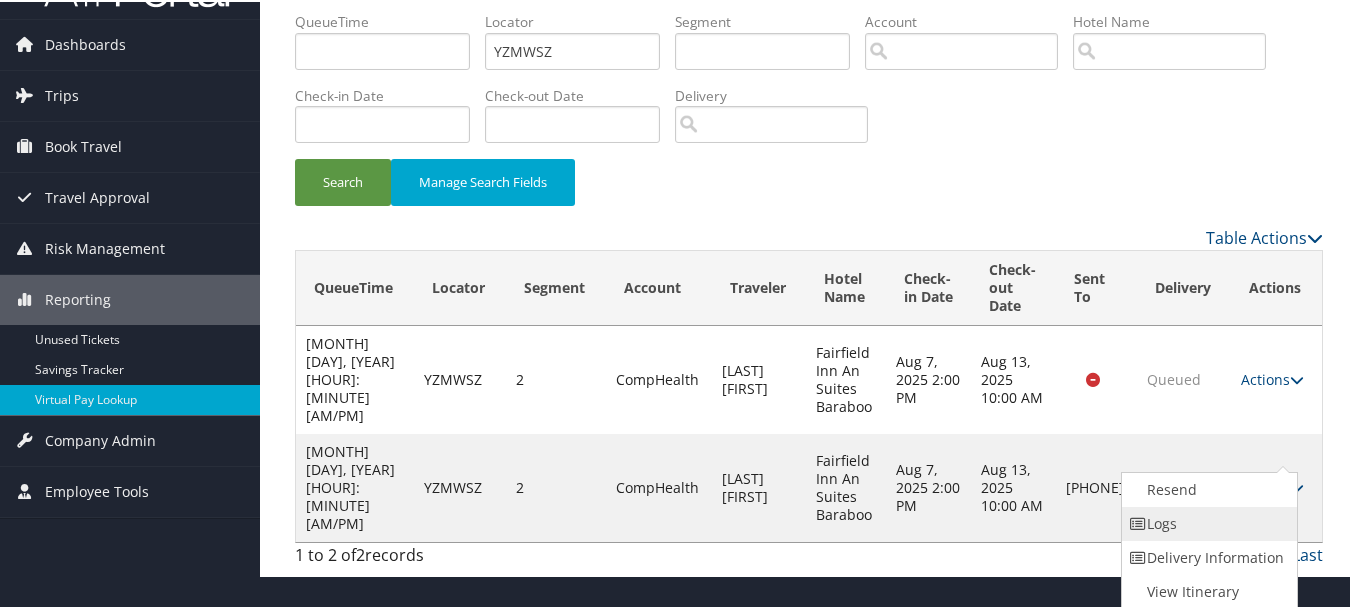click on "Logs" at bounding box center (1207, 522) 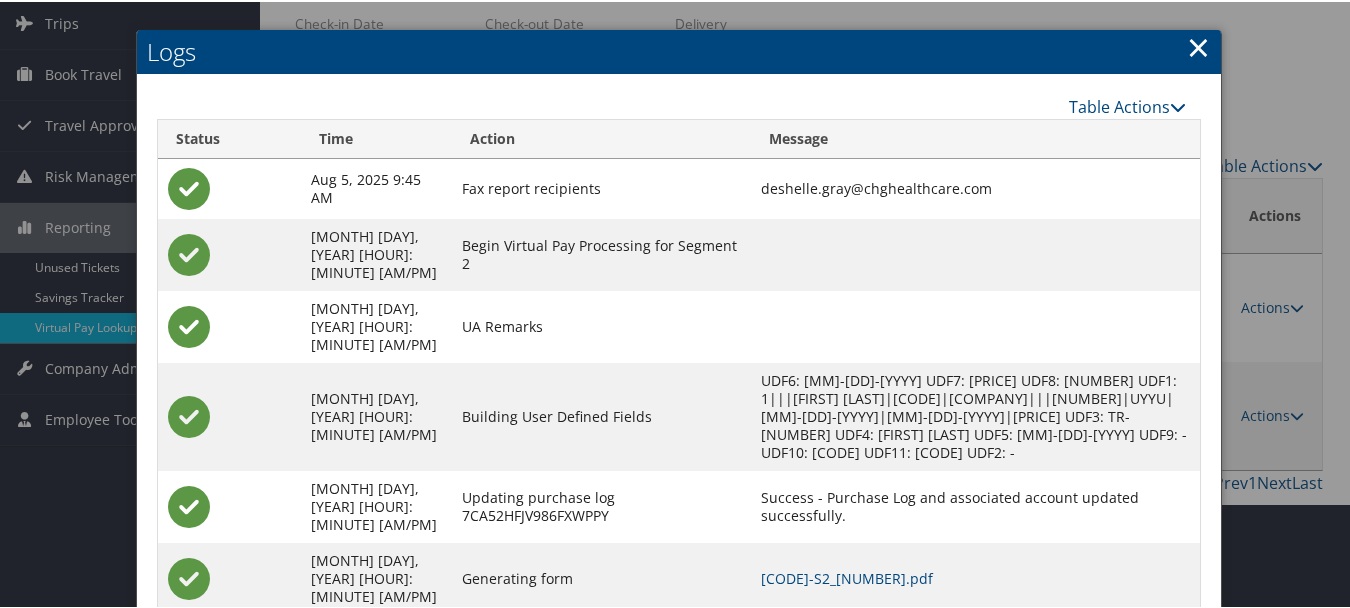 scroll, scrollTop: 198, scrollLeft: 0, axis: vertical 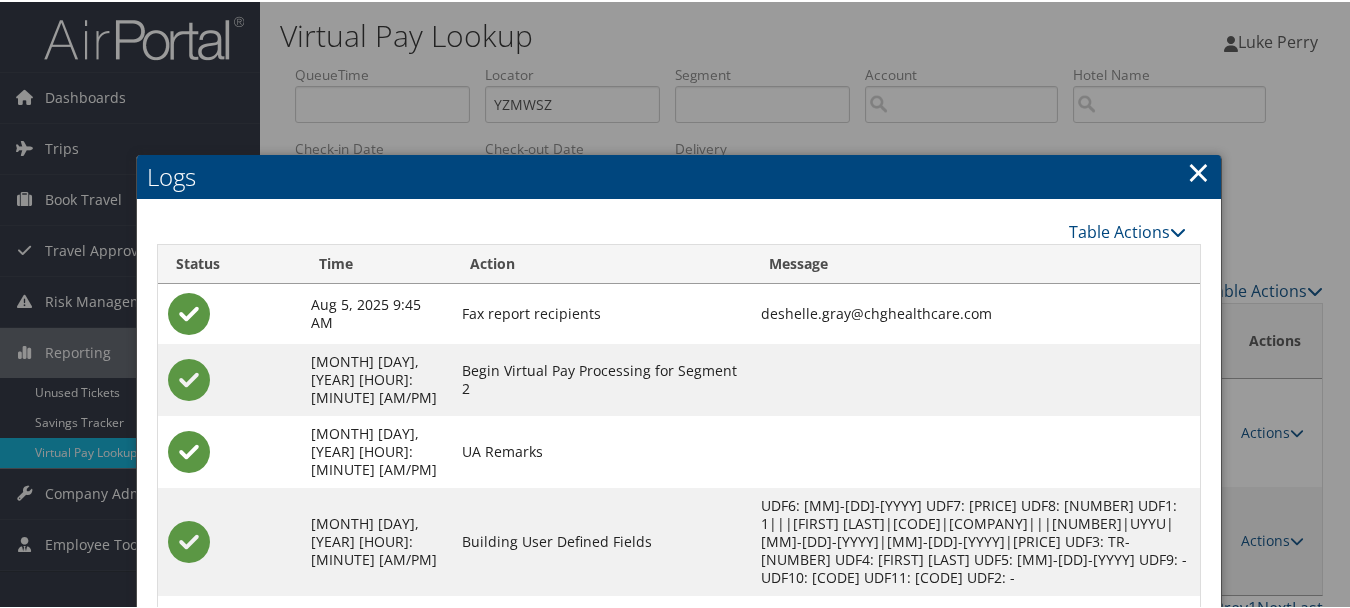 click on "×" at bounding box center (1198, 170) 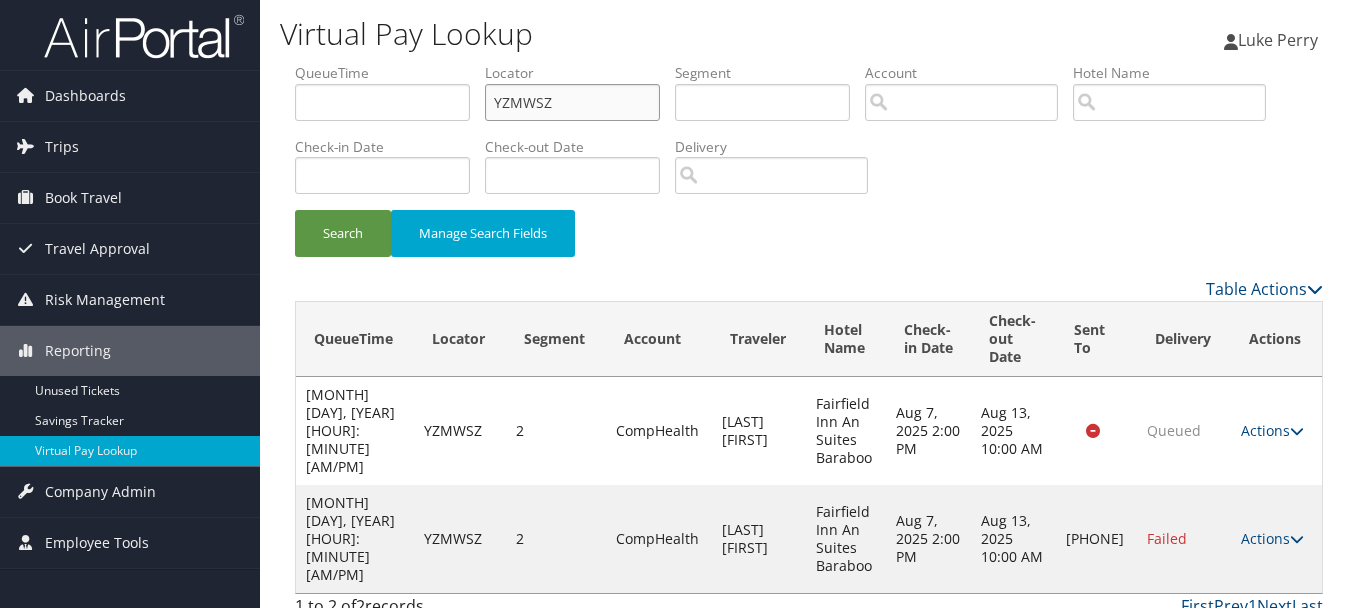 drag, startPoint x: 399, startPoint y: 95, endPoint x: 374, endPoint y: 93, distance: 25.079872 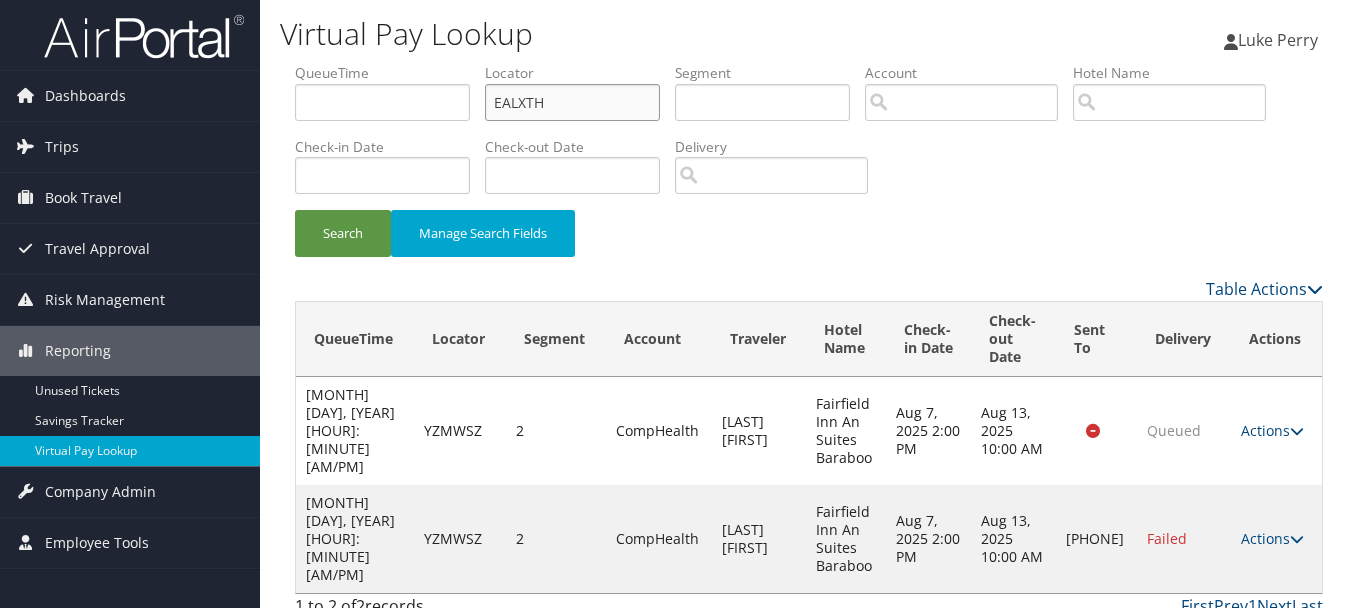 click on "Search" at bounding box center (343, 233) 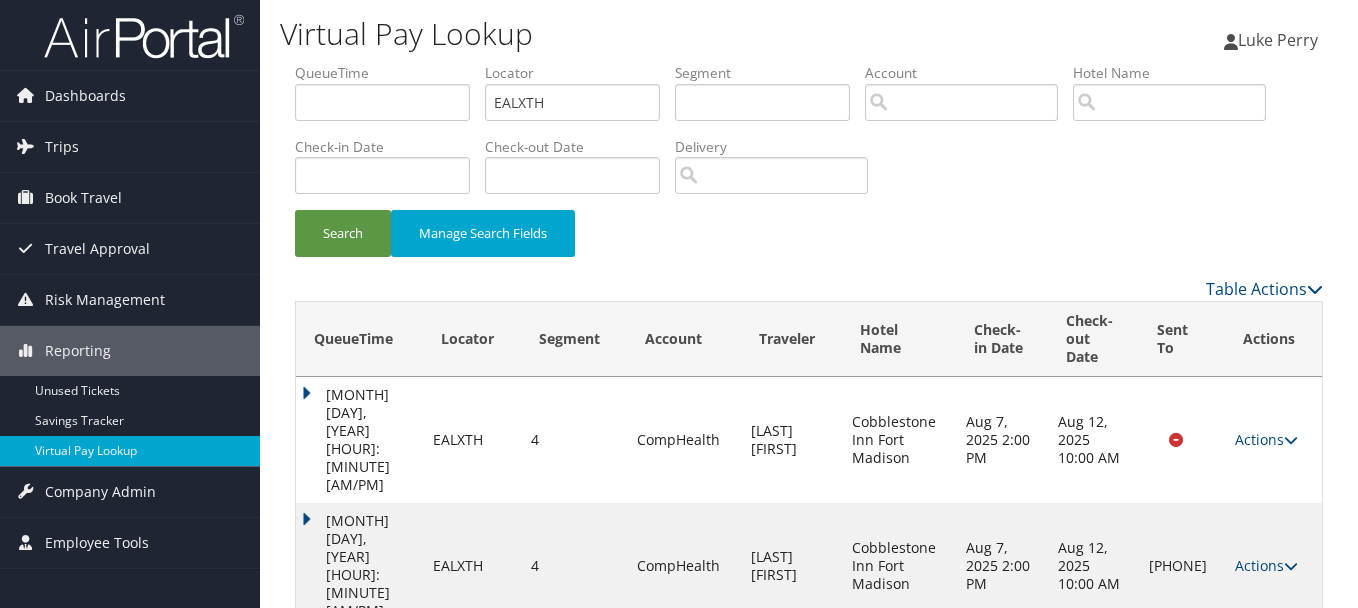 click on "Actions   Resend  Logs  Delivery Information  View Itinerary" at bounding box center [1273, 566] 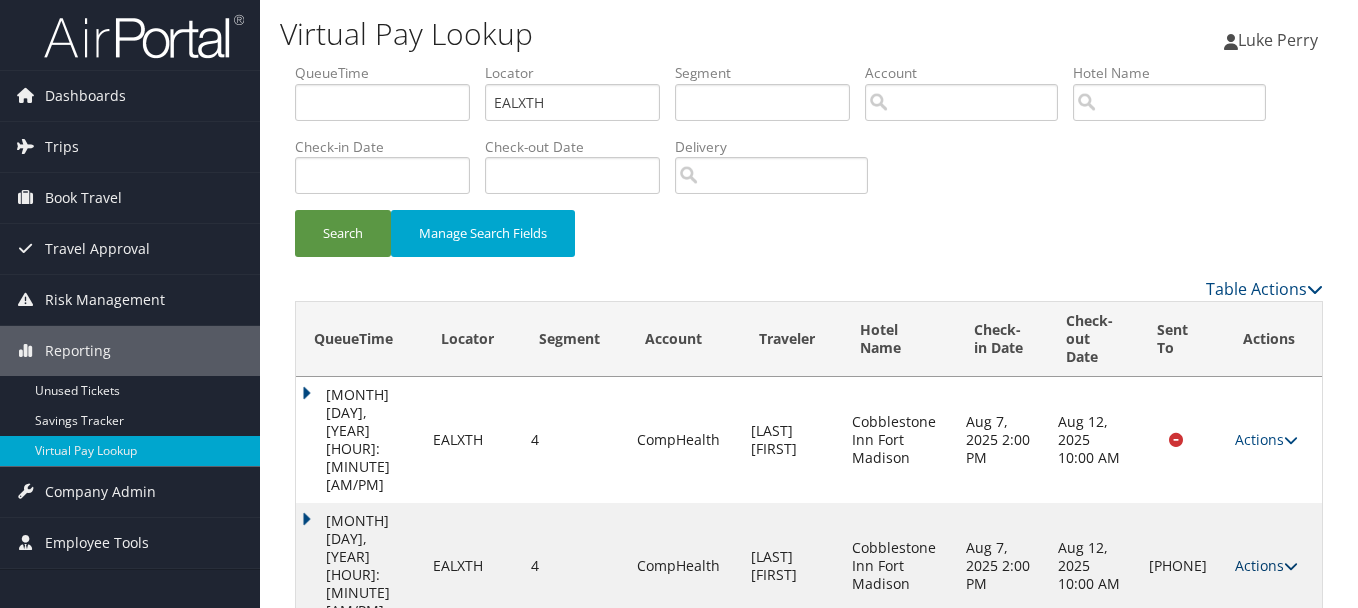 click on "Actions" at bounding box center [1266, 565] 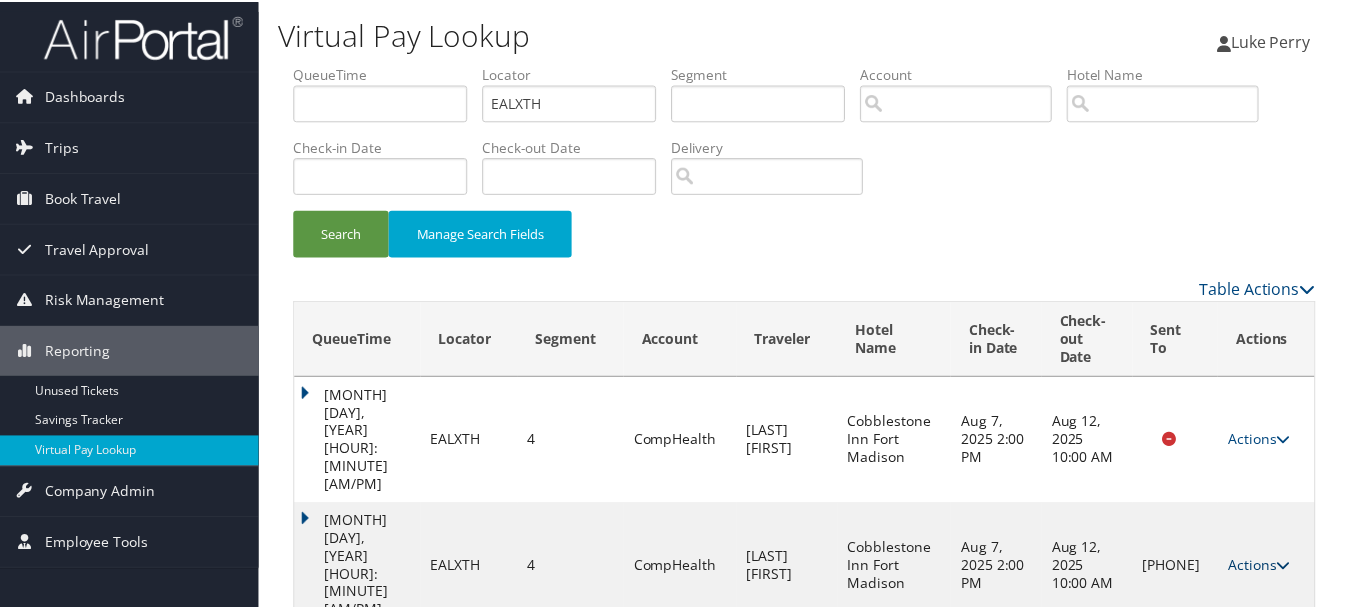 scroll, scrollTop: 26, scrollLeft: 0, axis: vertical 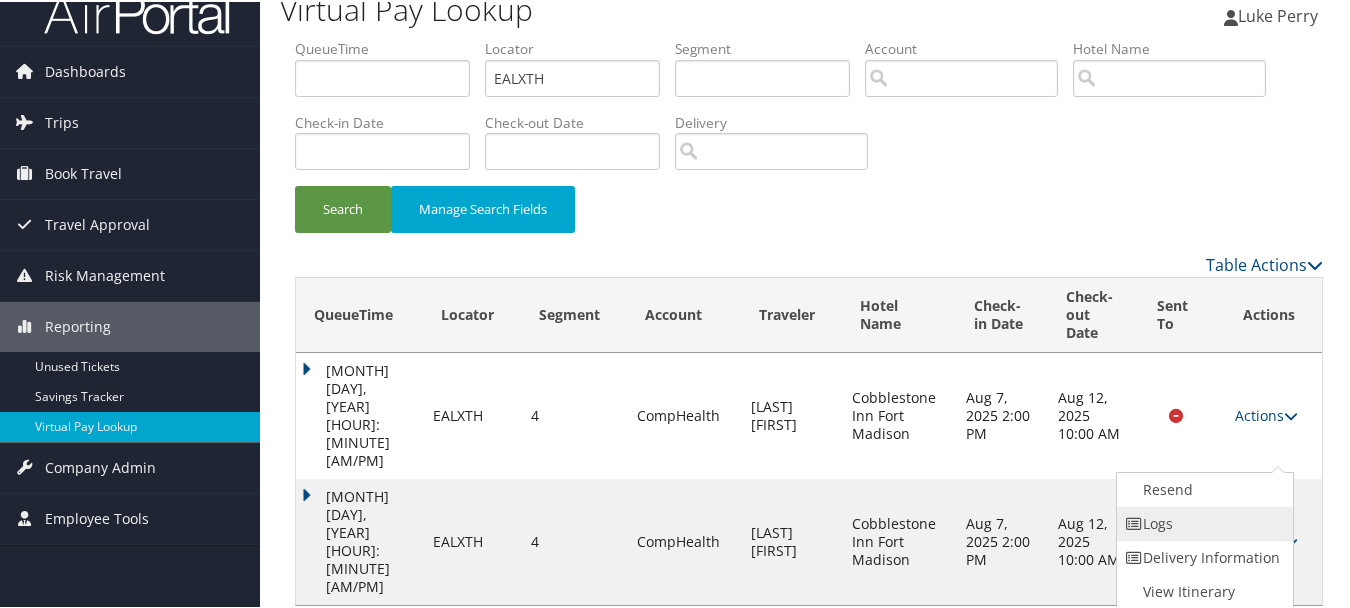 click on "Logs" at bounding box center [1202, 522] 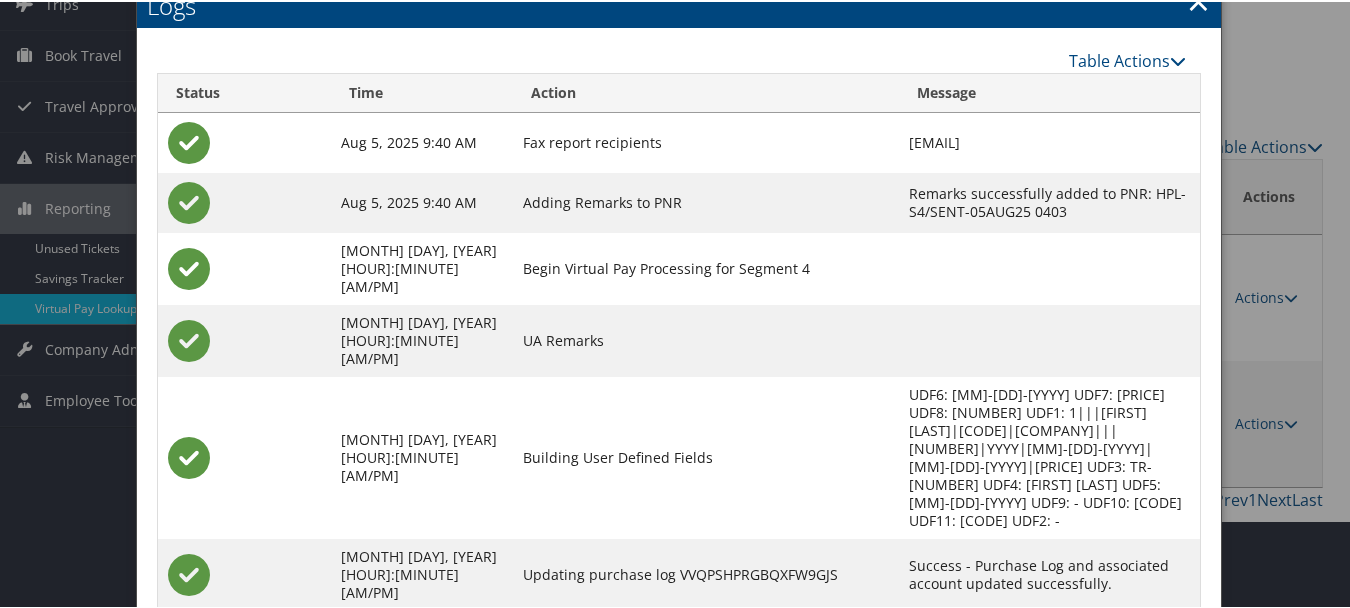 scroll, scrollTop: 231, scrollLeft: 0, axis: vertical 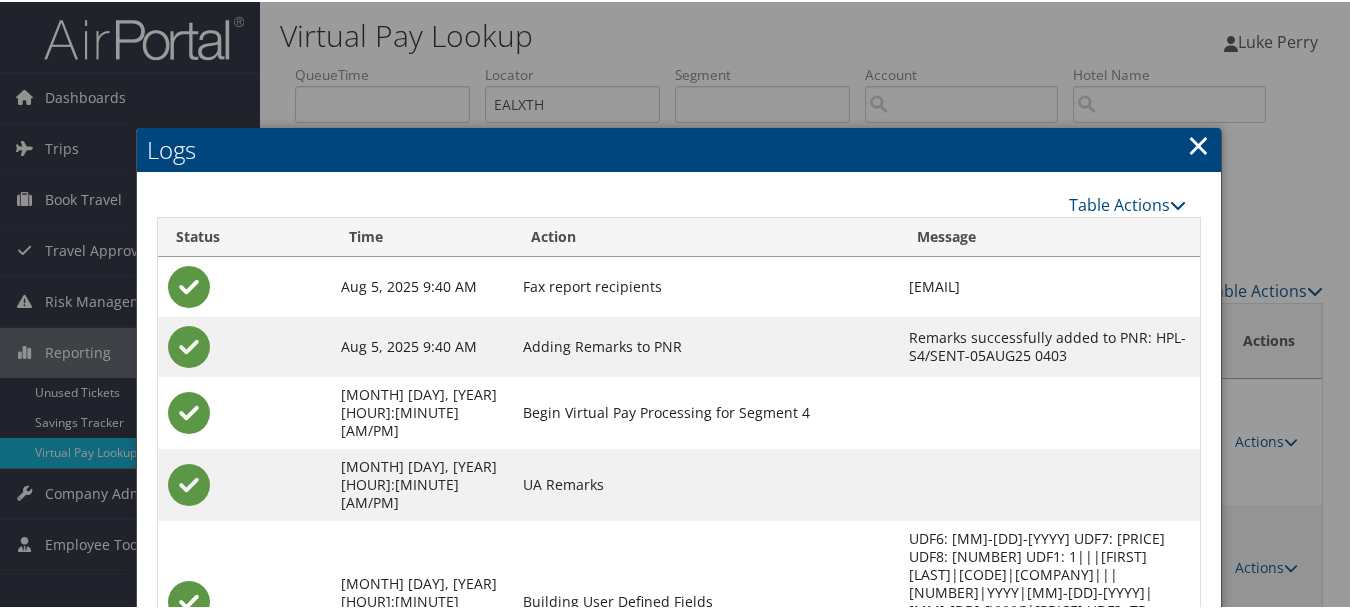 click on "×" at bounding box center (1198, 143) 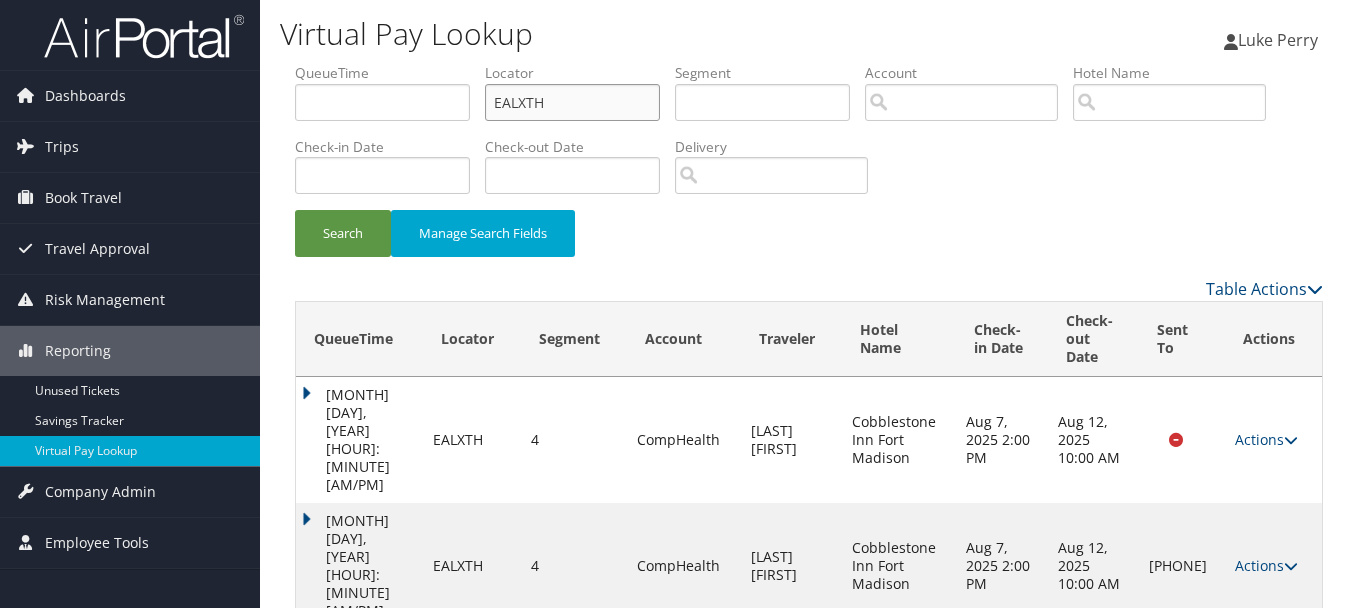 click on "QueueTime Locator EALXTH Segment Account Traveler Hotel Name Check-in Date Check-out Date Delivery" at bounding box center (809, 63) 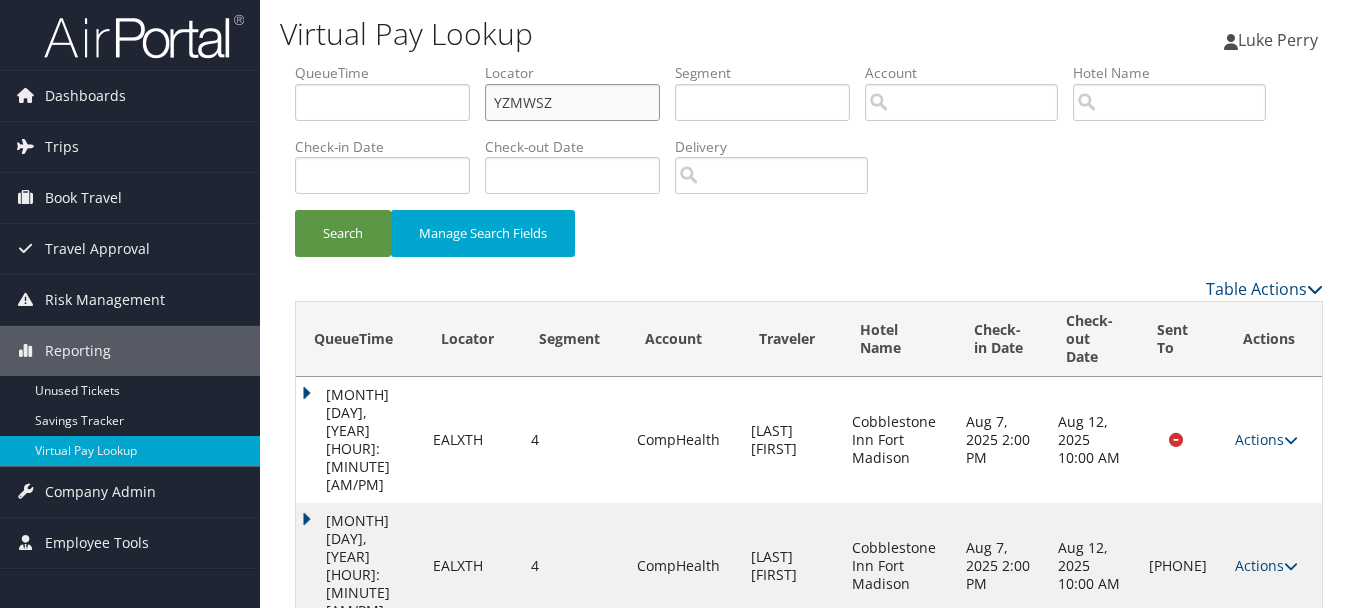 click on "Search" at bounding box center (343, 233) 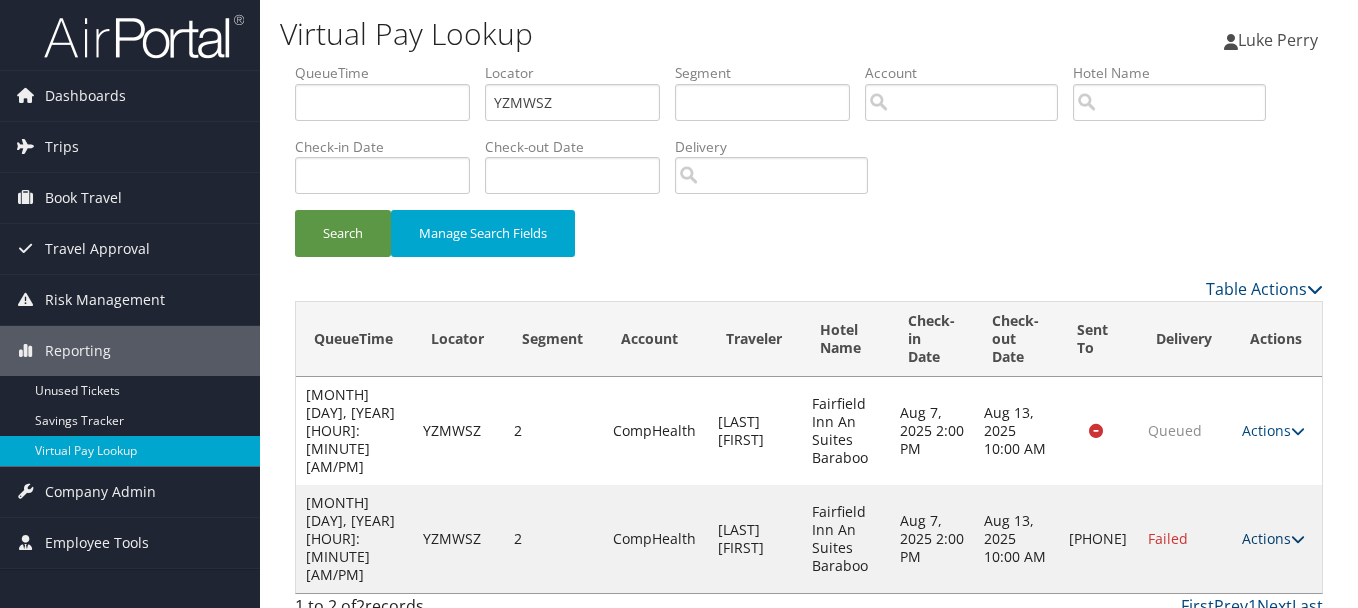 click at bounding box center (1298, 539) 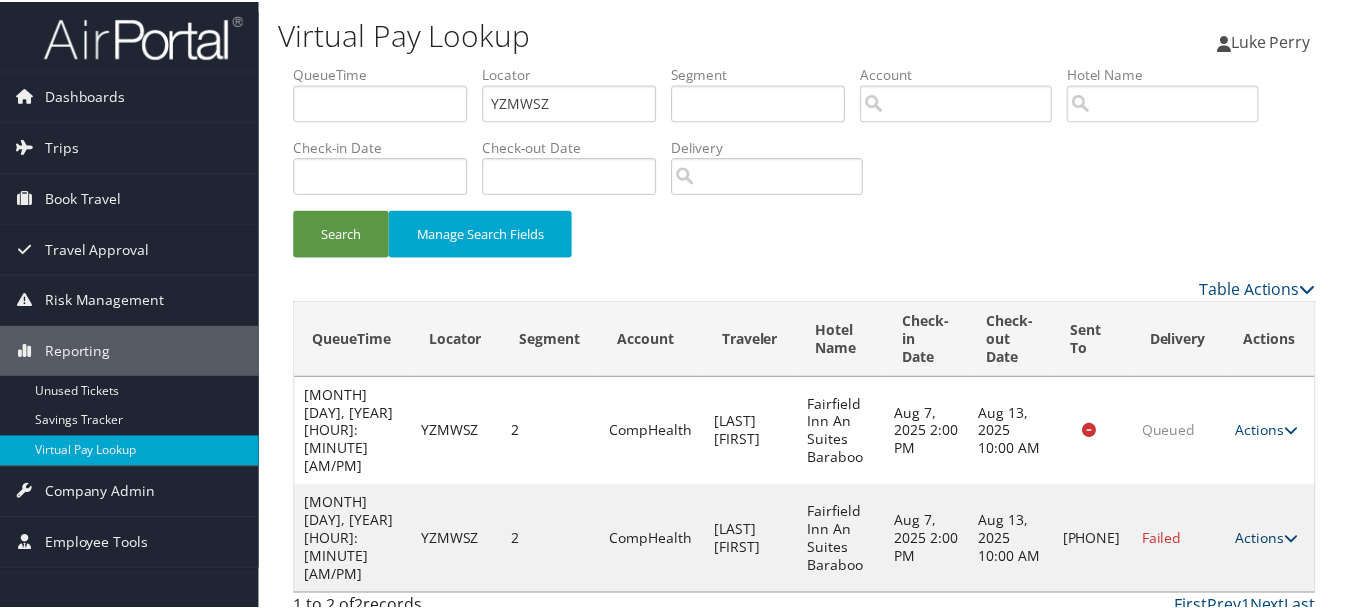 scroll, scrollTop: 53, scrollLeft: 0, axis: vertical 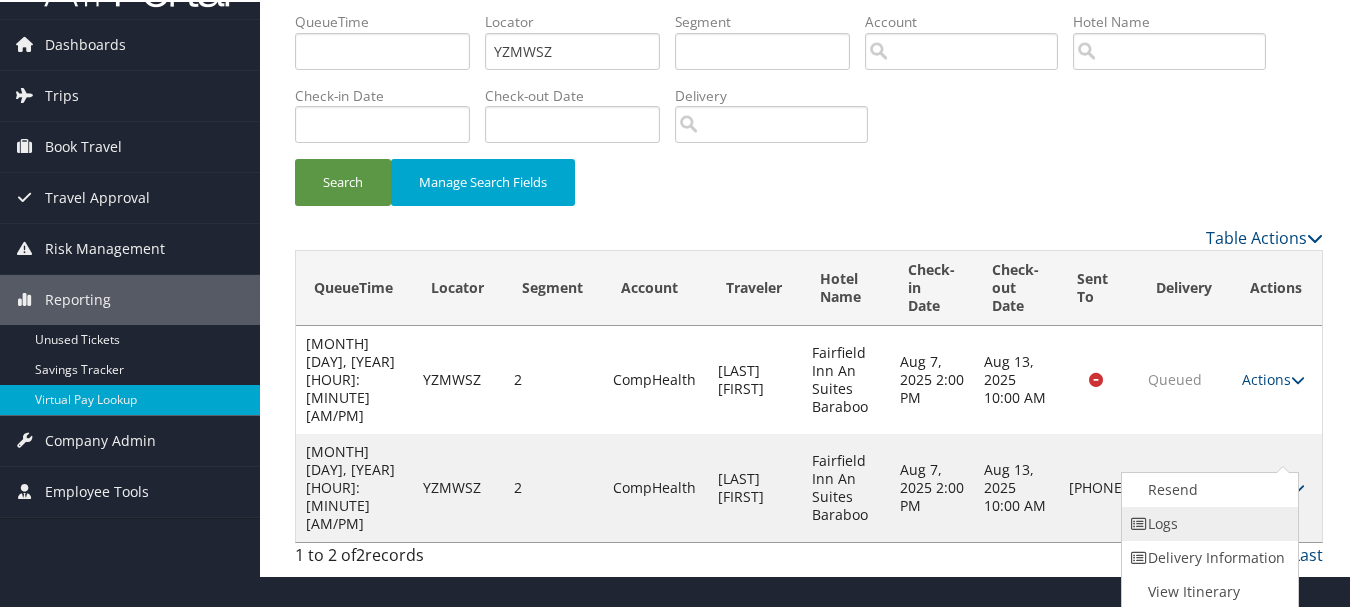 click on "Logs" at bounding box center [1207, 522] 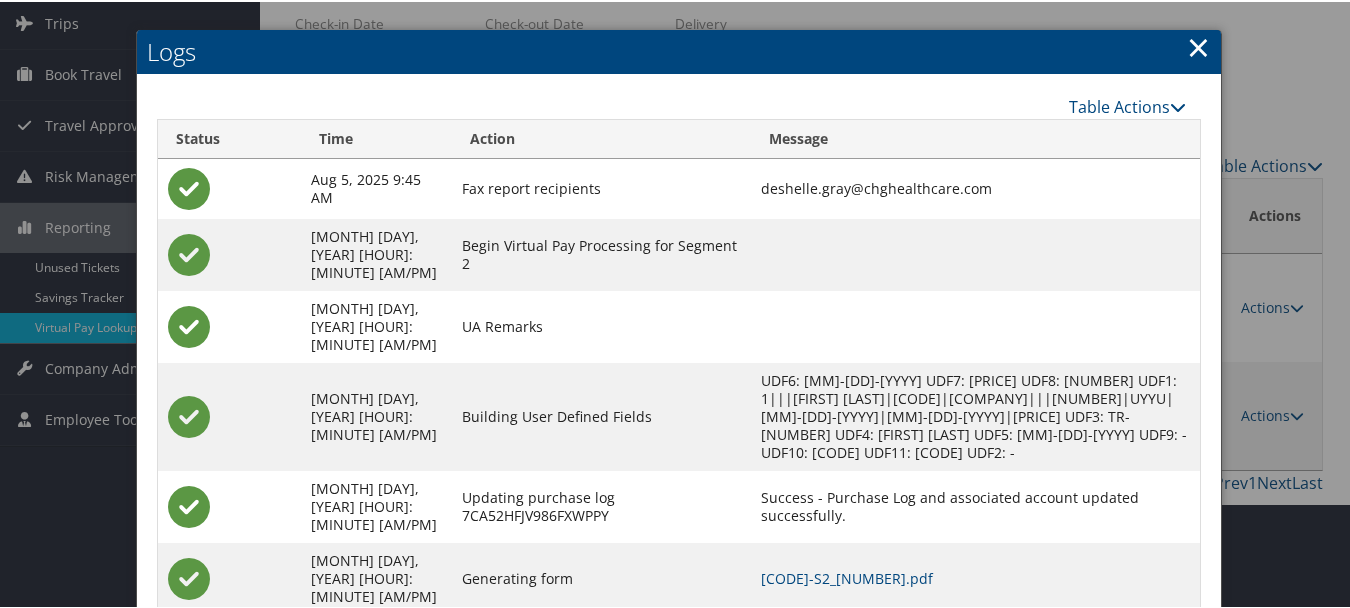 scroll, scrollTop: 198, scrollLeft: 0, axis: vertical 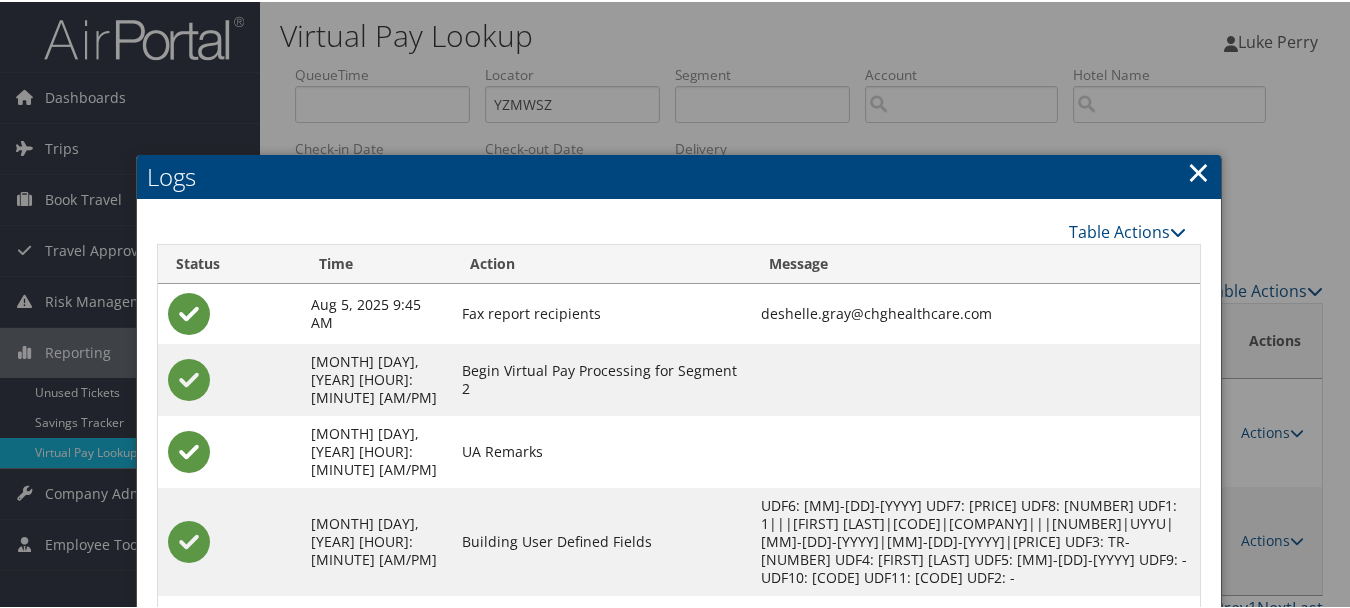 click on "×" at bounding box center [1198, 170] 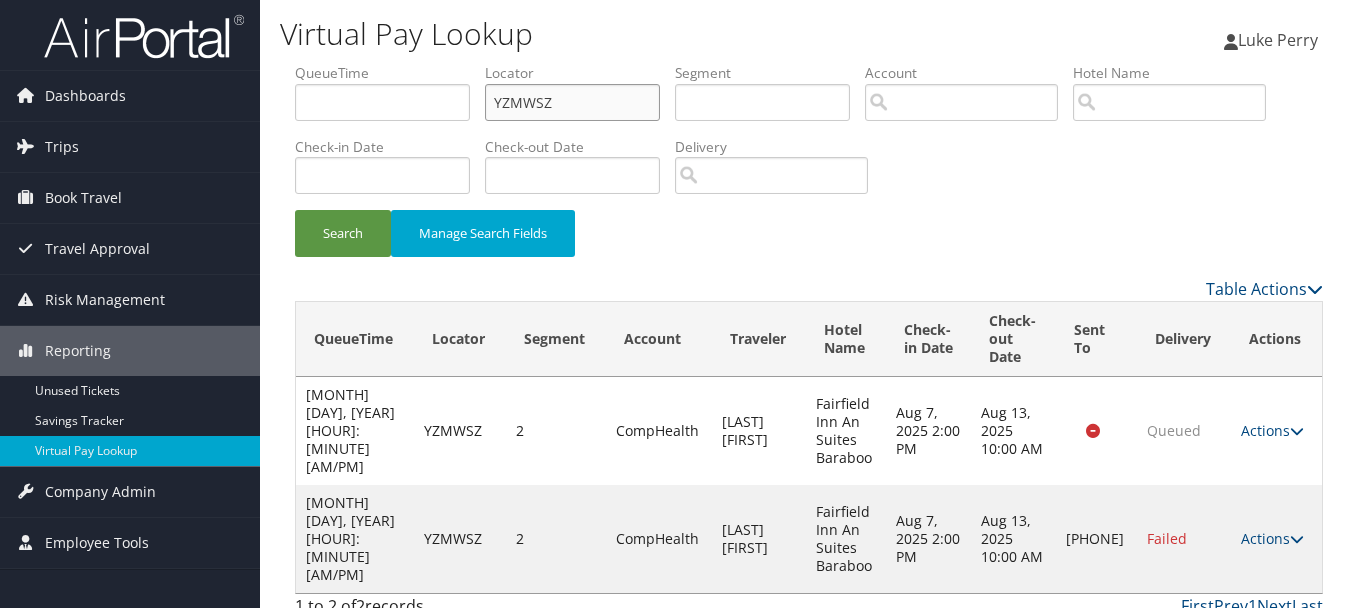 drag, startPoint x: 593, startPoint y: 100, endPoint x: 344, endPoint y: 99, distance: 249.00201 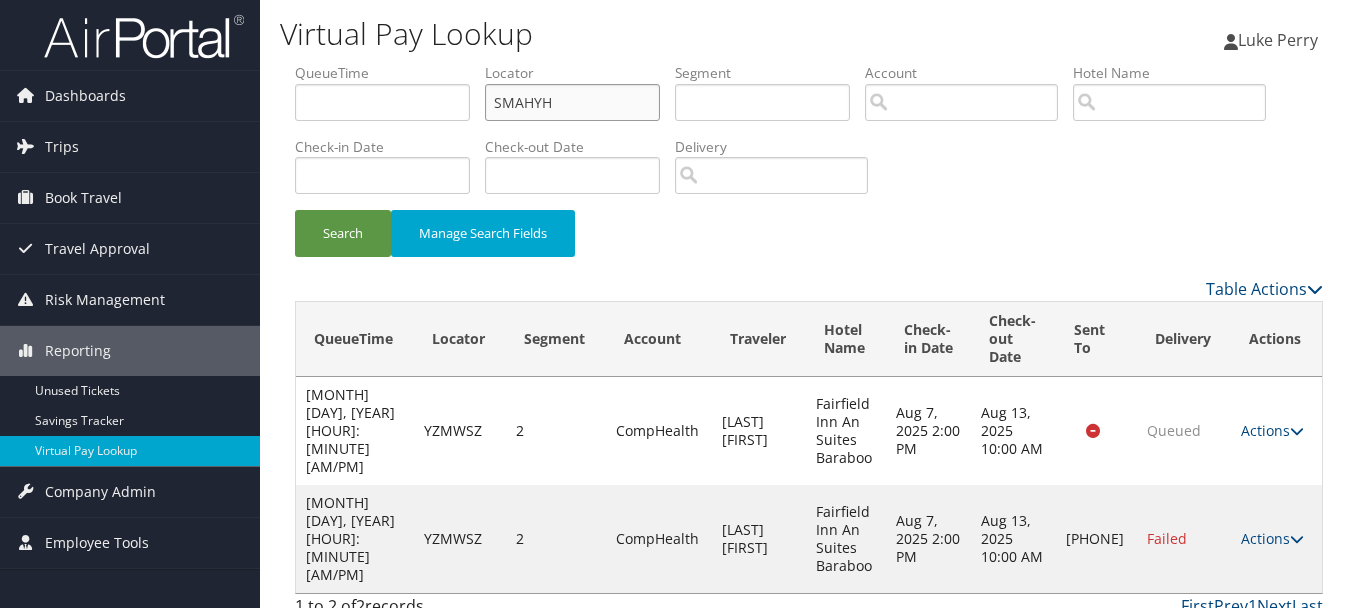 type on "SMAHYH" 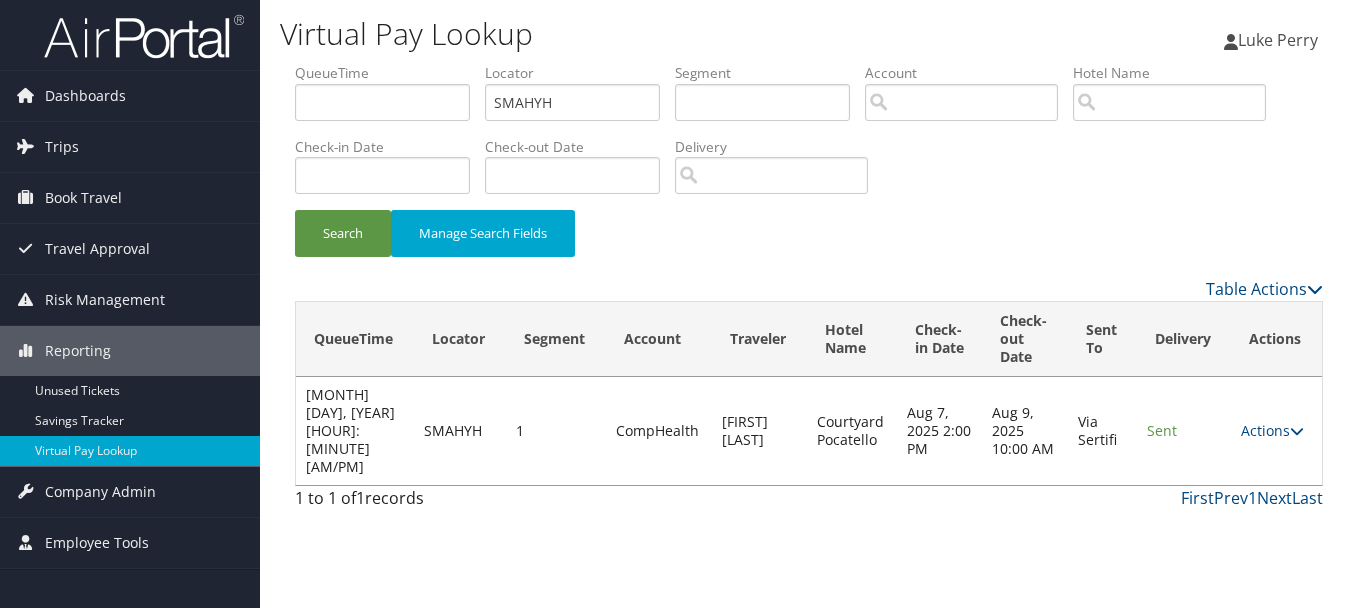 click on "Search Manage Search Fields" at bounding box center (809, 170) 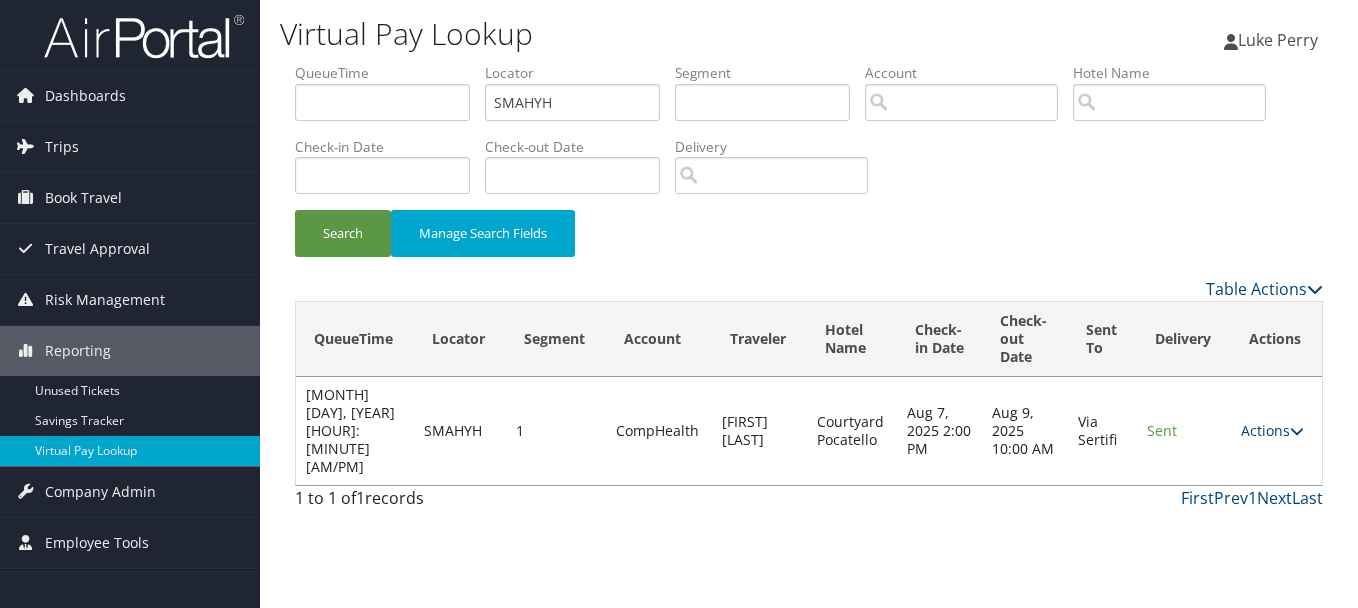 click on "Actions" at bounding box center [1272, 430] 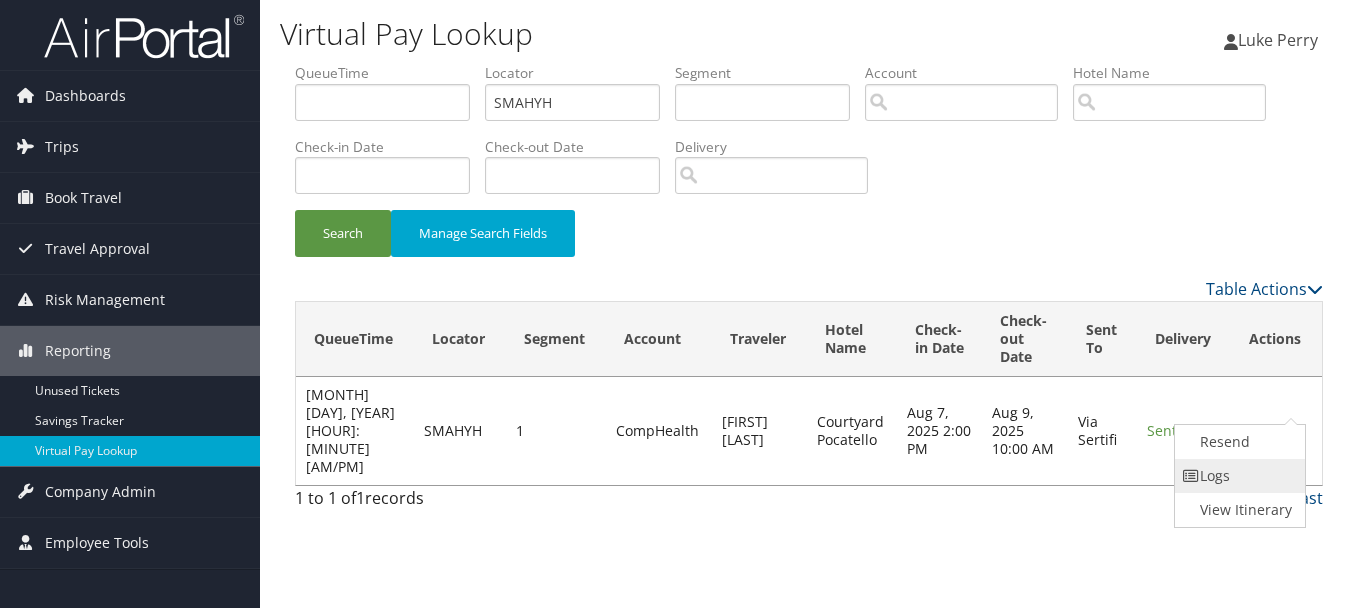 click on "Logs" at bounding box center [1238, 476] 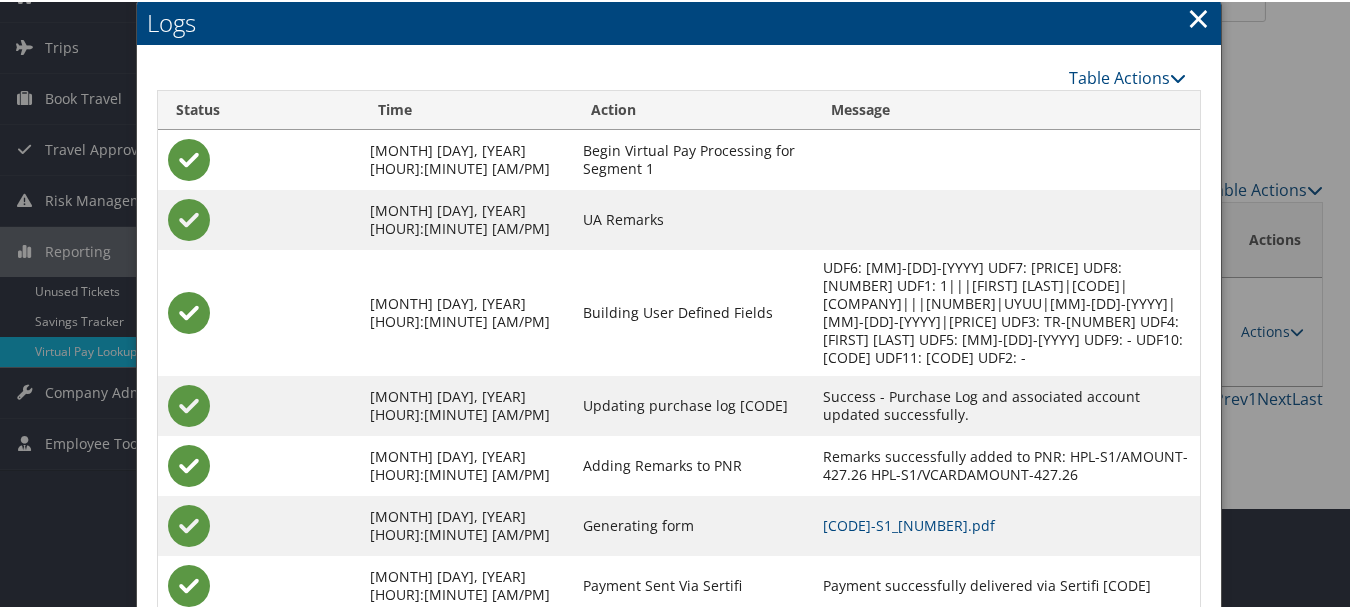 scroll, scrollTop: 205, scrollLeft: 0, axis: vertical 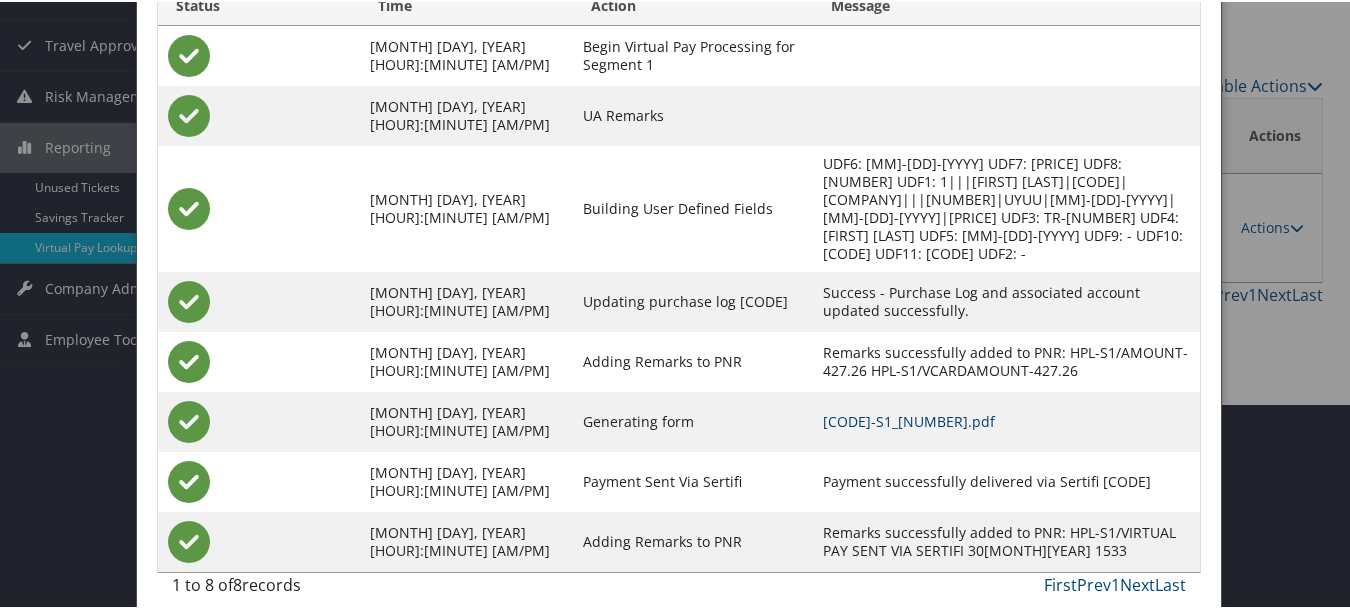click on "SMAHYH-S1_1751319190302.pdf" at bounding box center [909, 419] 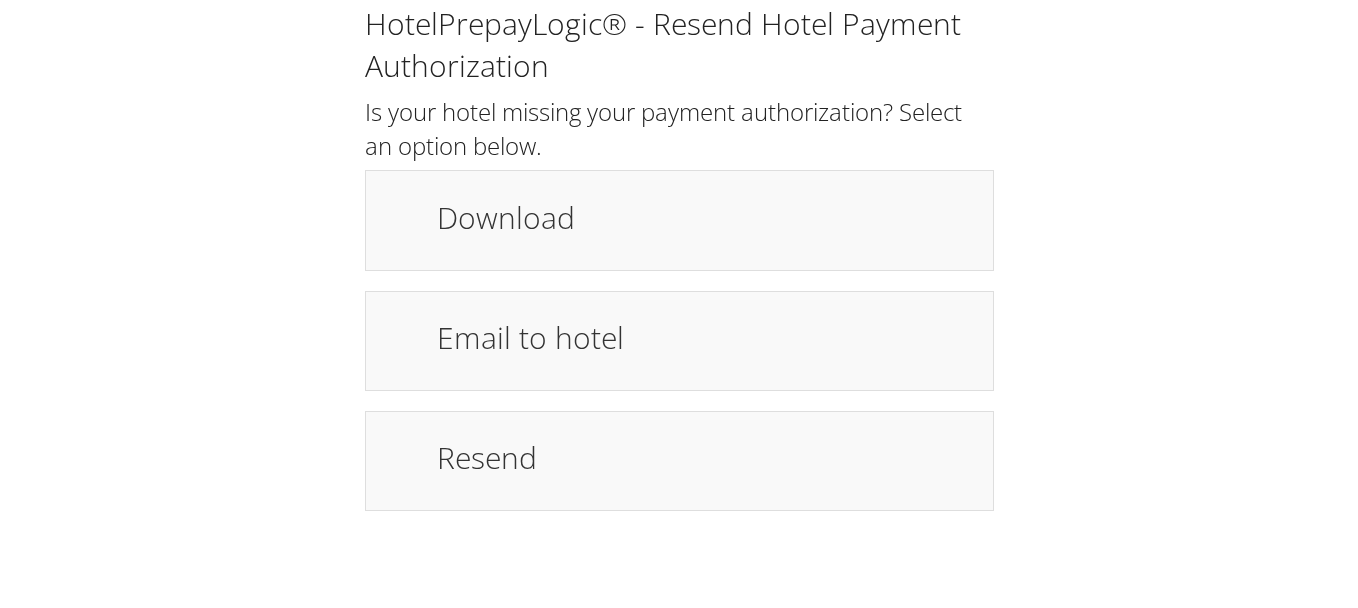 scroll, scrollTop: 0, scrollLeft: 0, axis: both 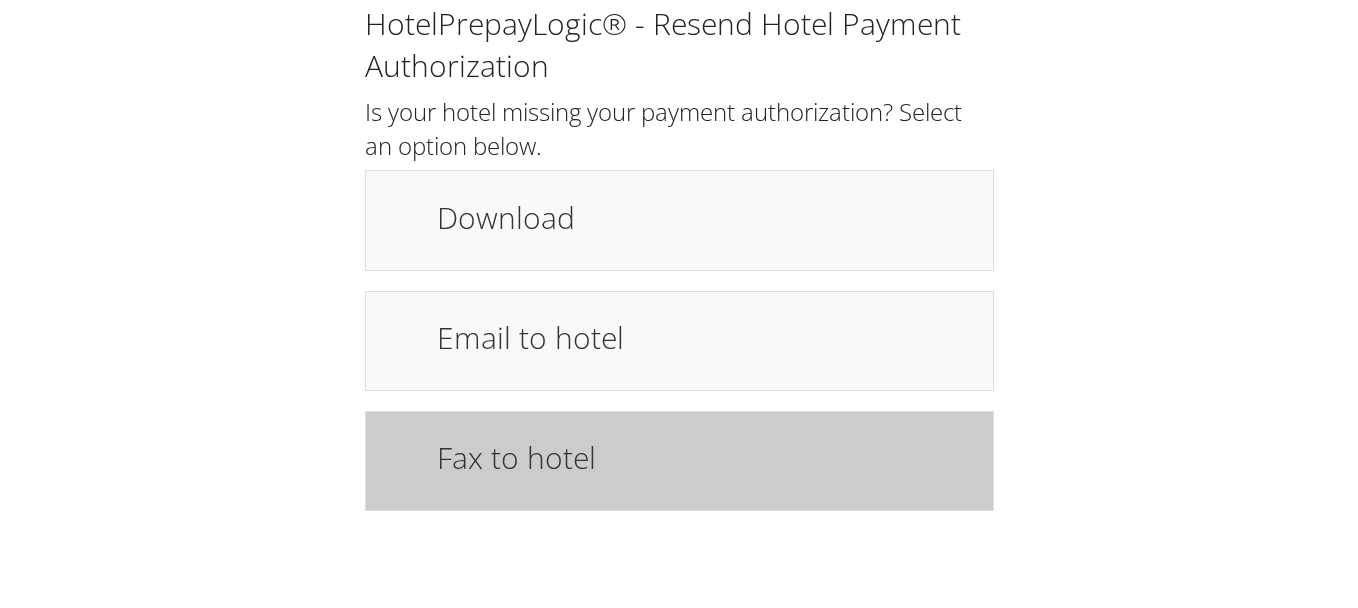 click on "Fax to hotel" at bounding box center (679, 461) 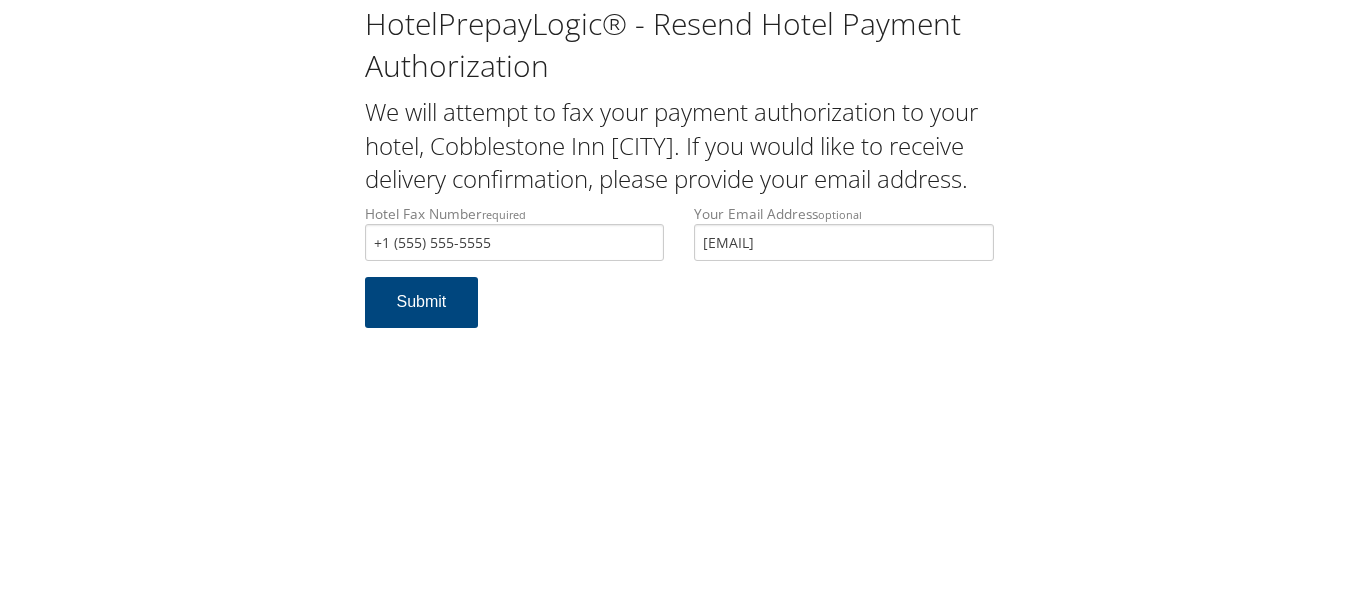 scroll, scrollTop: 0, scrollLeft: 0, axis: both 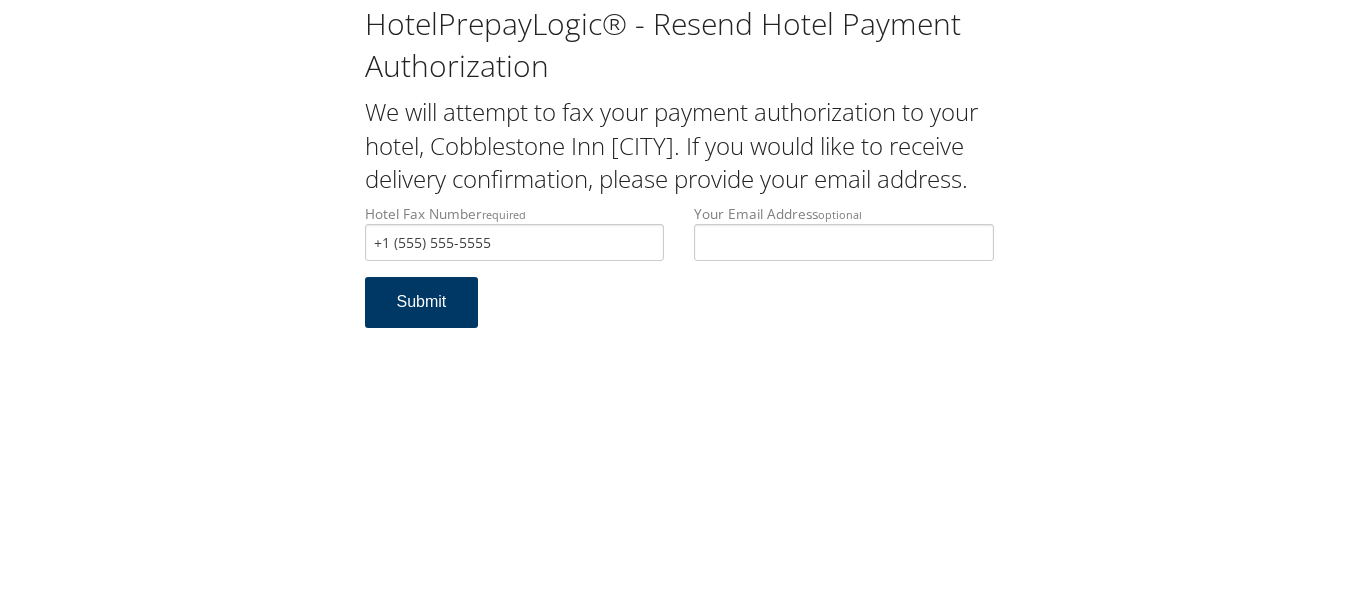 type 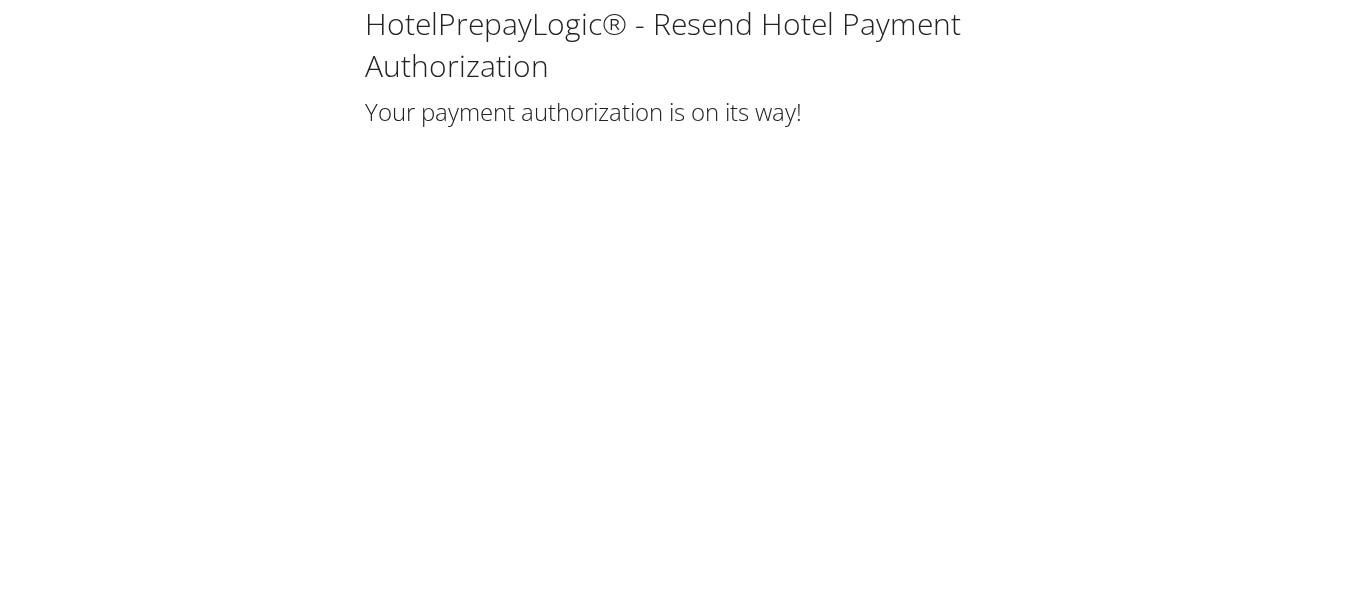 scroll, scrollTop: 0, scrollLeft: 0, axis: both 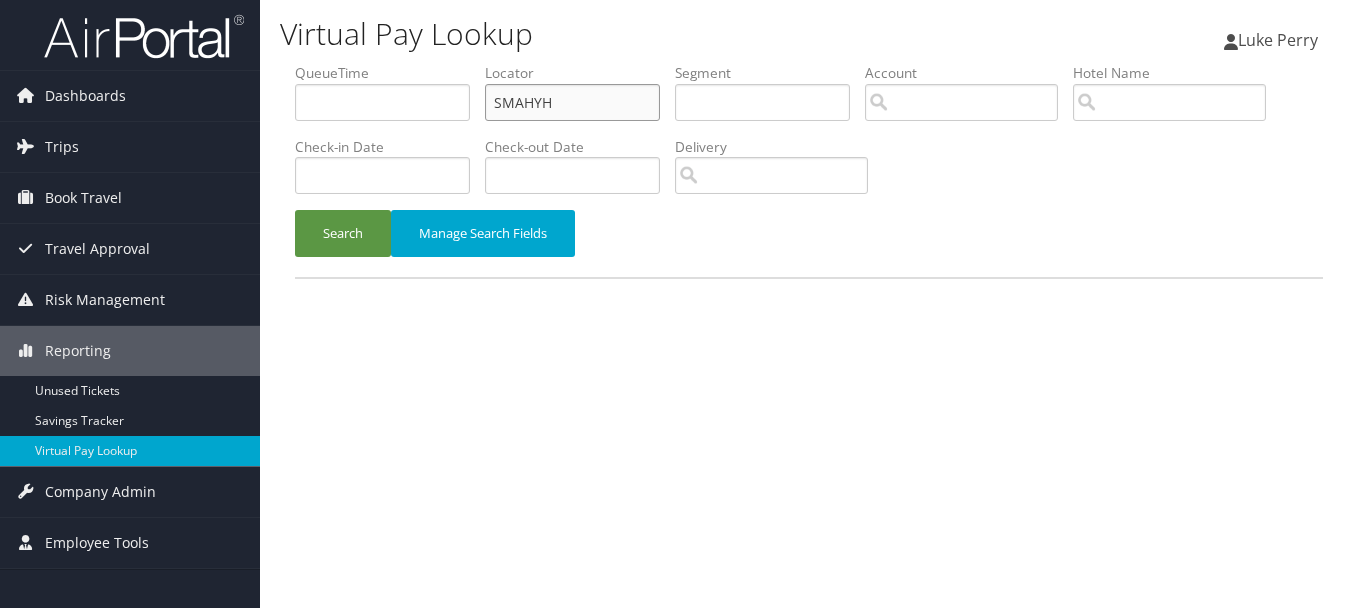 drag, startPoint x: 484, startPoint y: 109, endPoint x: 444, endPoint y: 109, distance: 40 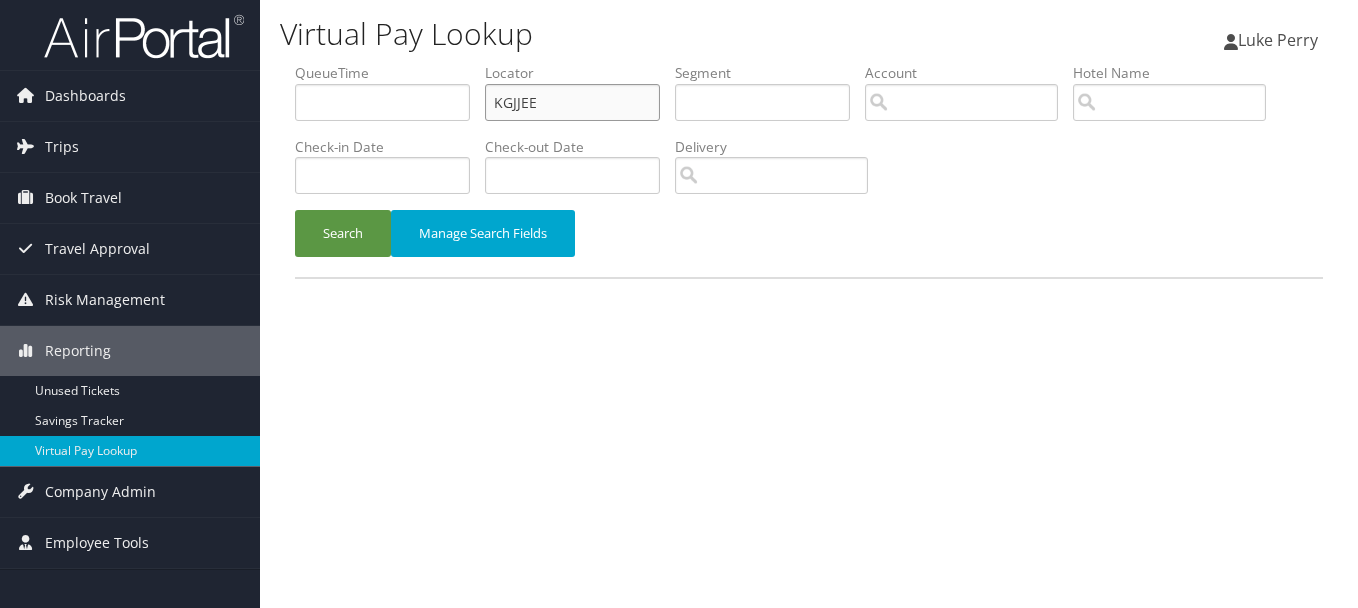 type on "KGJJEE" 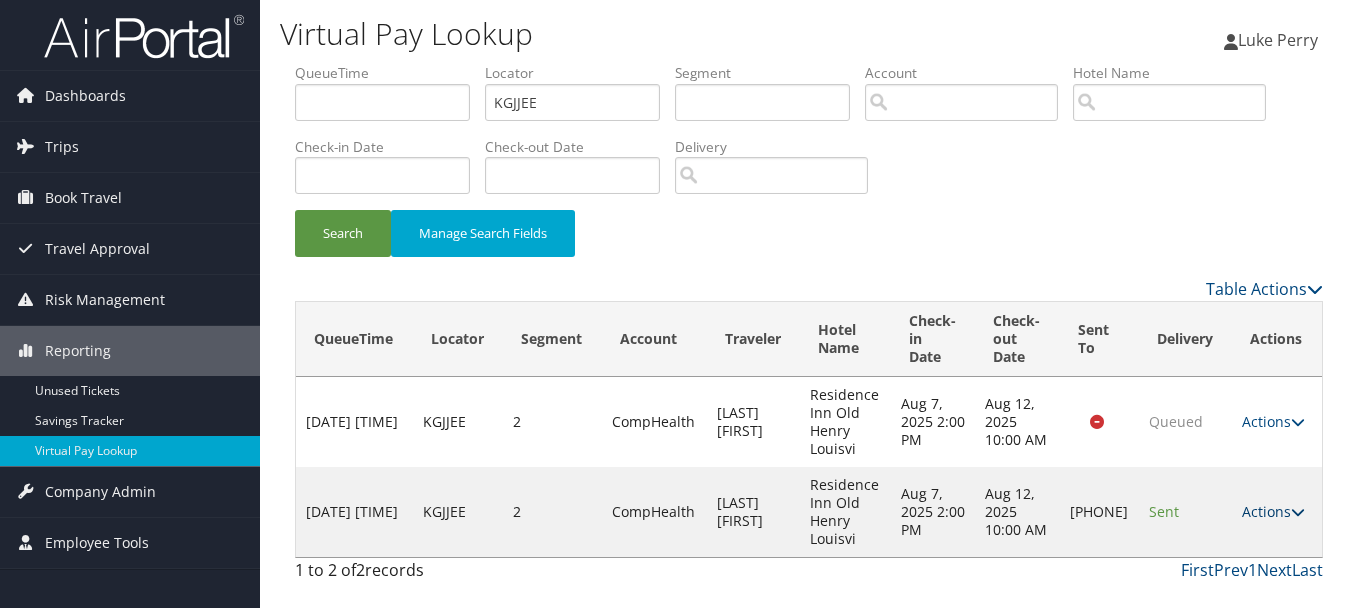 click on "Actions" at bounding box center [1273, 511] 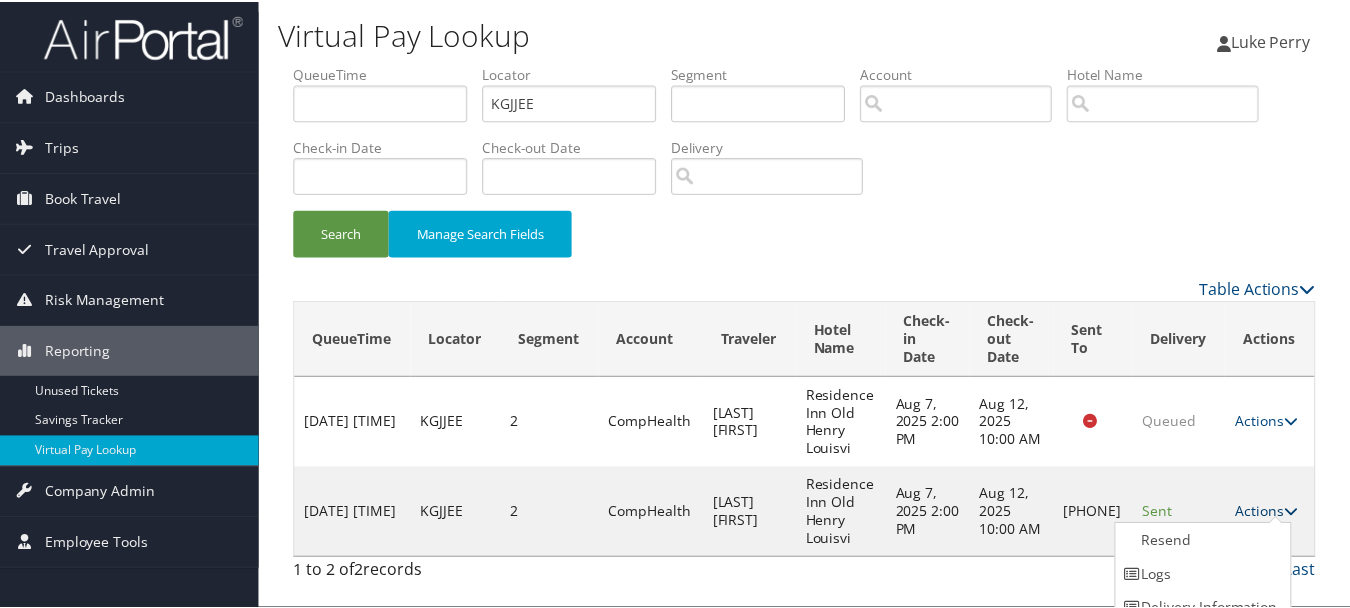scroll, scrollTop: 53, scrollLeft: 0, axis: vertical 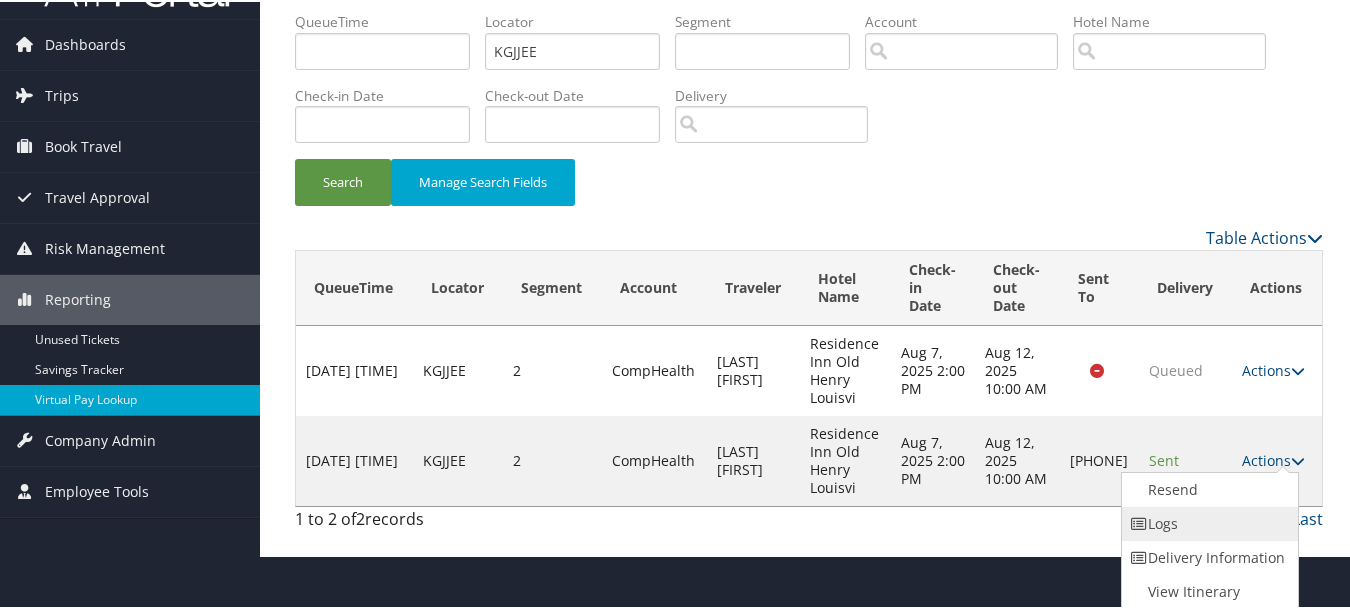 click on "Logs" at bounding box center [1207, 522] 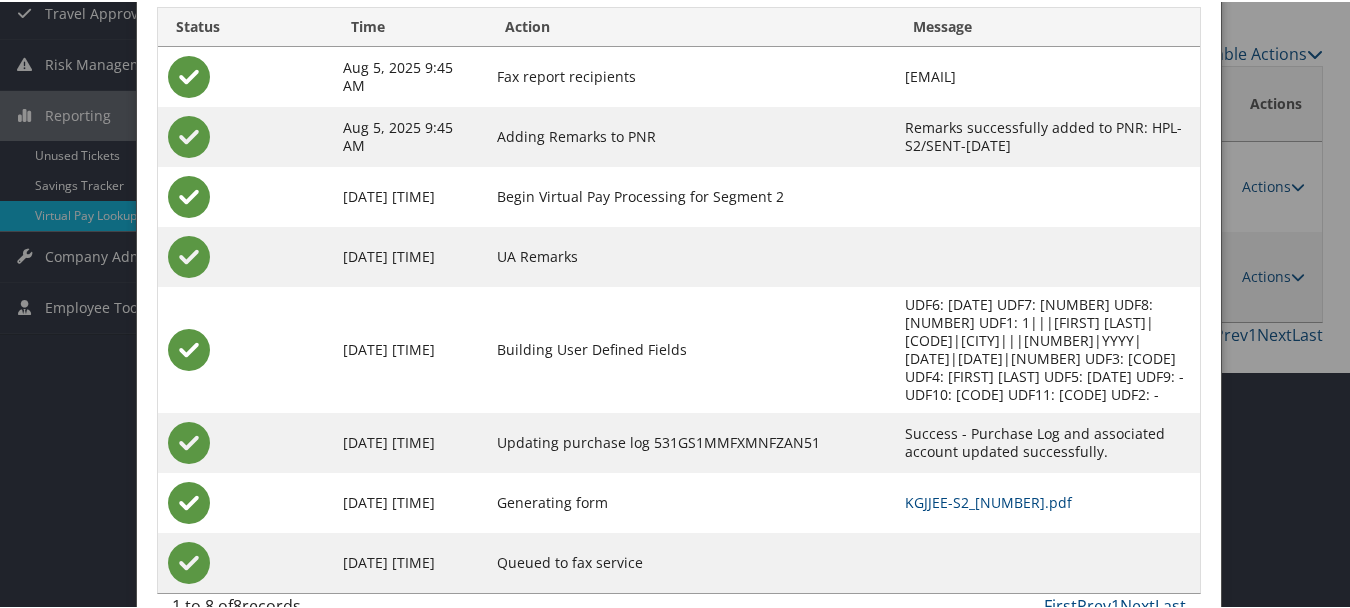 scroll, scrollTop: 240, scrollLeft: 0, axis: vertical 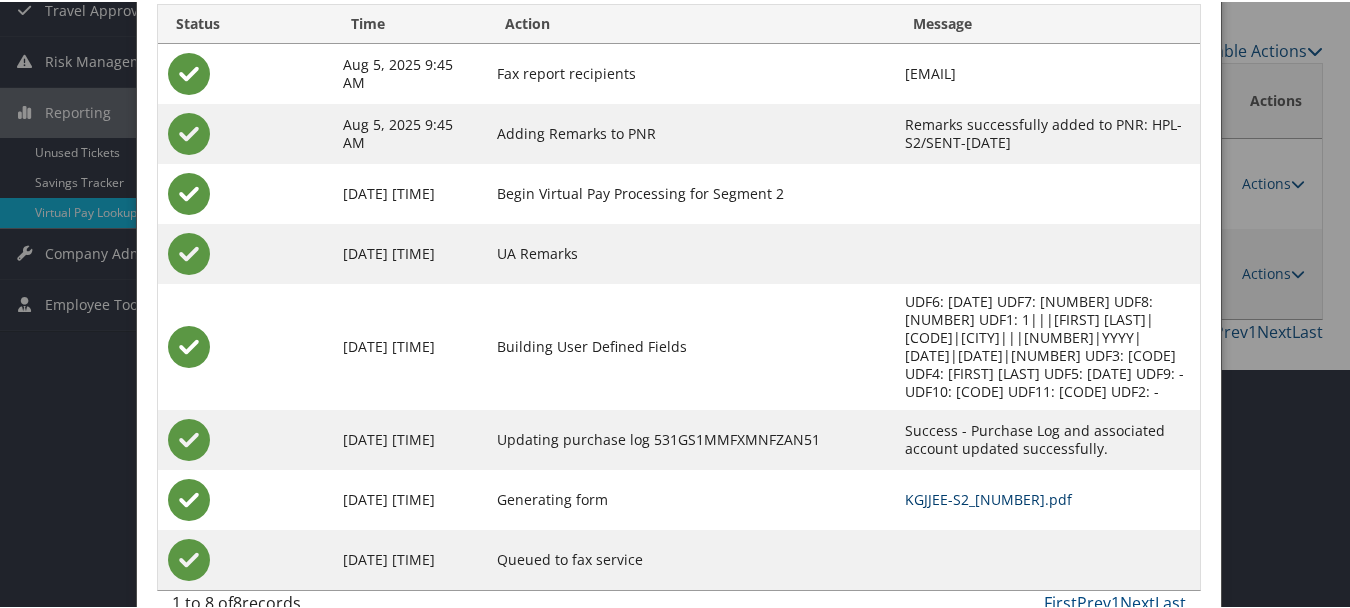 click on "KGJJEE-S2_[NUMBER].pdf" at bounding box center [988, 497] 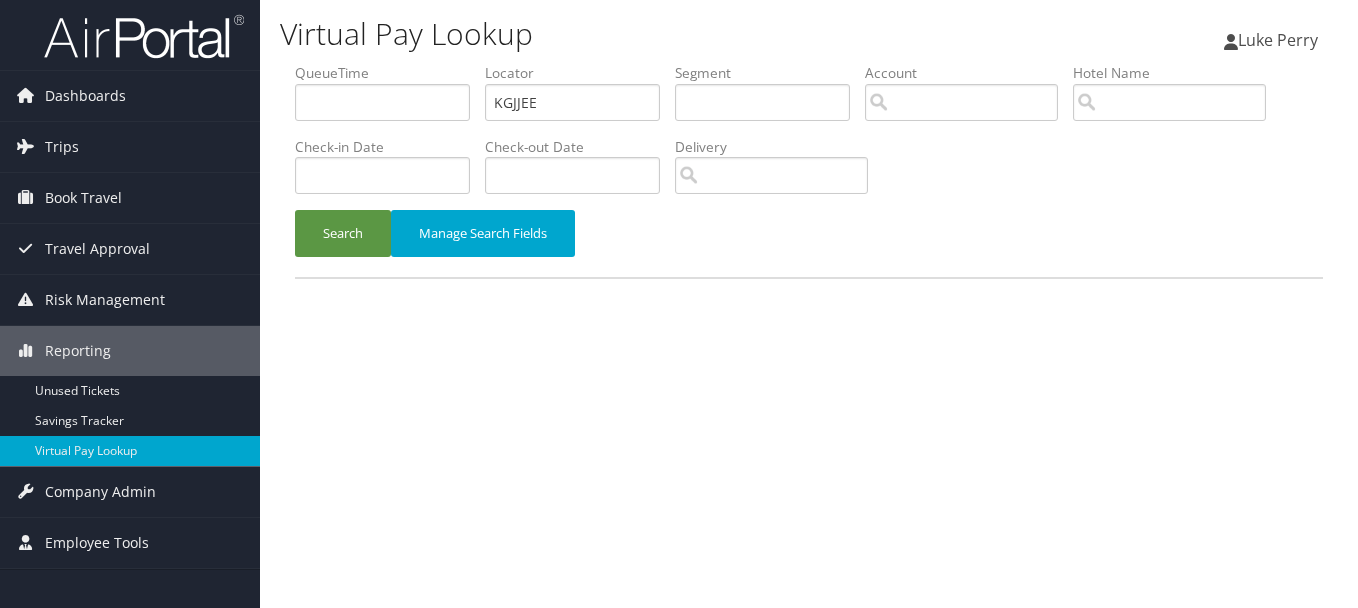 scroll, scrollTop: 0, scrollLeft: 0, axis: both 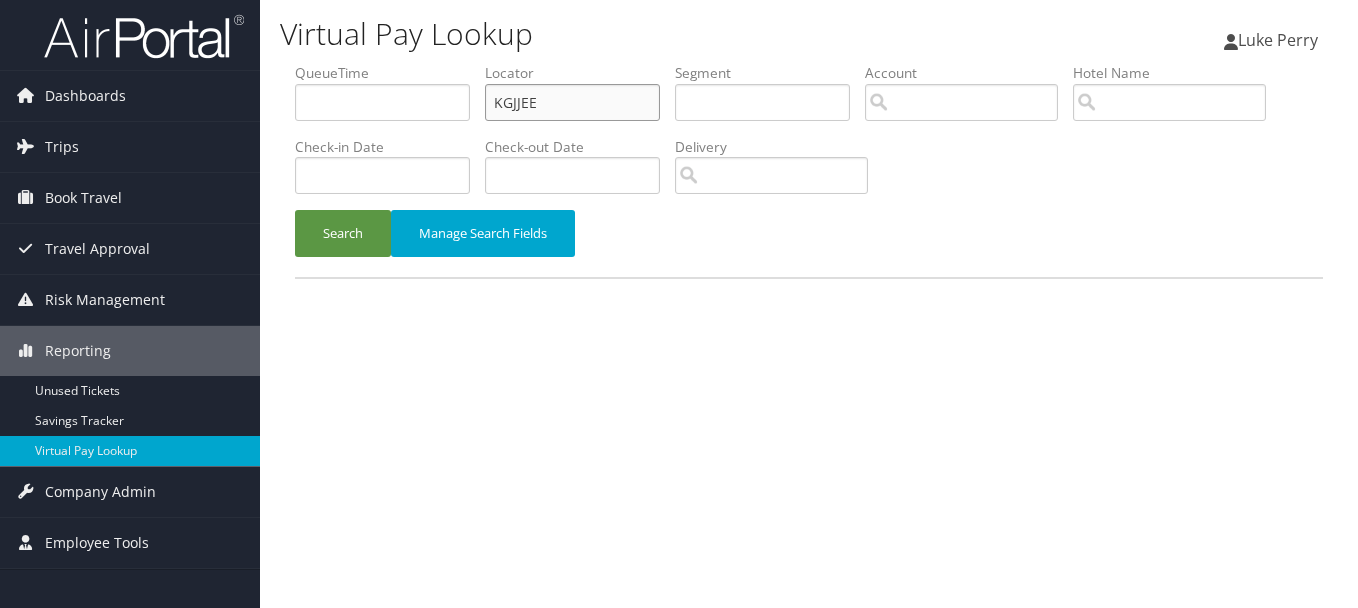 drag, startPoint x: 568, startPoint y: 105, endPoint x: 469, endPoint y: 104, distance: 99.00505 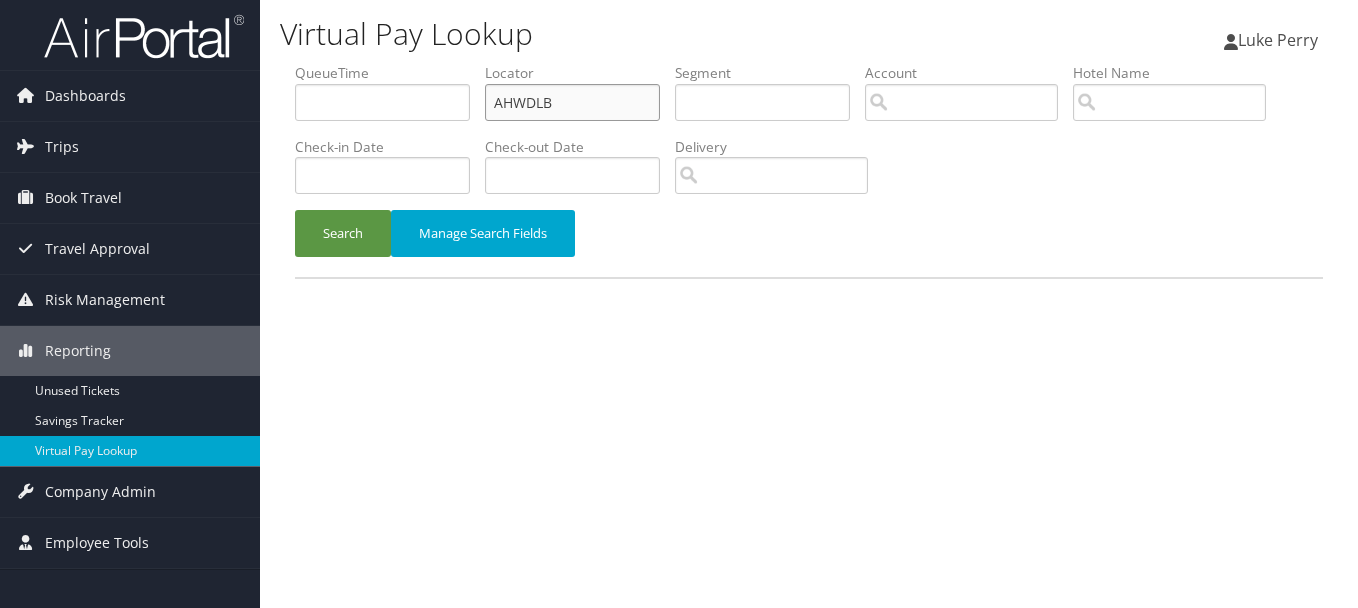 click on "Search" at bounding box center (343, 233) 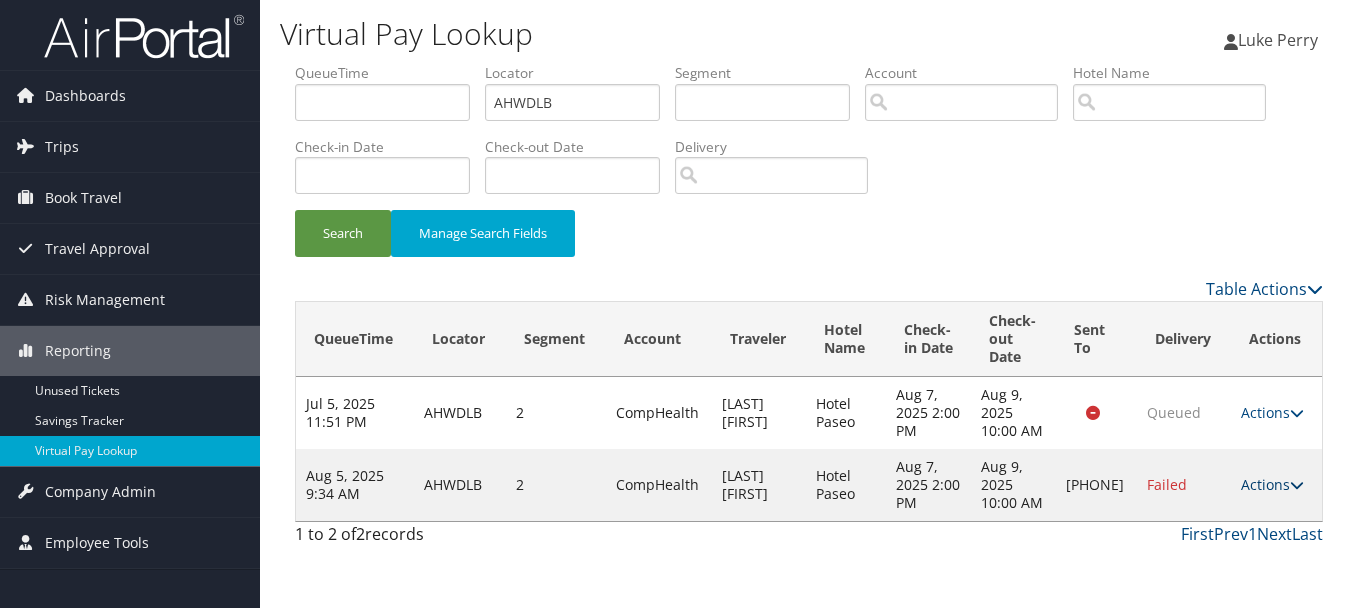 click on "Actions" at bounding box center [1272, 484] 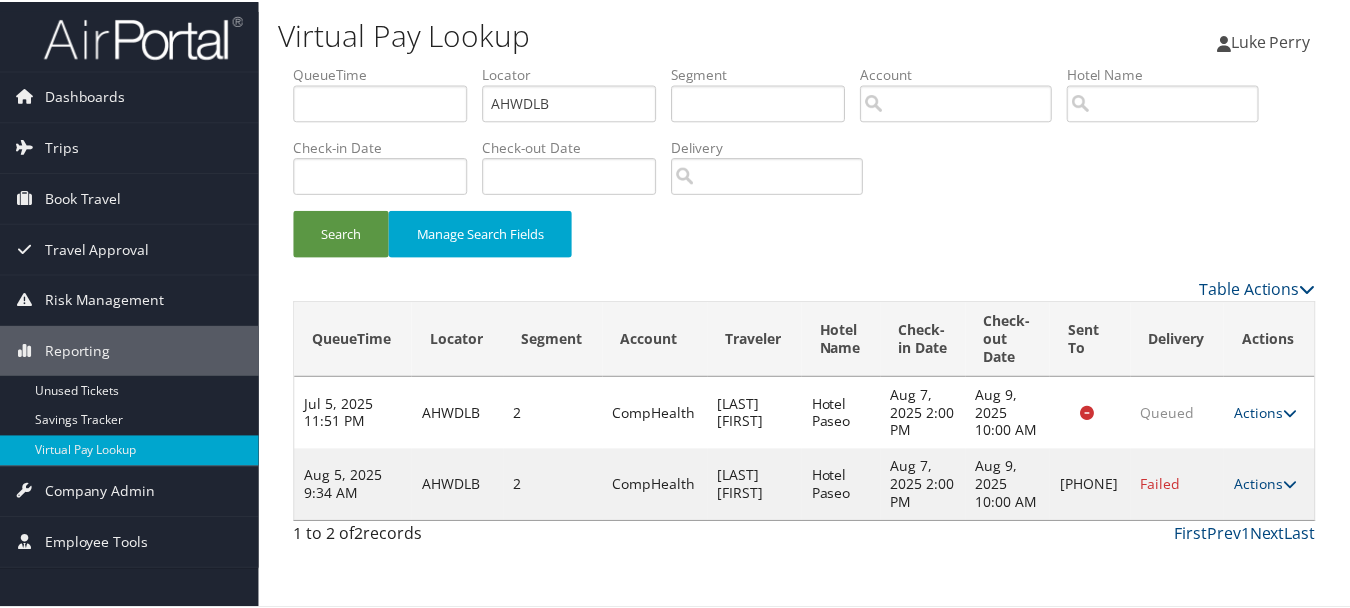 scroll, scrollTop: 35, scrollLeft: 0, axis: vertical 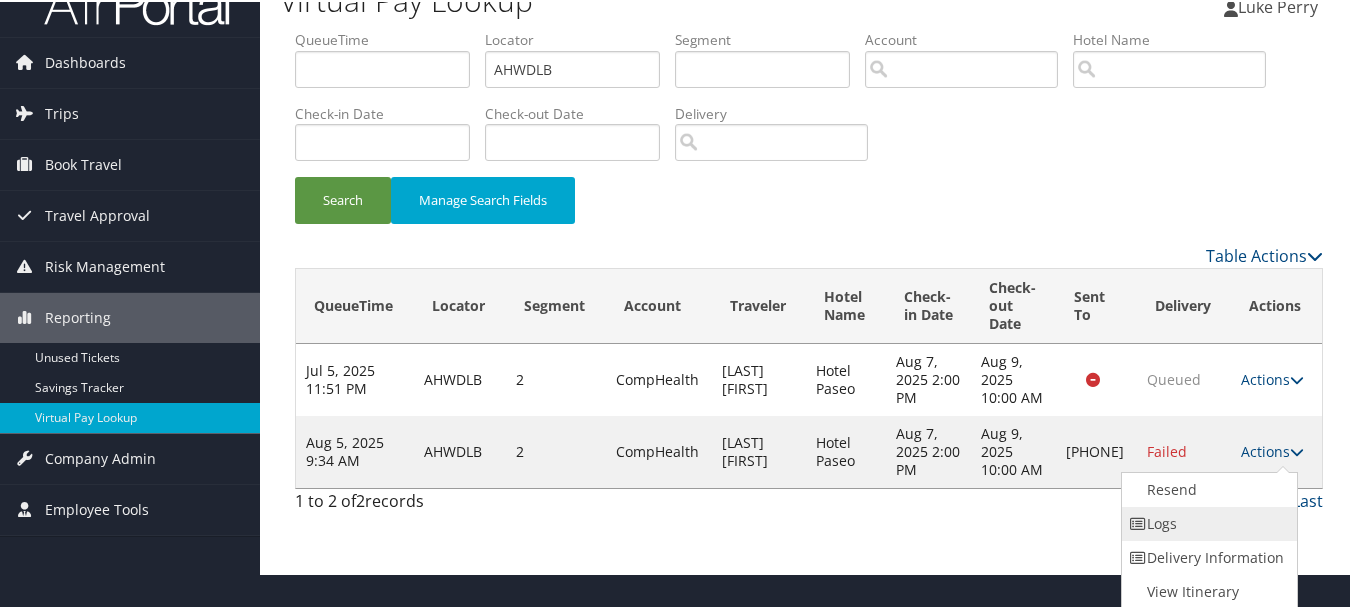 click on "Logs" at bounding box center [1207, 522] 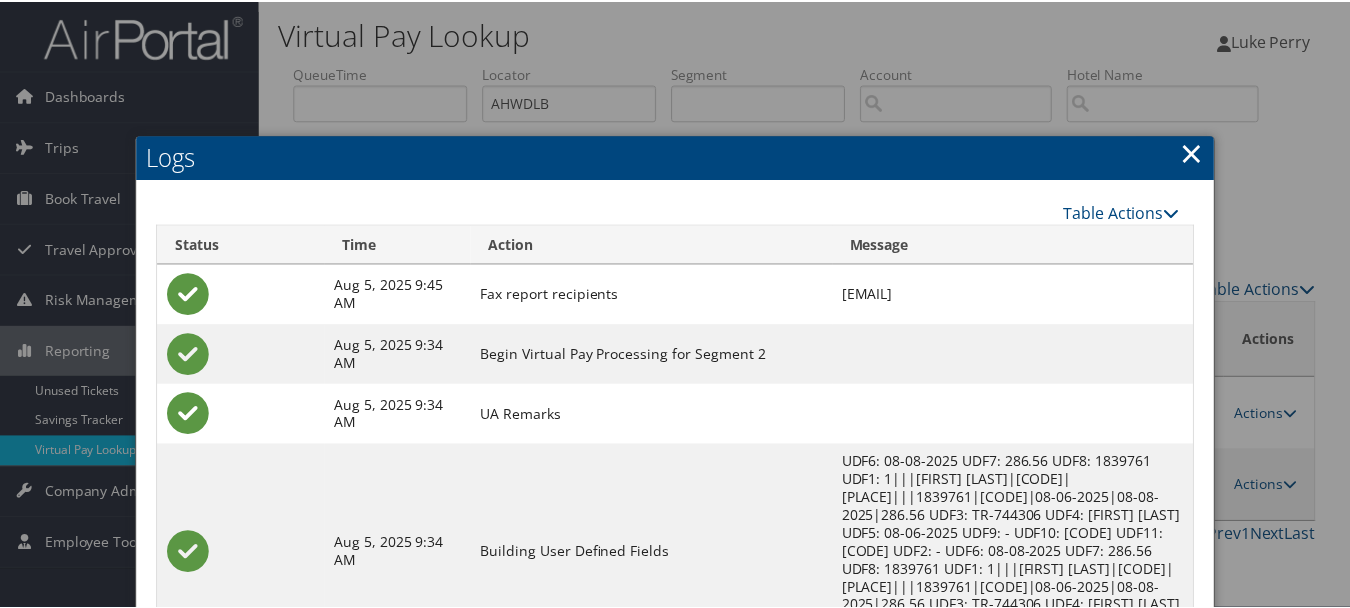 scroll, scrollTop: 162, scrollLeft: 0, axis: vertical 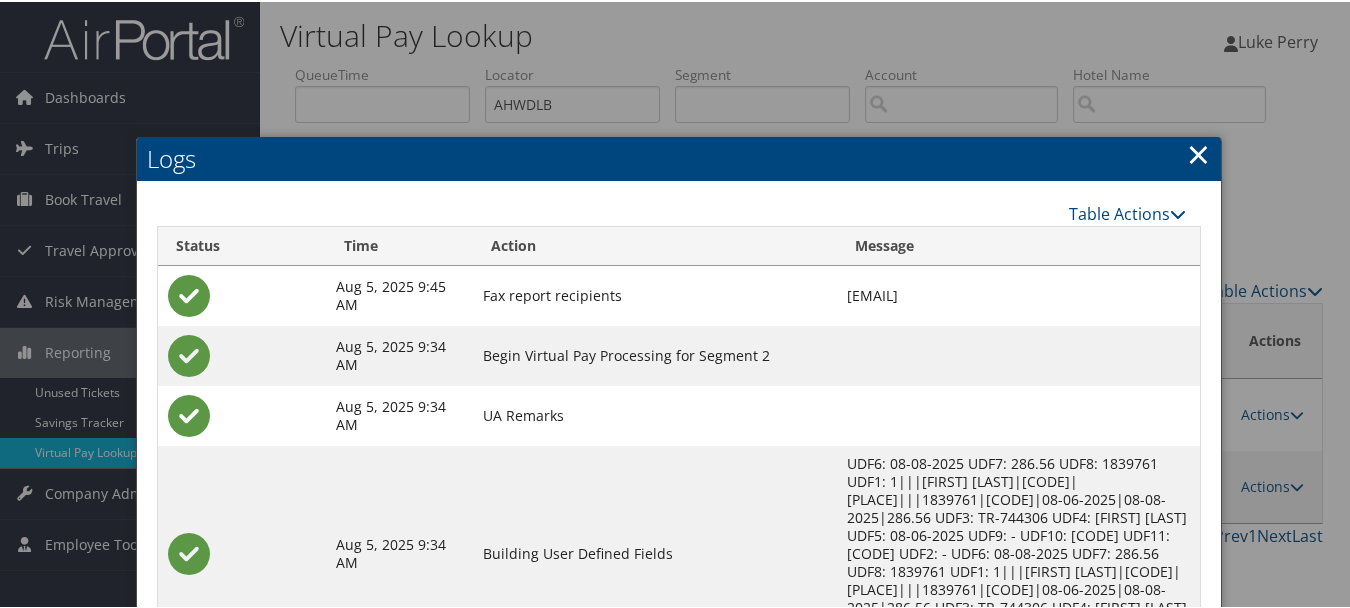 click on "×" at bounding box center (1198, 152) 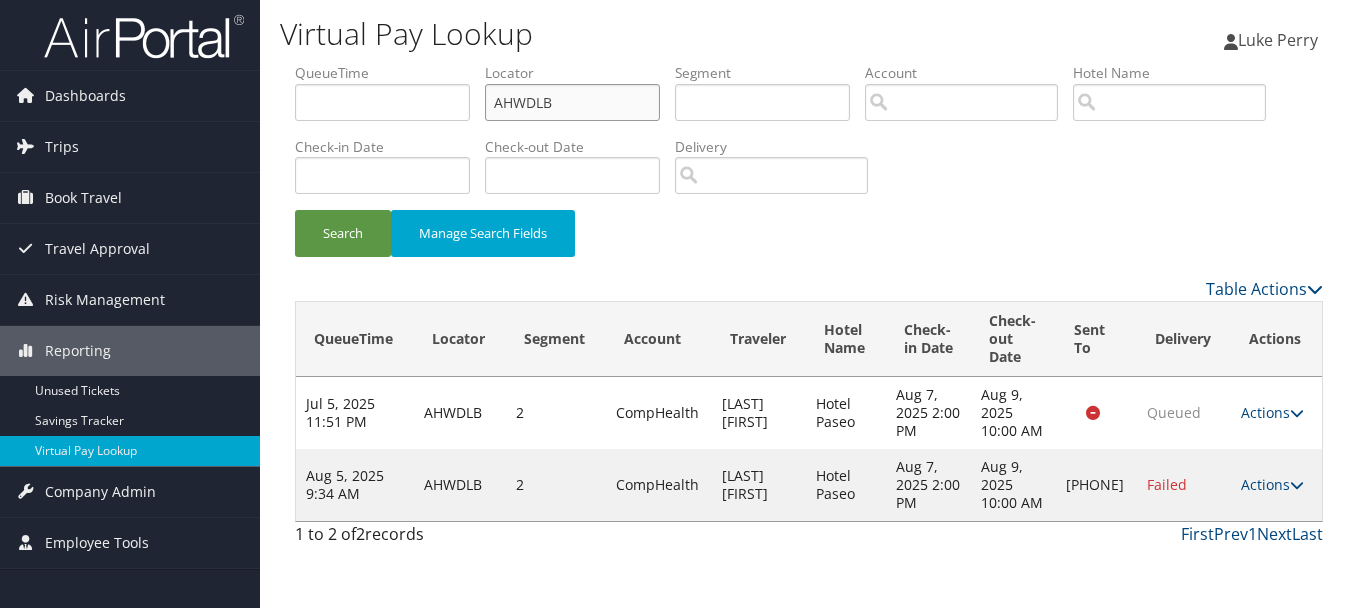 drag, startPoint x: 561, startPoint y: 104, endPoint x: 449, endPoint y: 103, distance: 112.00446 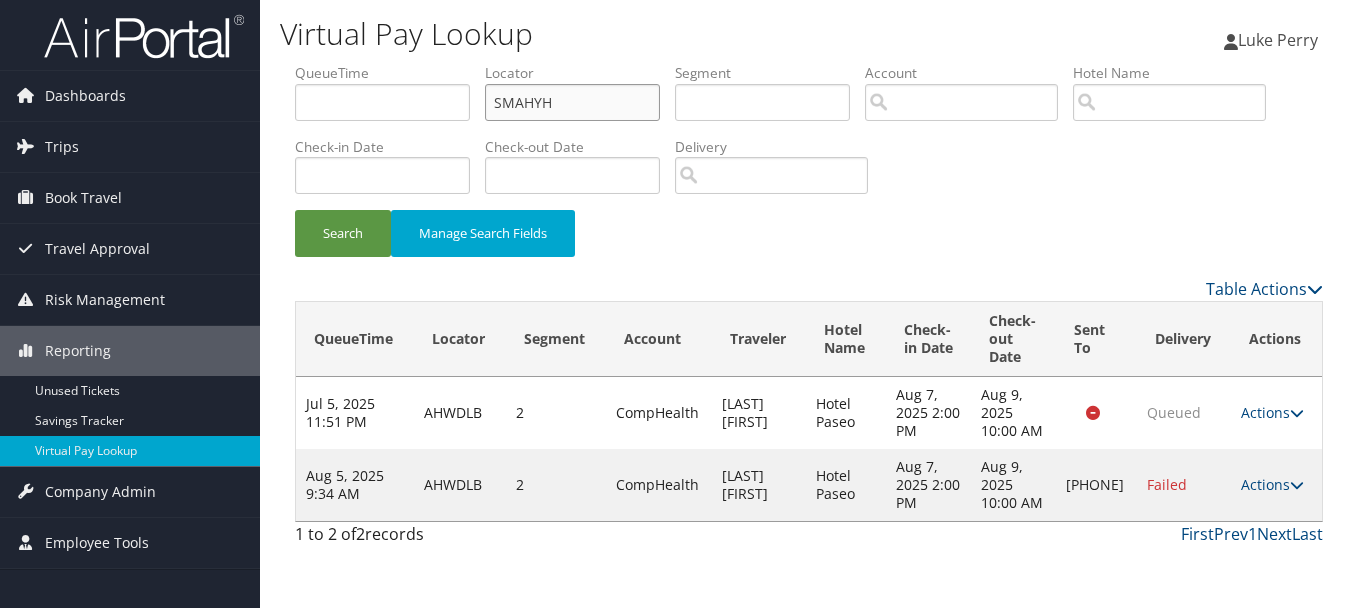 click on "Search" at bounding box center [343, 233] 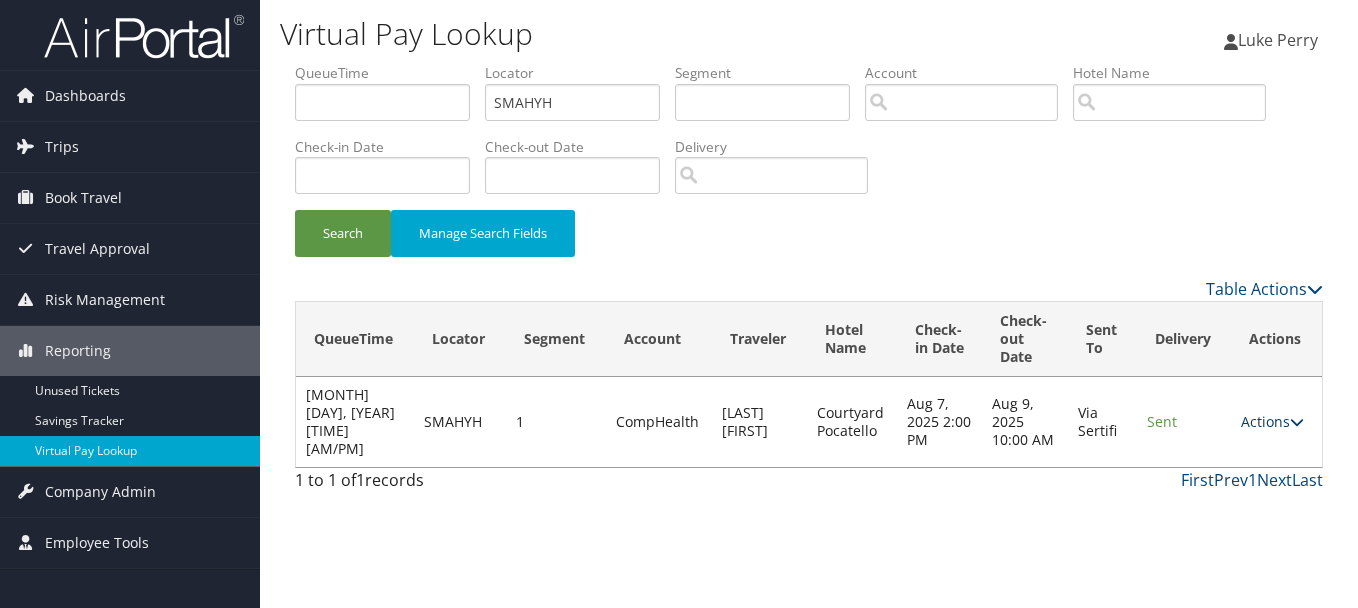 click on "Actions" at bounding box center [1272, 421] 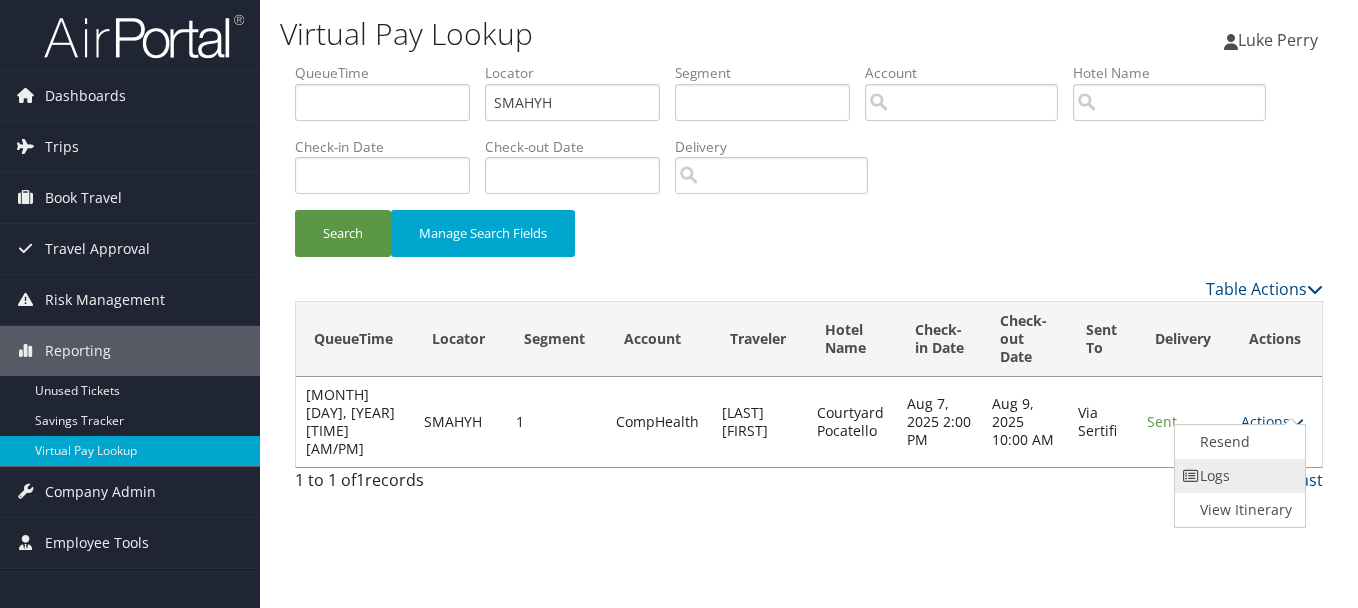 click on "Logs" at bounding box center (1238, 476) 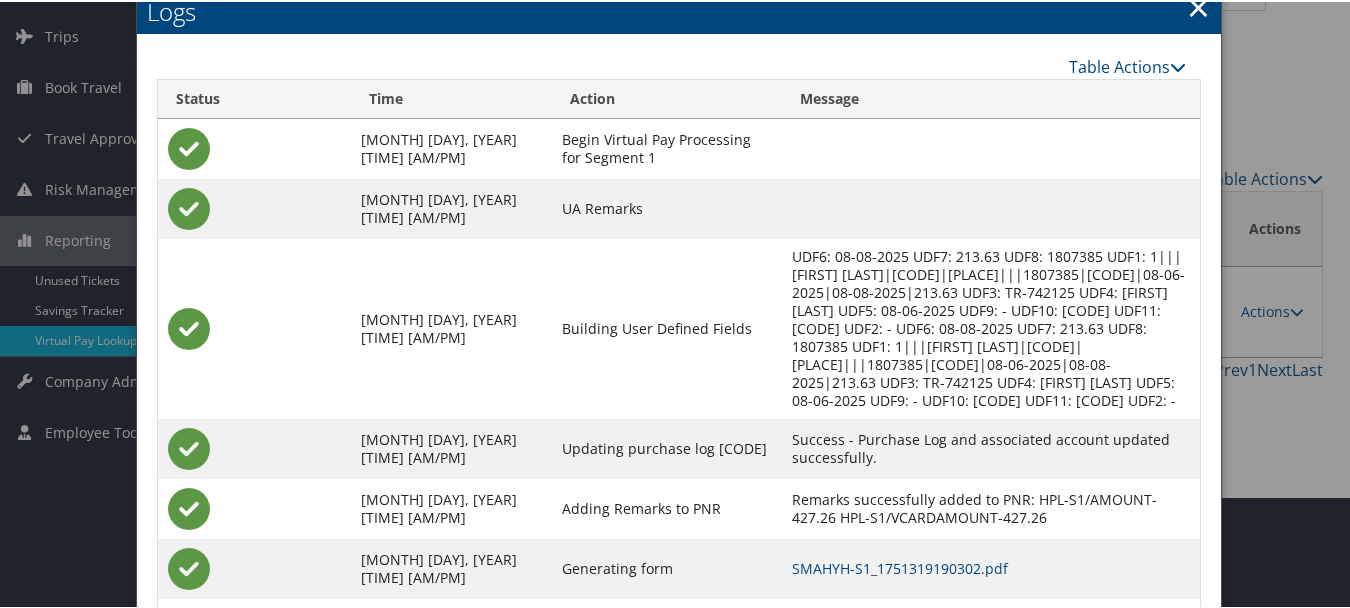 scroll, scrollTop: 205, scrollLeft: 0, axis: vertical 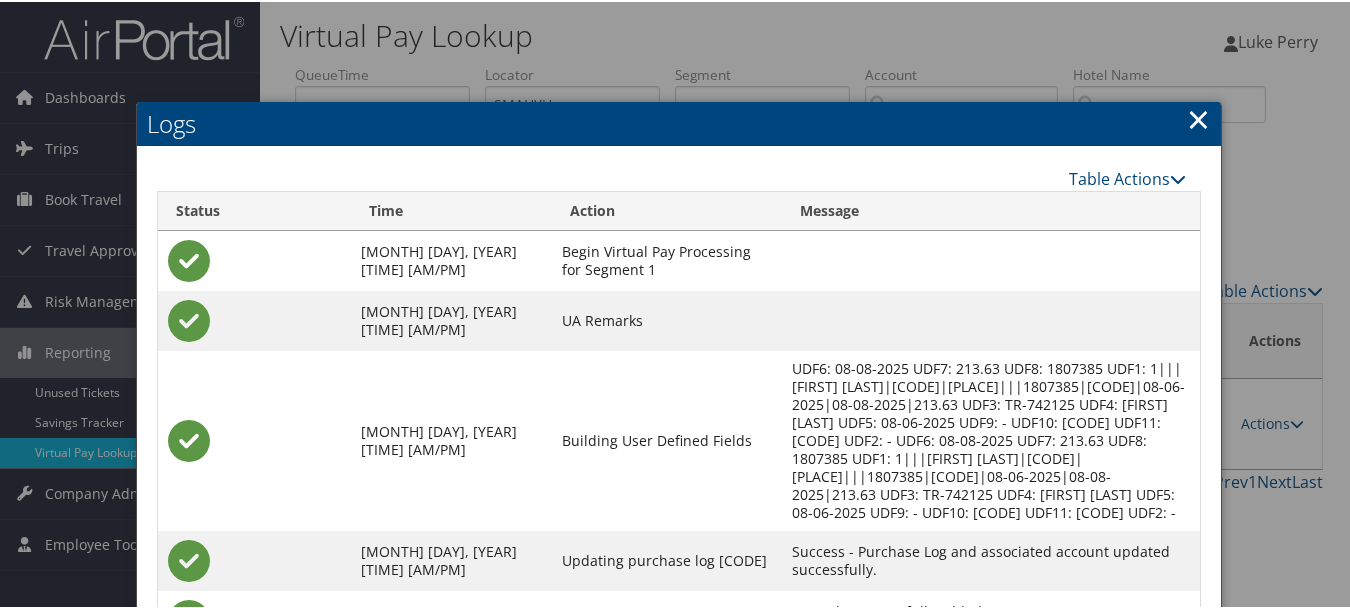 click on "Logs" at bounding box center (679, 122) 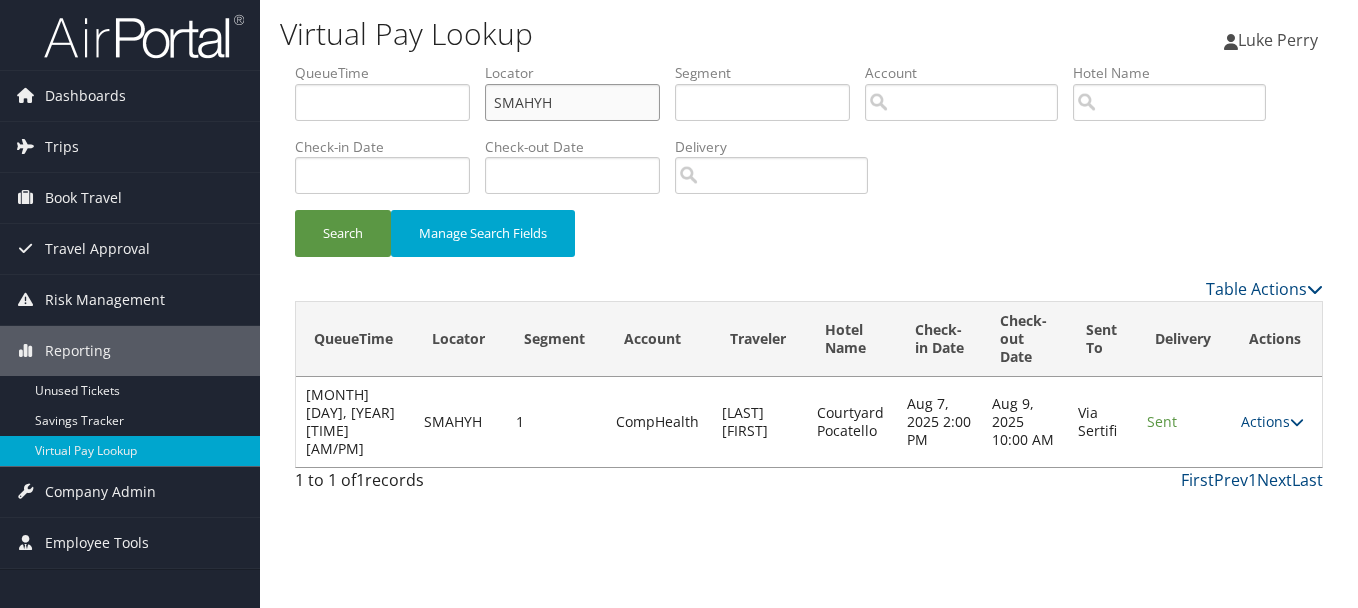 drag, startPoint x: 593, startPoint y: 117, endPoint x: 402, endPoint y: 100, distance: 191.75505 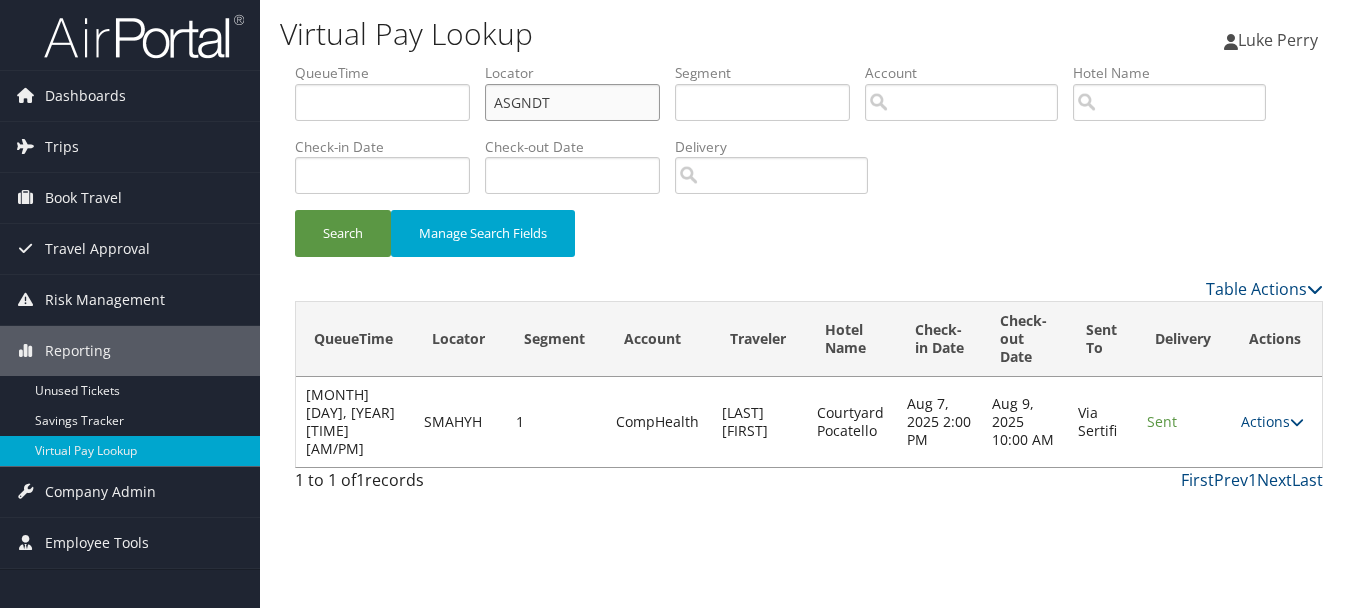 click on "Search" at bounding box center (343, 233) 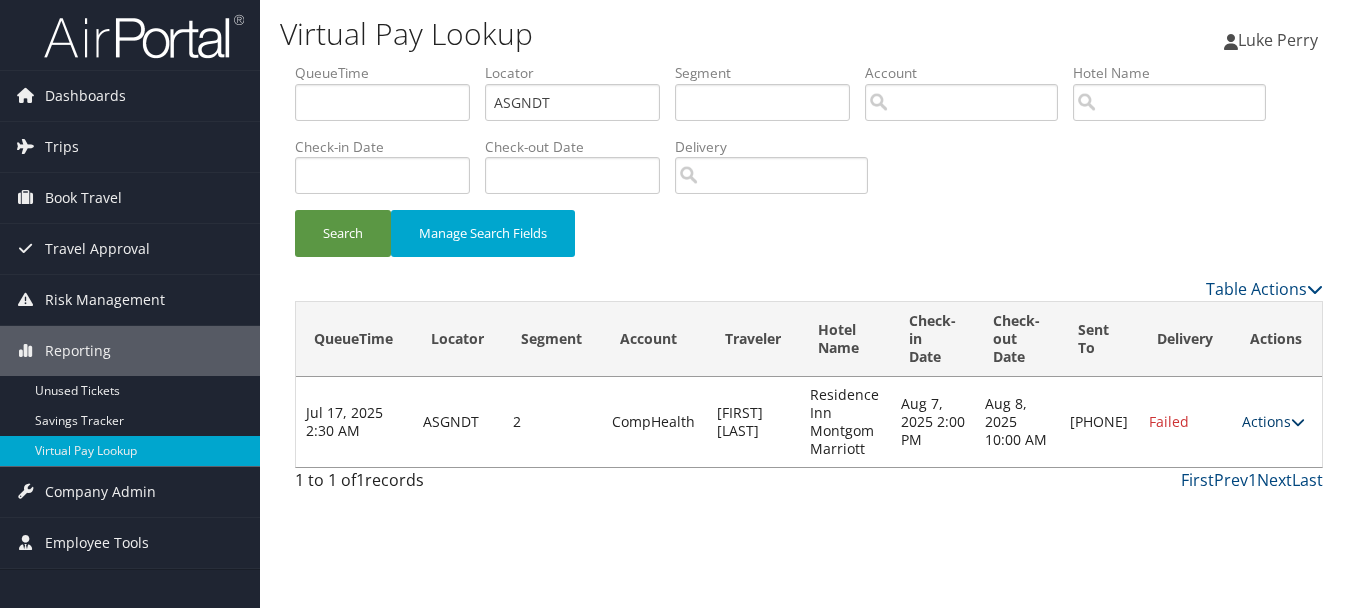 click on "Actions" at bounding box center [1273, 421] 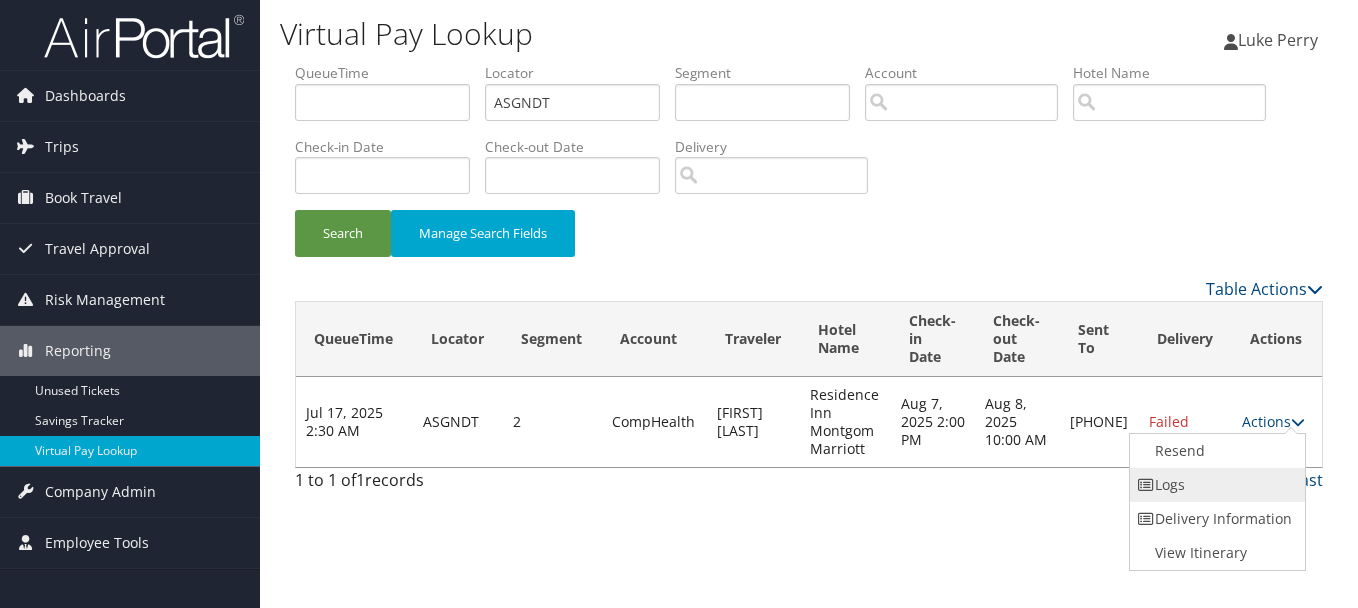 click on "Logs" at bounding box center (1215, 485) 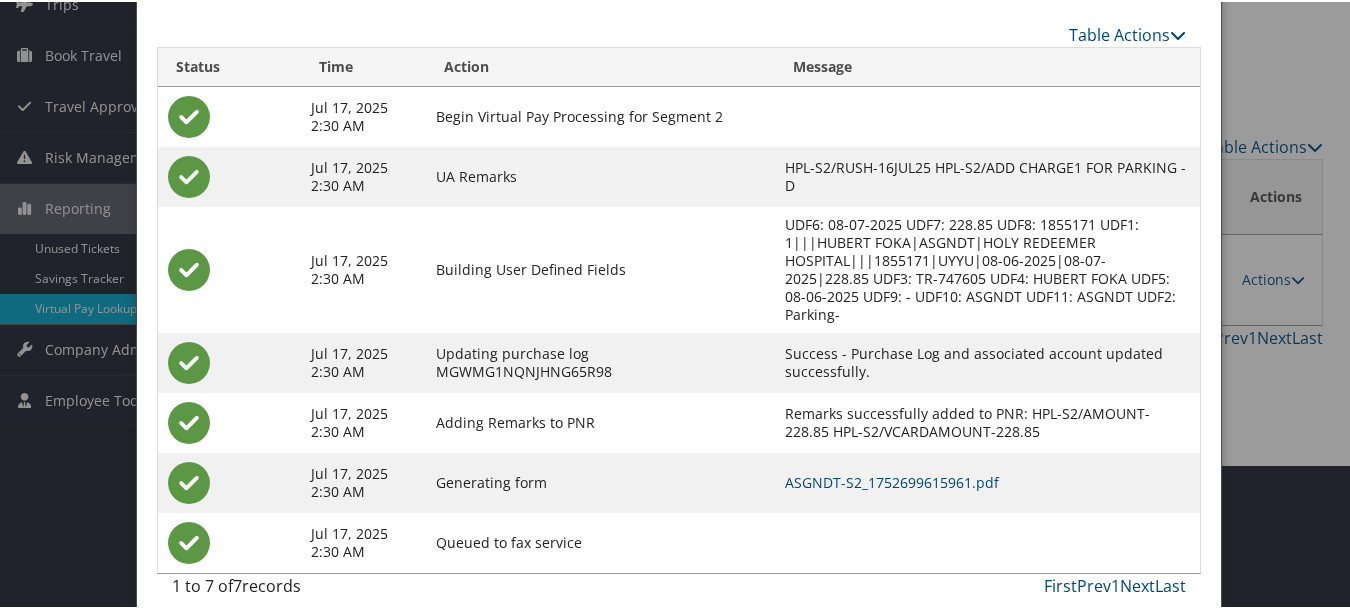 scroll, scrollTop: 145, scrollLeft: 0, axis: vertical 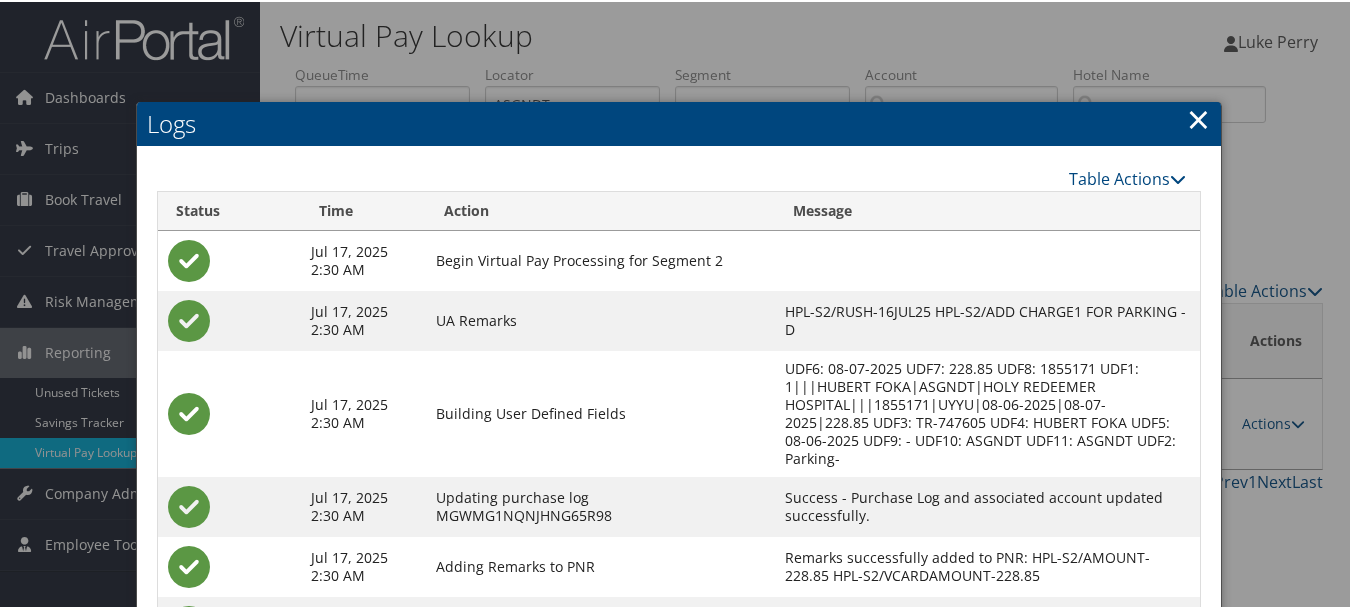 click on "Logs" at bounding box center (679, 122) 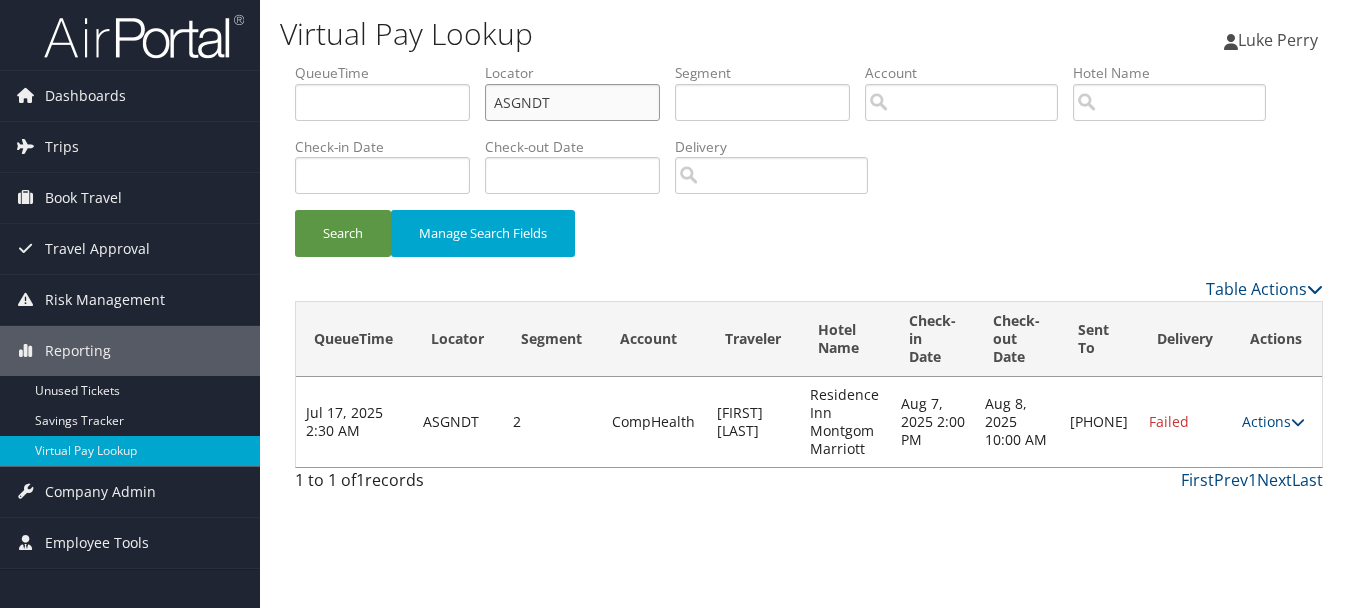 drag, startPoint x: 584, startPoint y: 93, endPoint x: 433, endPoint y: 96, distance: 151.0298 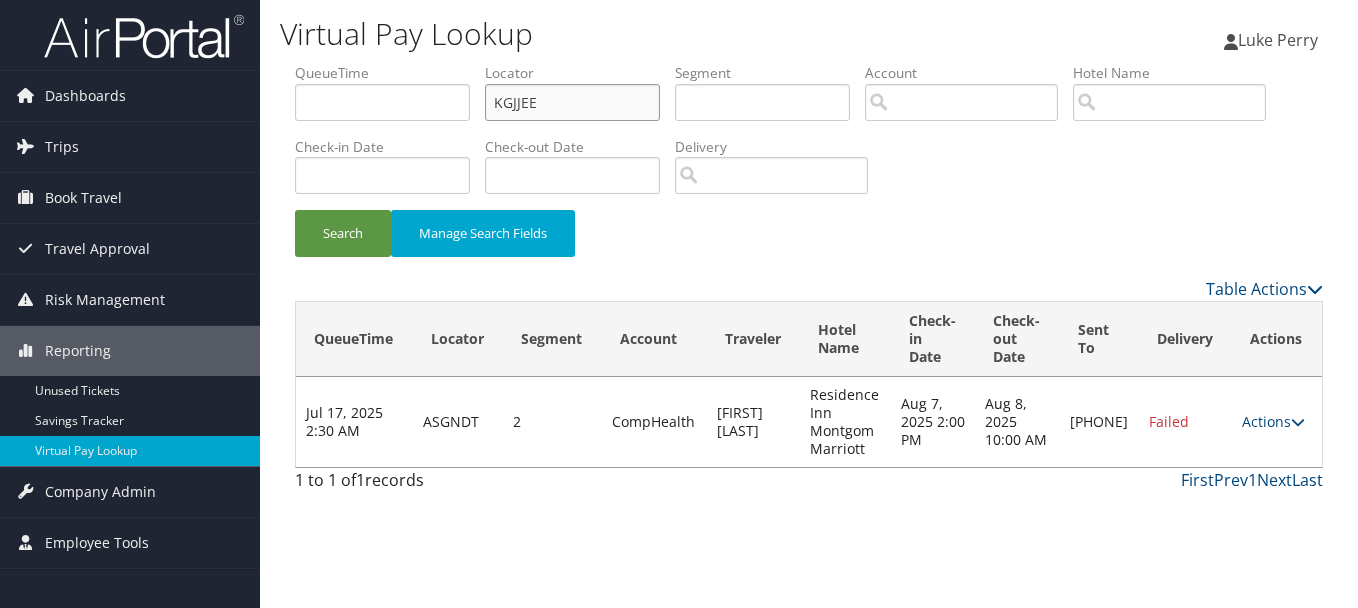 click on "Search" at bounding box center (343, 233) 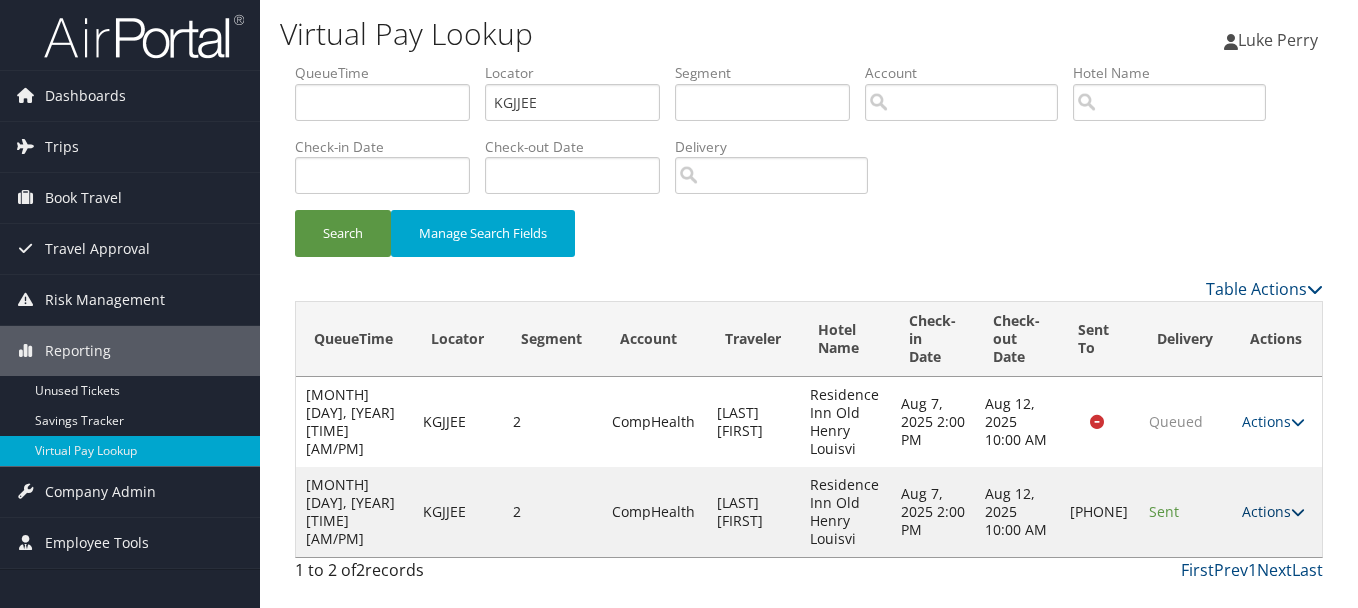 click on "Actions" at bounding box center (1273, 511) 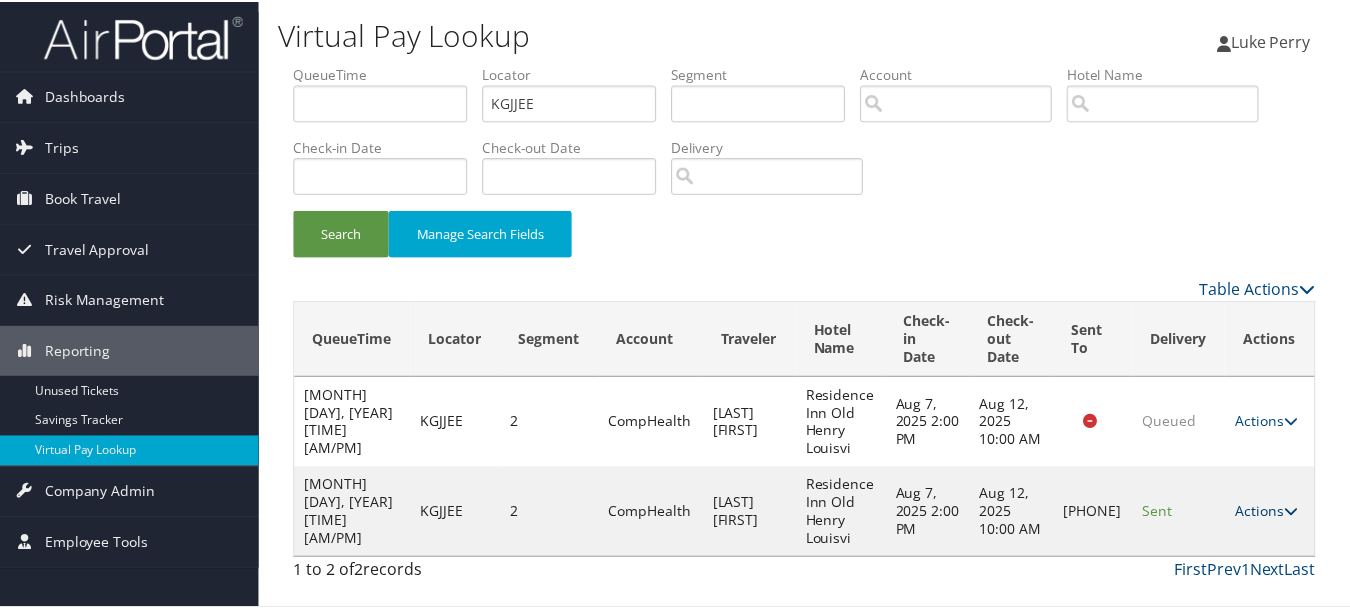 scroll, scrollTop: 53, scrollLeft: 0, axis: vertical 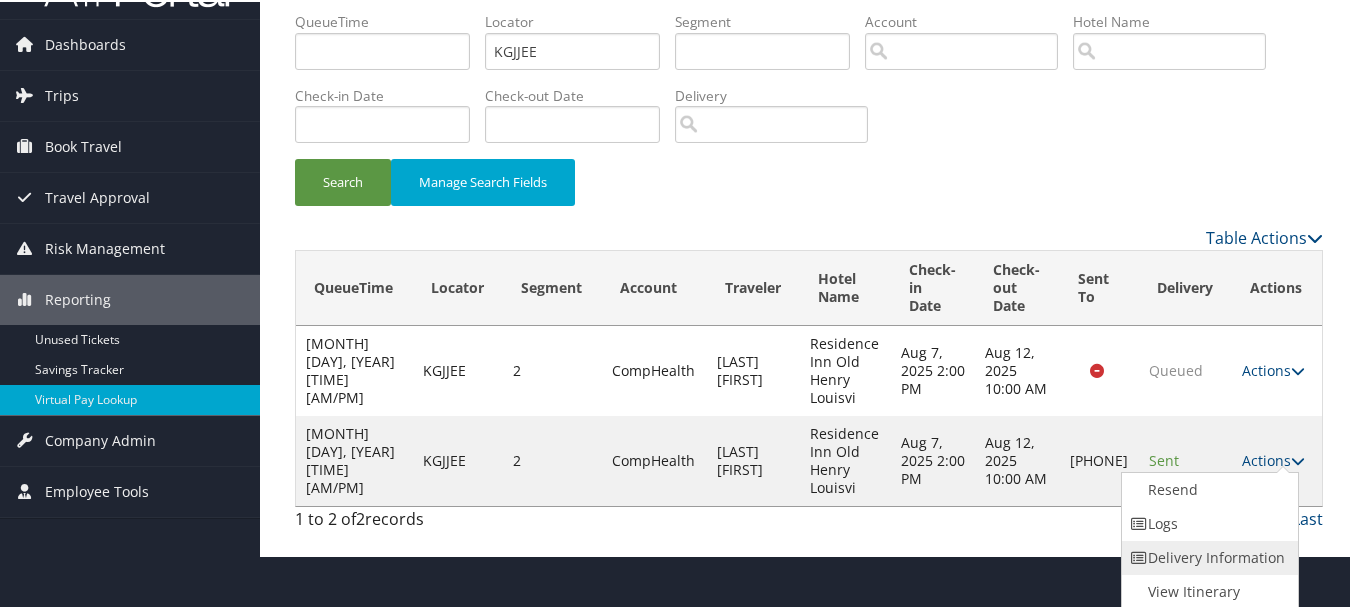 click on "Delivery Information" at bounding box center (1207, 556) 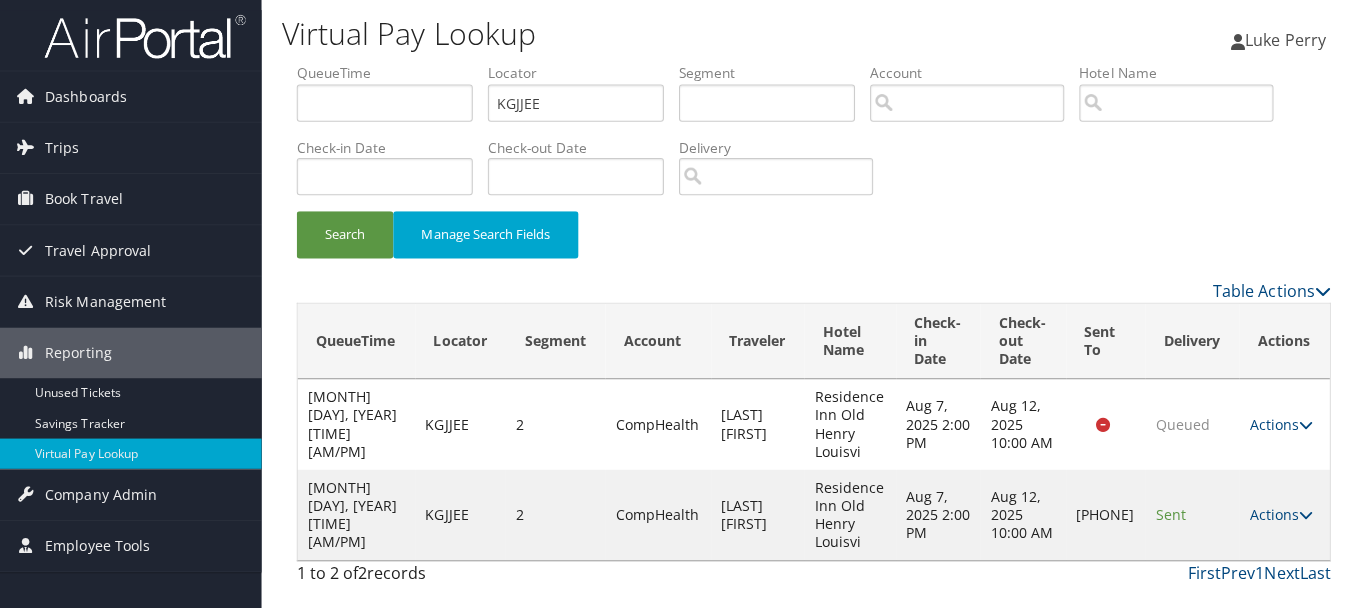 scroll, scrollTop: 0, scrollLeft: 0, axis: both 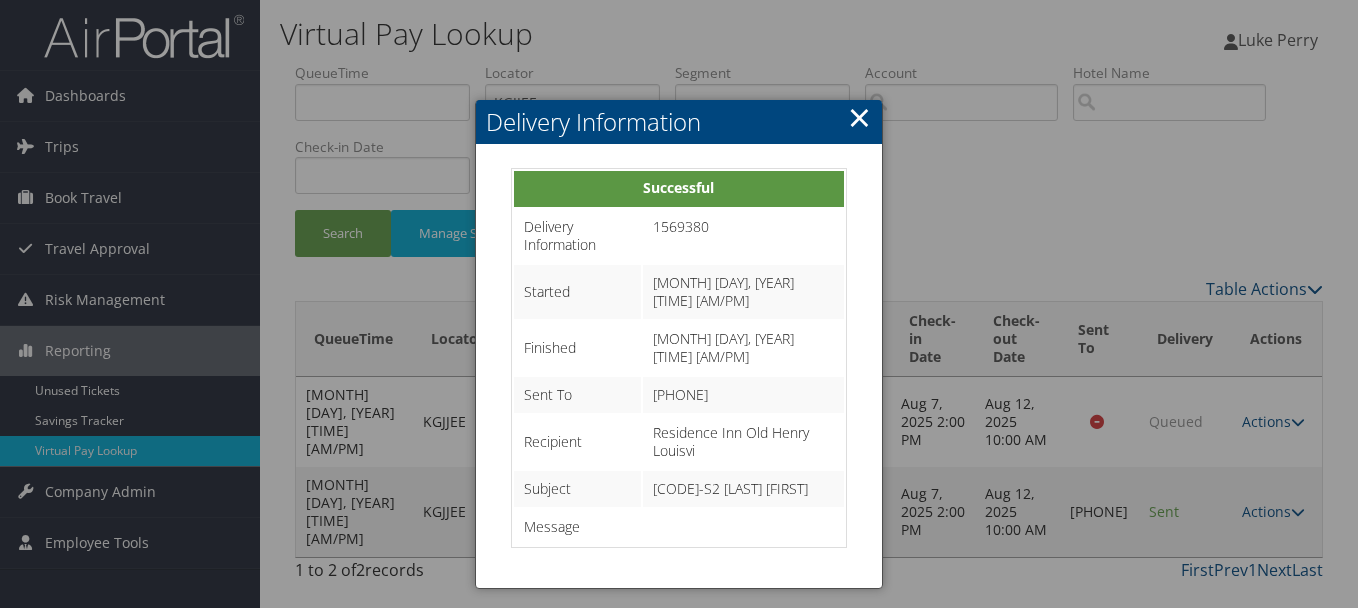 click on "×" at bounding box center (859, 117) 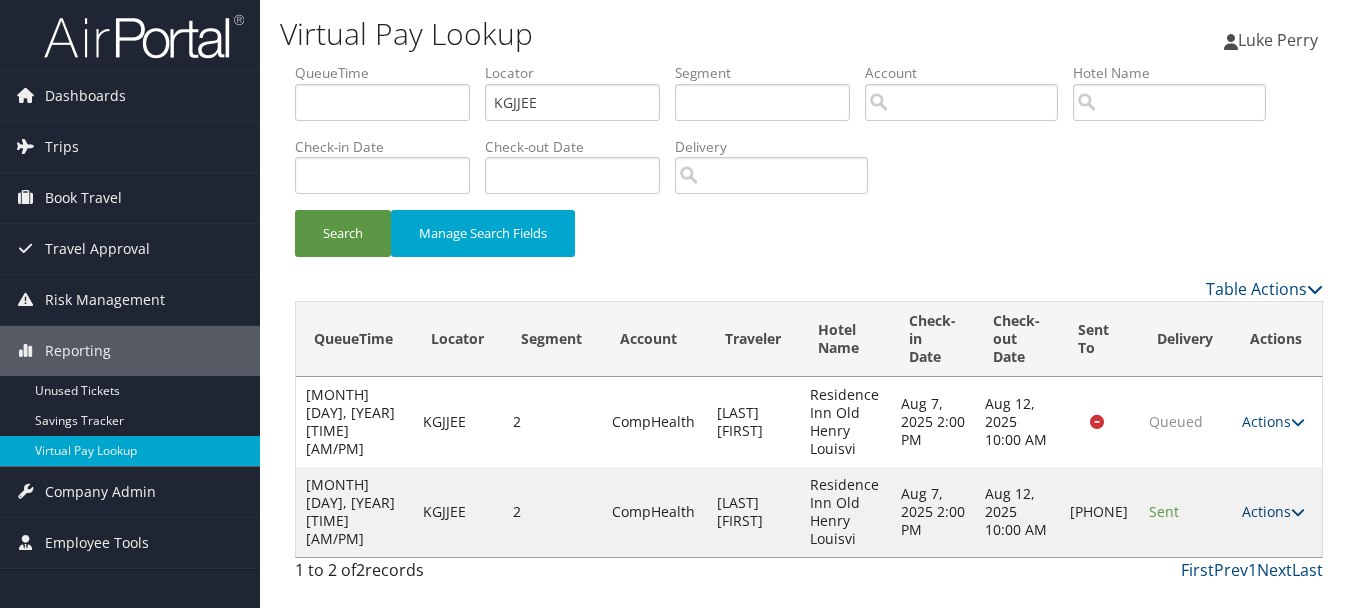 click on "Actions" at bounding box center [1273, 511] 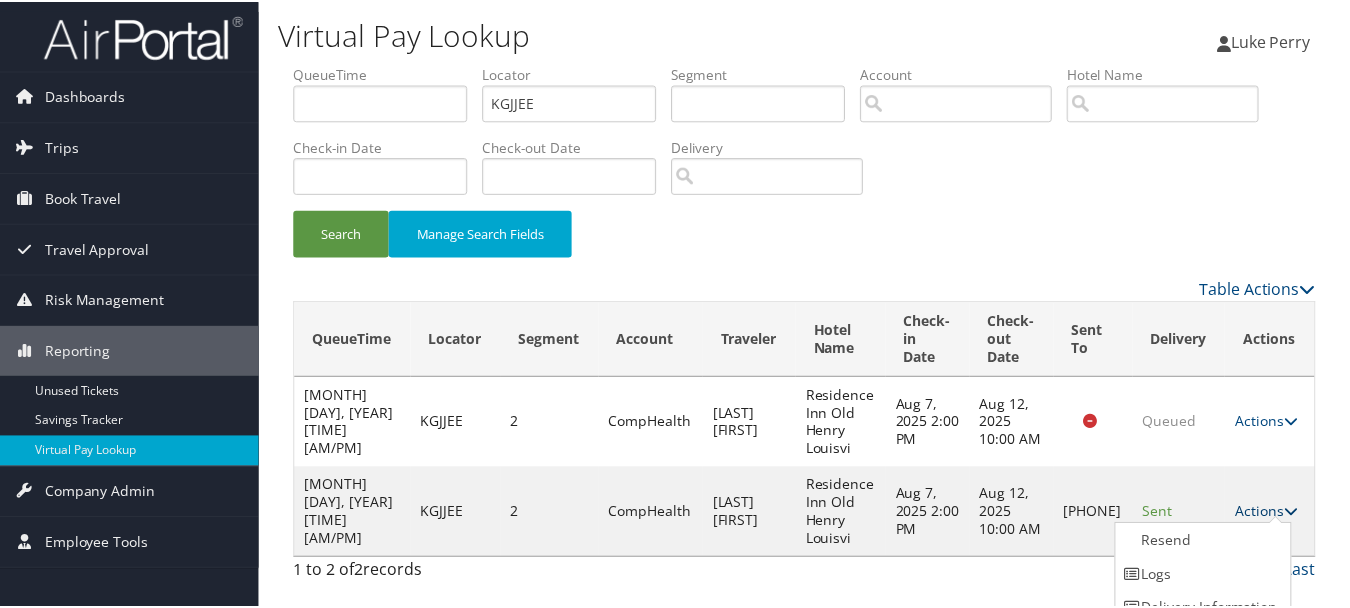 scroll, scrollTop: 53, scrollLeft: 0, axis: vertical 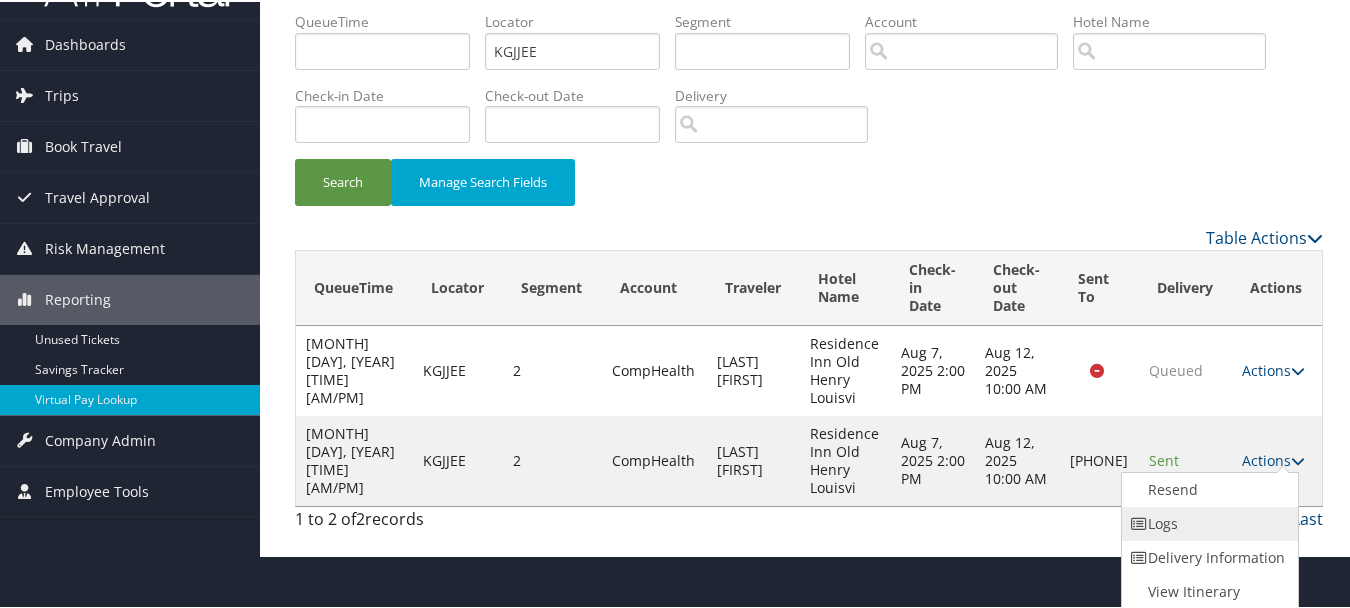click on "Logs" at bounding box center (1207, 522) 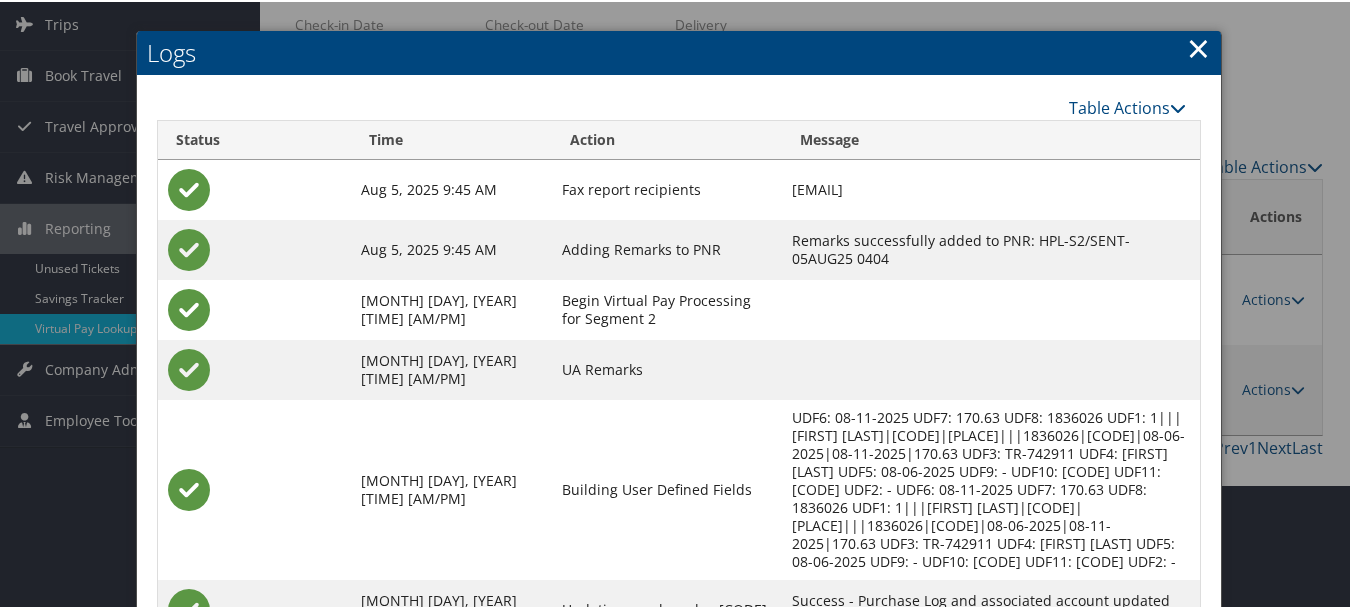 scroll, scrollTop: 240, scrollLeft: 0, axis: vertical 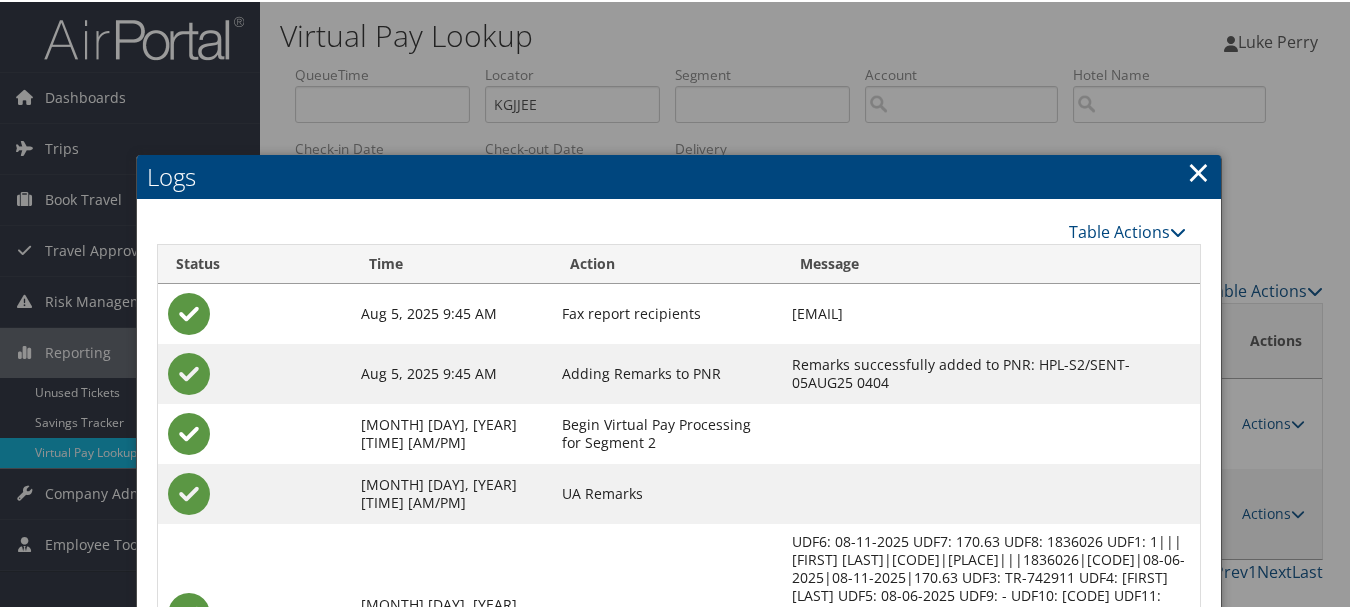 click on "Logs" at bounding box center (679, 175) 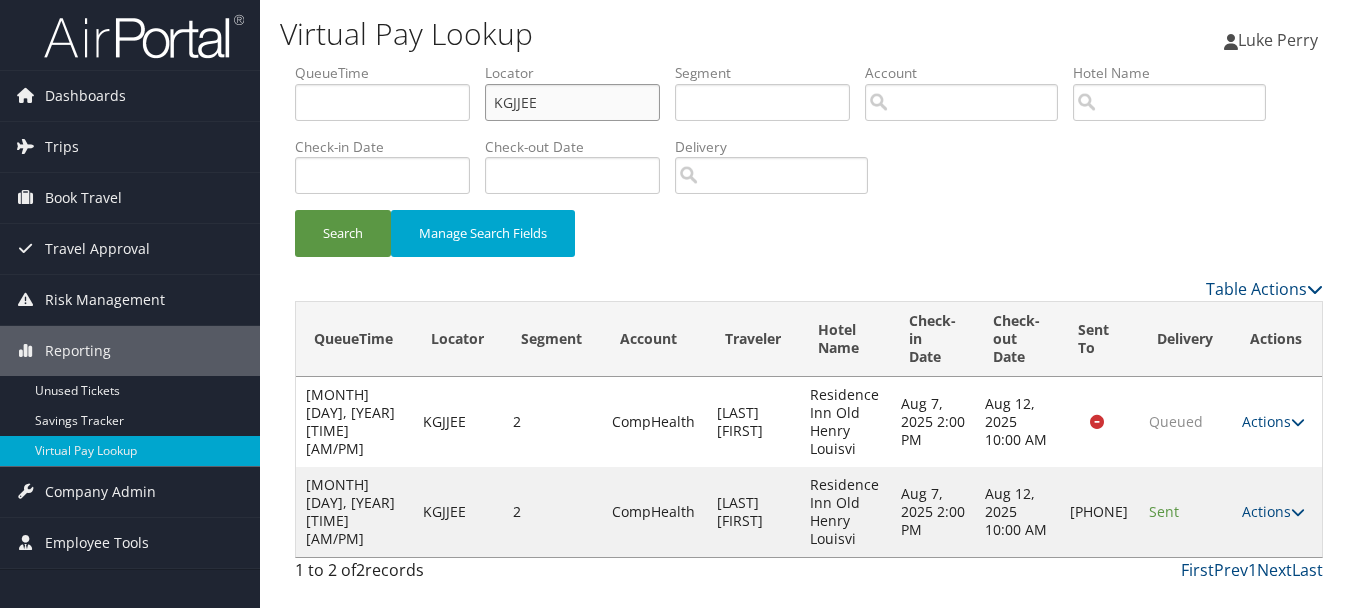 drag, startPoint x: 557, startPoint y: 108, endPoint x: 494, endPoint y: 105, distance: 63.07139 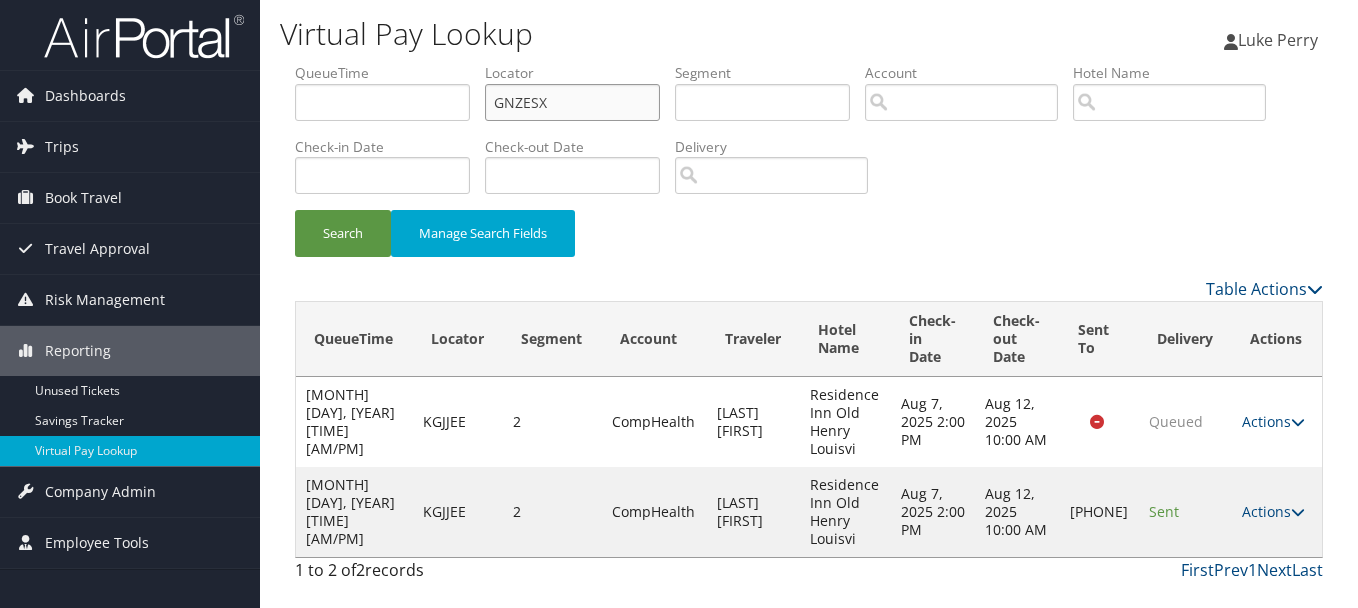 type on "GNZESX" 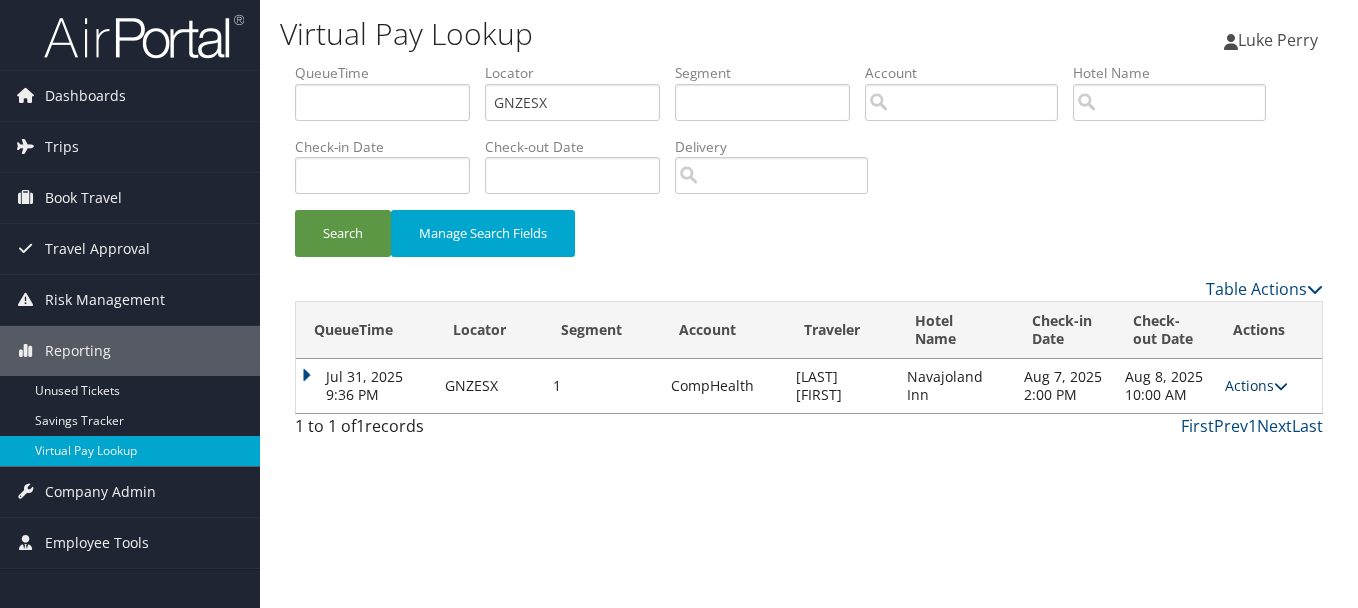 click on "Actions" at bounding box center [1256, 385] 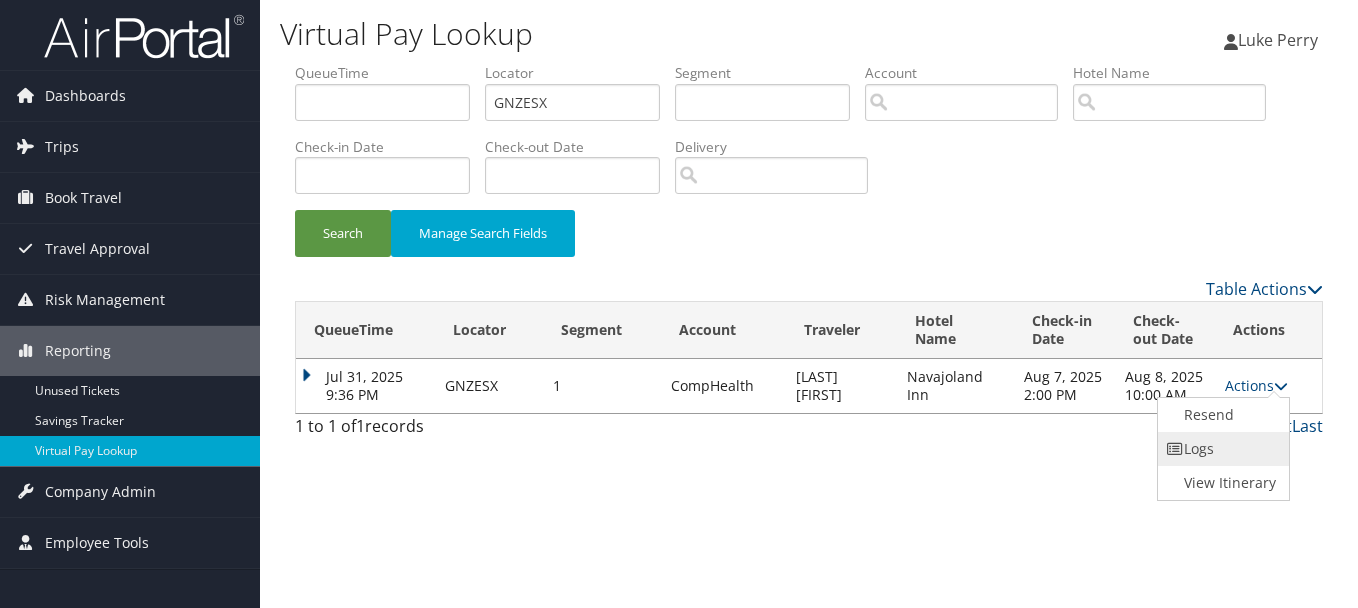 click on "Logs" at bounding box center (1221, 449) 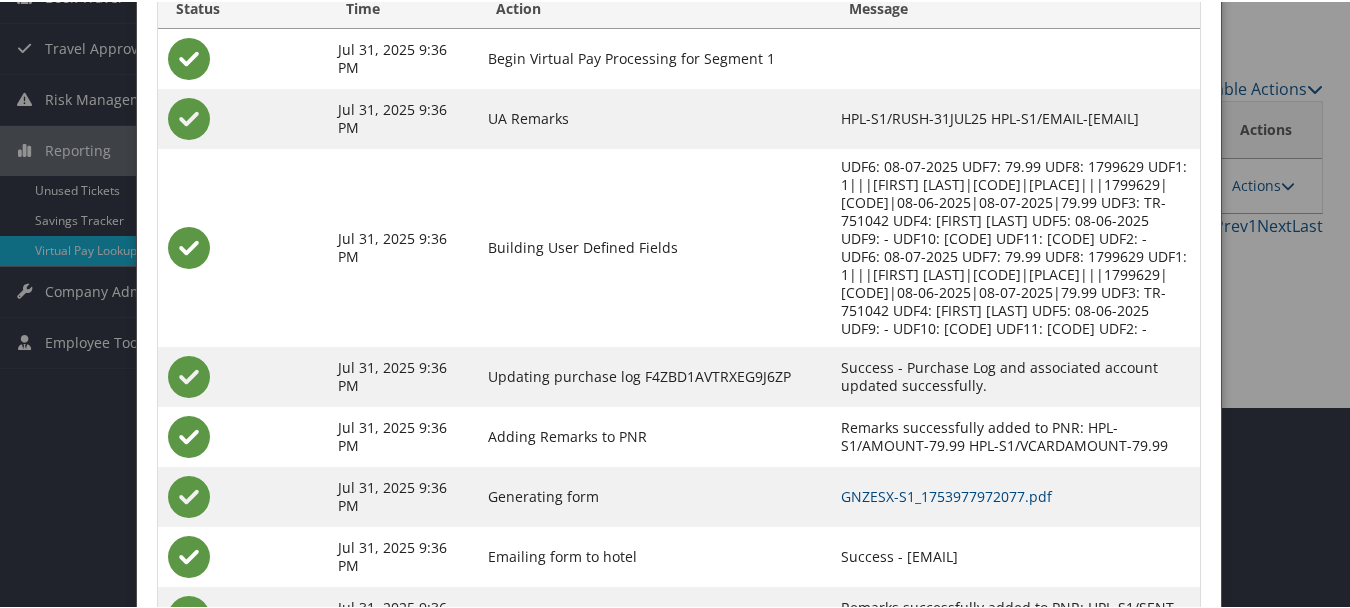 scroll, scrollTop: 205, scrollLeft: 0, axis: vertical 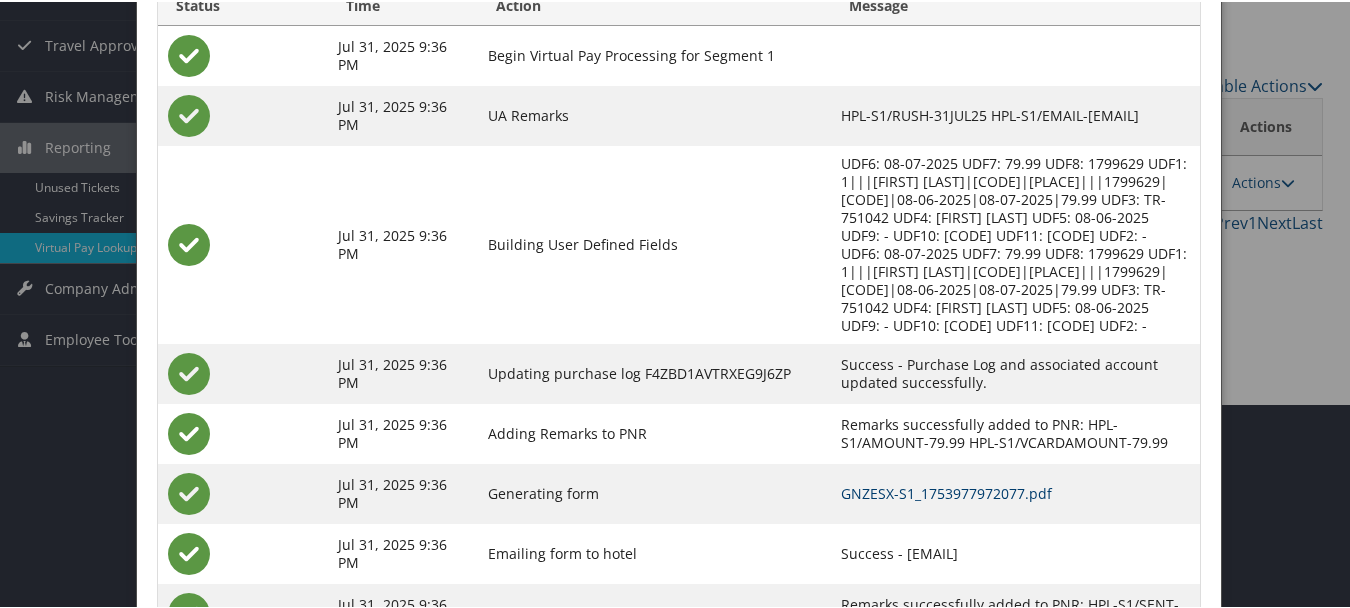 click on "GNZESX-S1_1753977972077.pdf" at bounding box center (946, 491) 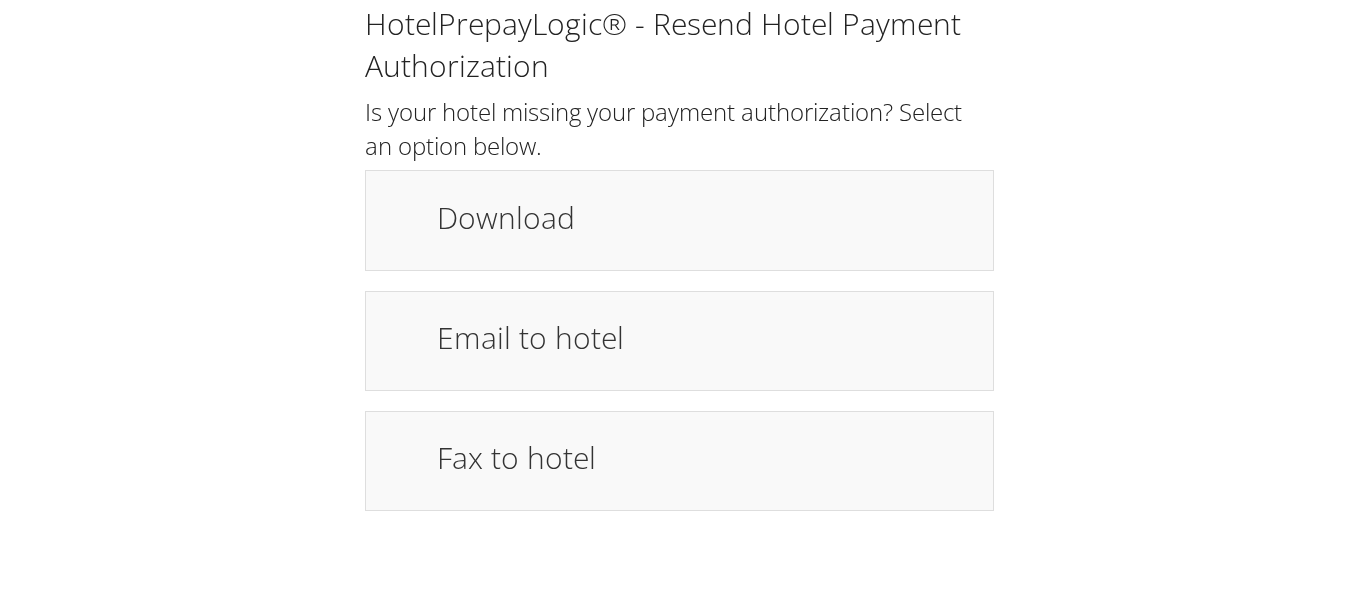 scroll, scrollTop: 0, scrollLeft: 0, axis: both 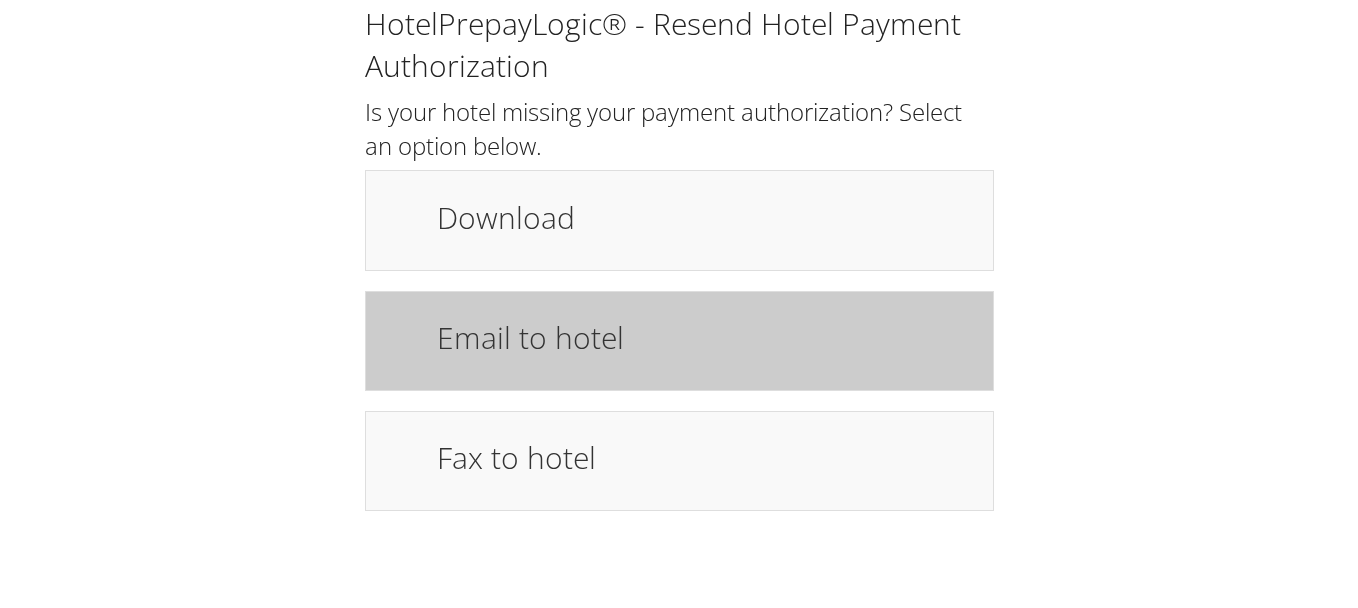click on "Email to hotel" at bounding box center [705, 341] 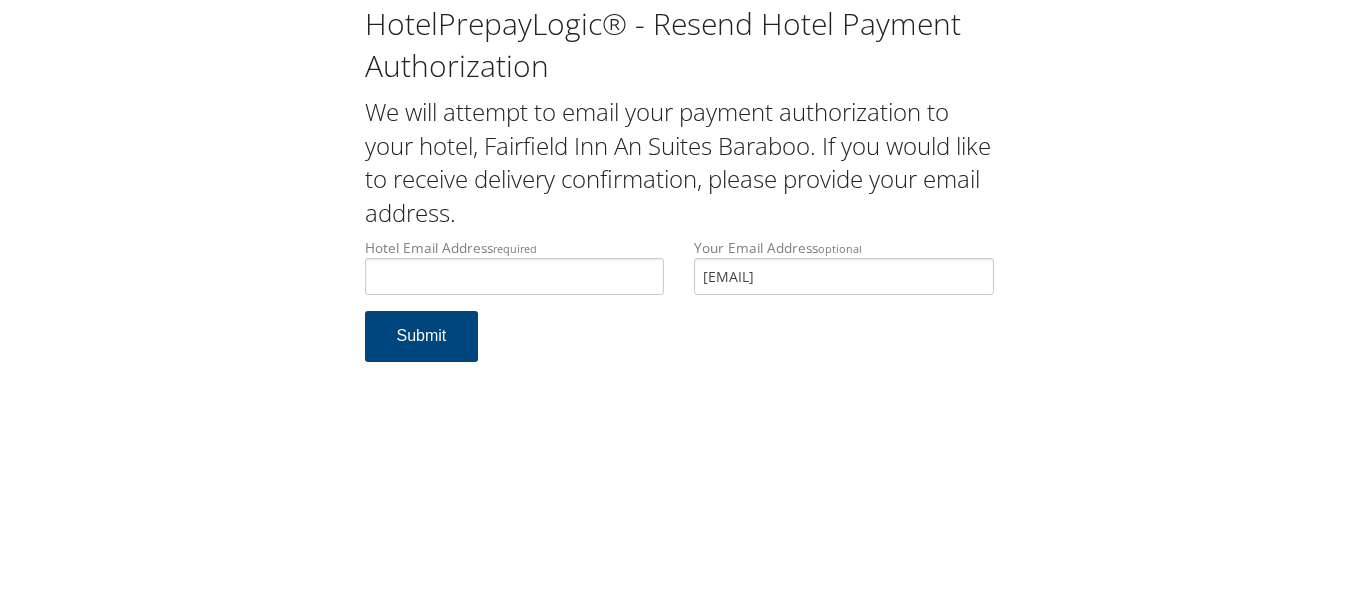 scroll, scrollTop: 0, scrollLeft: 0, axis: both 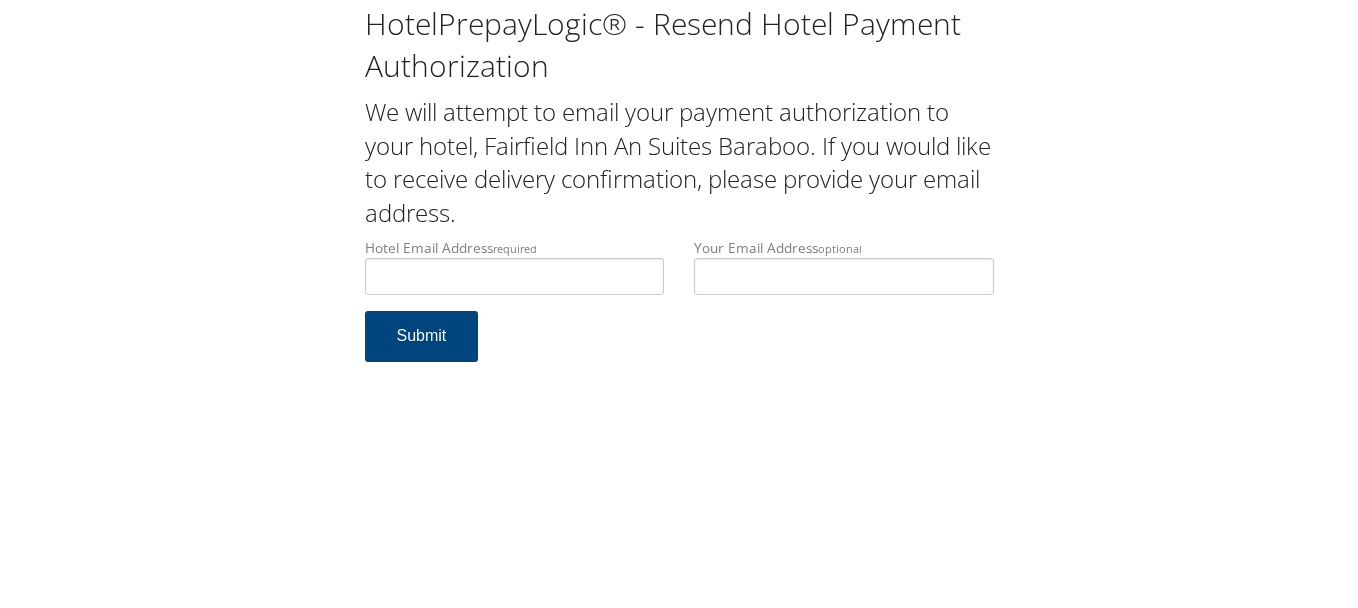 type 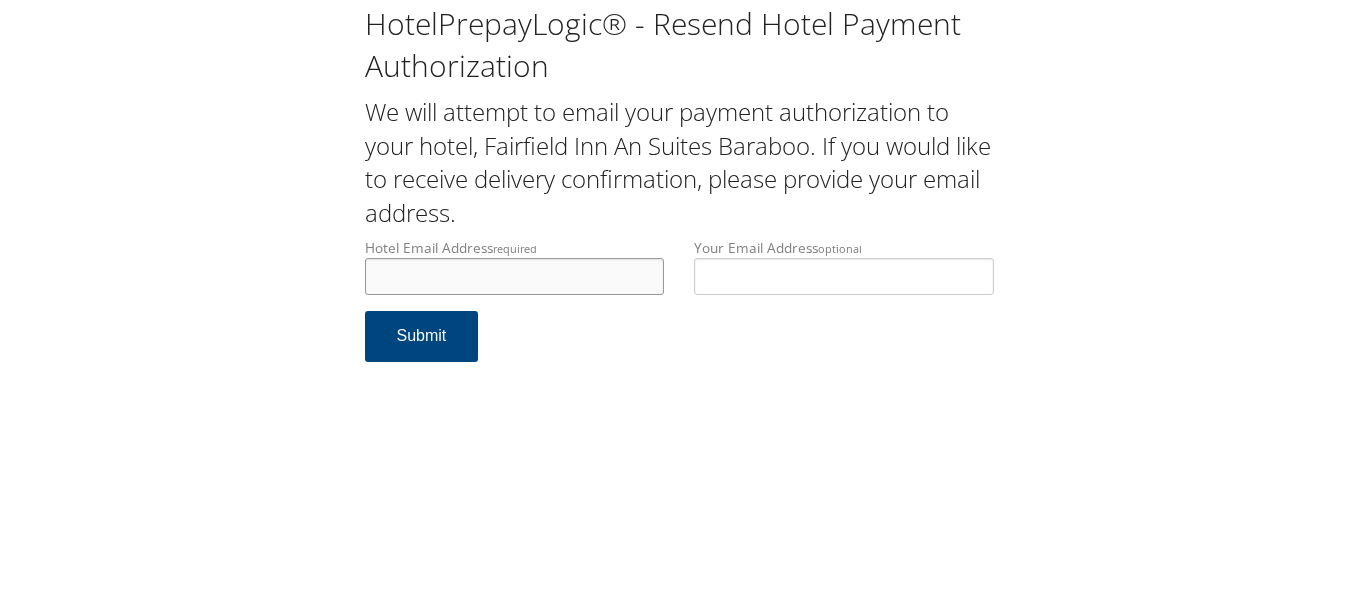 click on "Hotel Email Address  required" at bounding box center (515, 276) 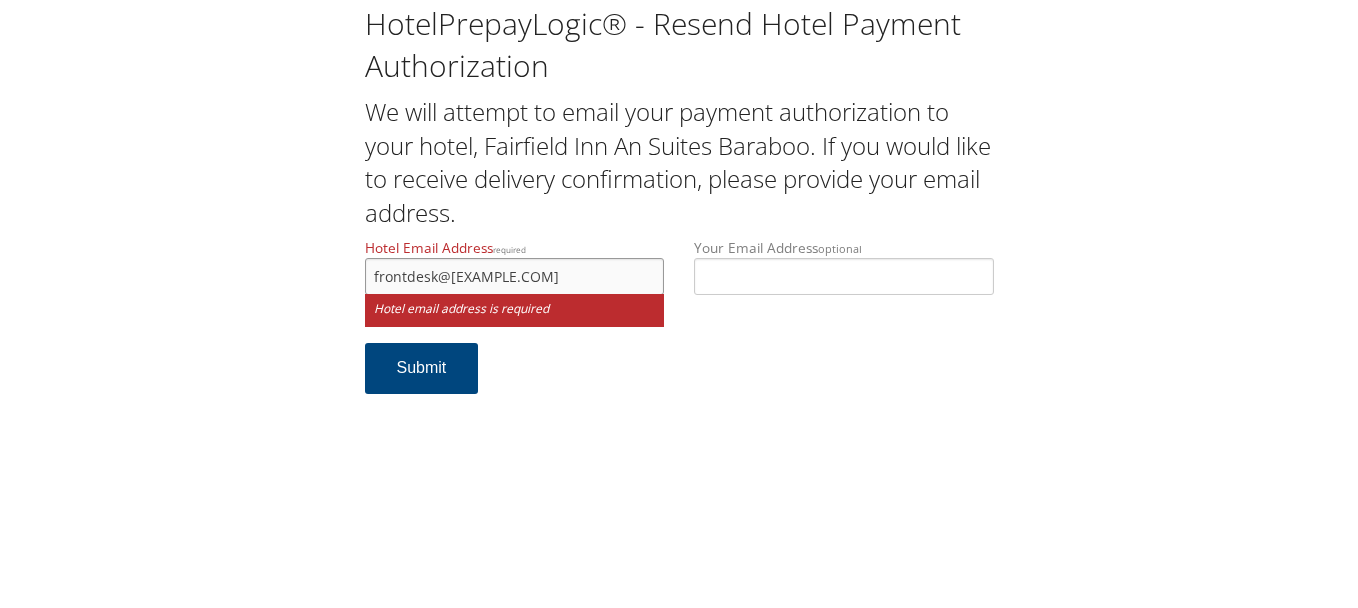 type on "frontdesk@[EXAMPLE.COM]" 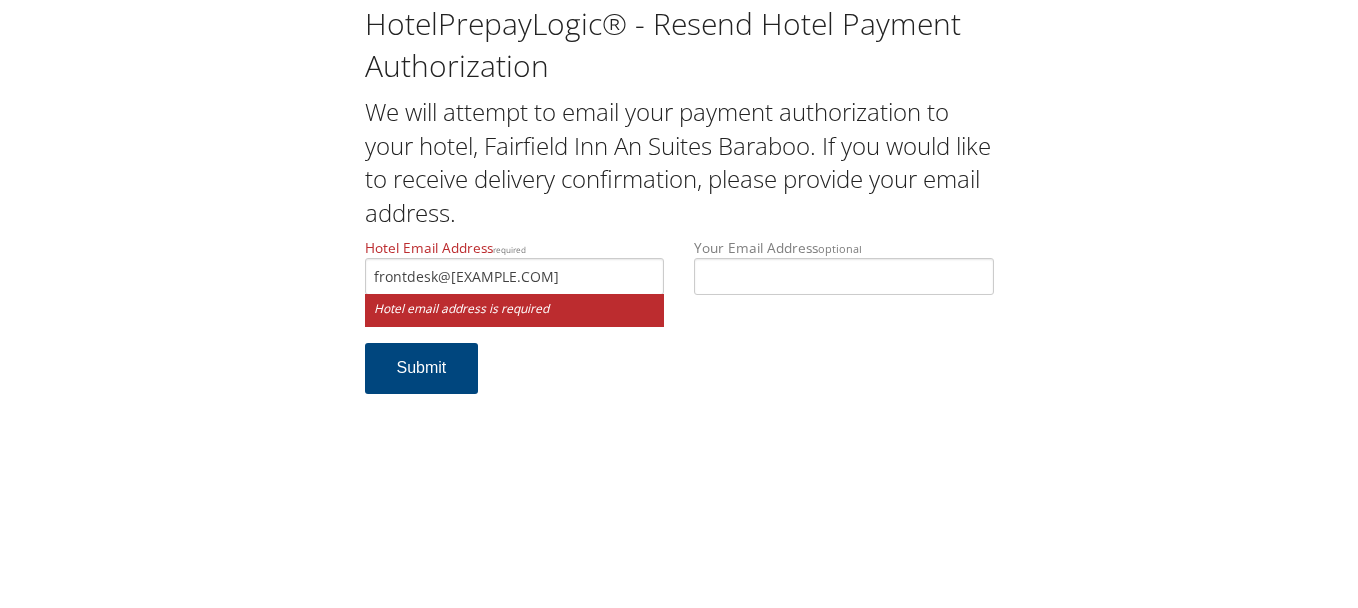 click on "HotelPrepayLogic® - Resend Hotel Payment Authorization
We will attempt to email your payment authorization to your hotel, Fairfield Inn An Suites Baraboo.
If you would like to receive delivery confirmation, please provide your email address.
Hotel Email Address  required
frontdesk@[EXAMPLE.COM]
Hotel email address is required
Your Email Address  optional
Submit" at bounding box center (679, 304) 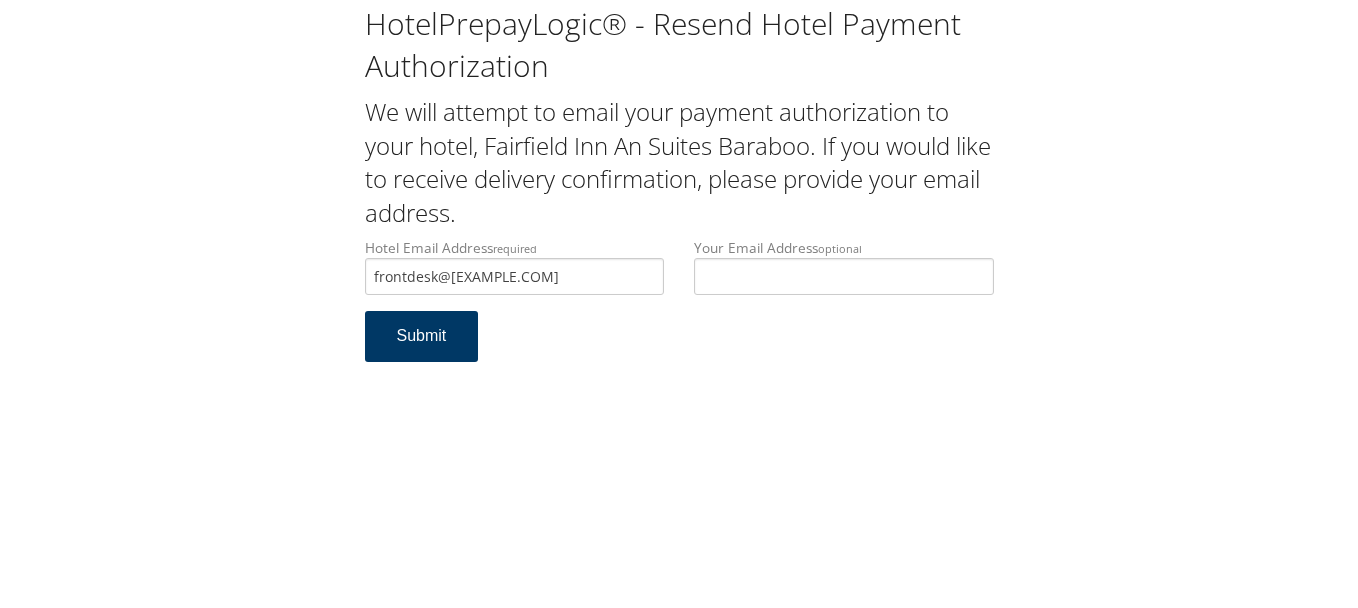 click on "Submit" at bounding box center [422, 336] 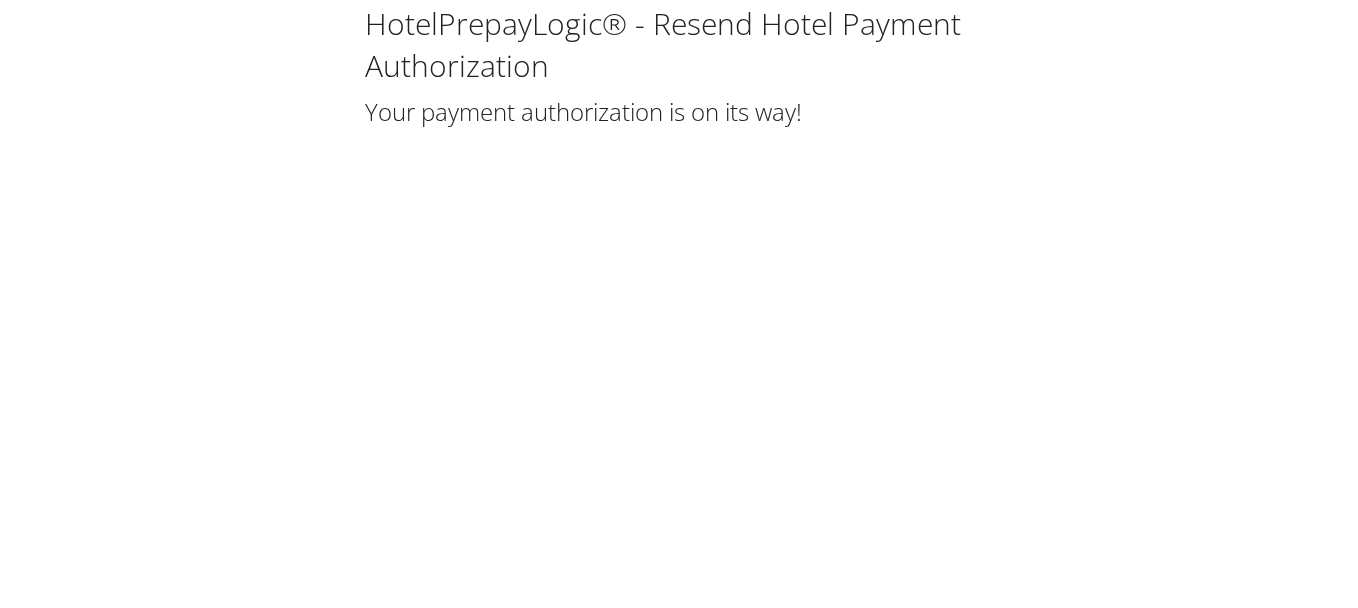 scroll, scrollTop: 0, scrollLeft: 0, axis: both 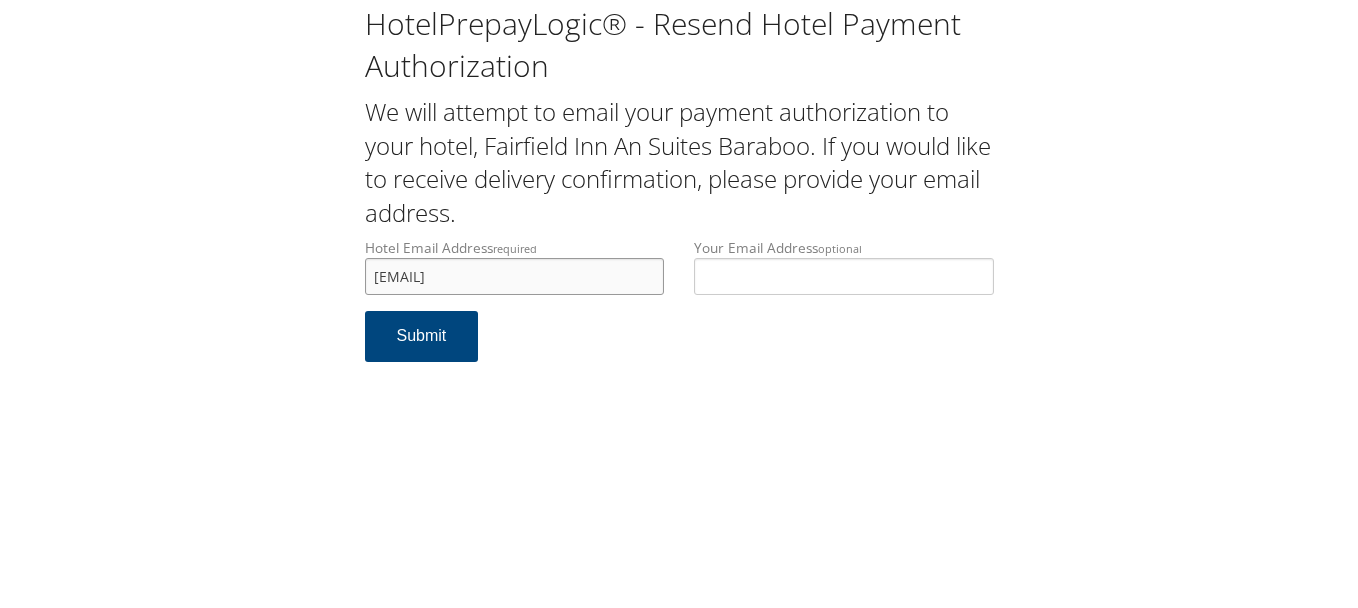 drag, startPoint x: 527, startPoint y: 275, endPoint x: 383, endPoint y: 274, distance: 144.00348 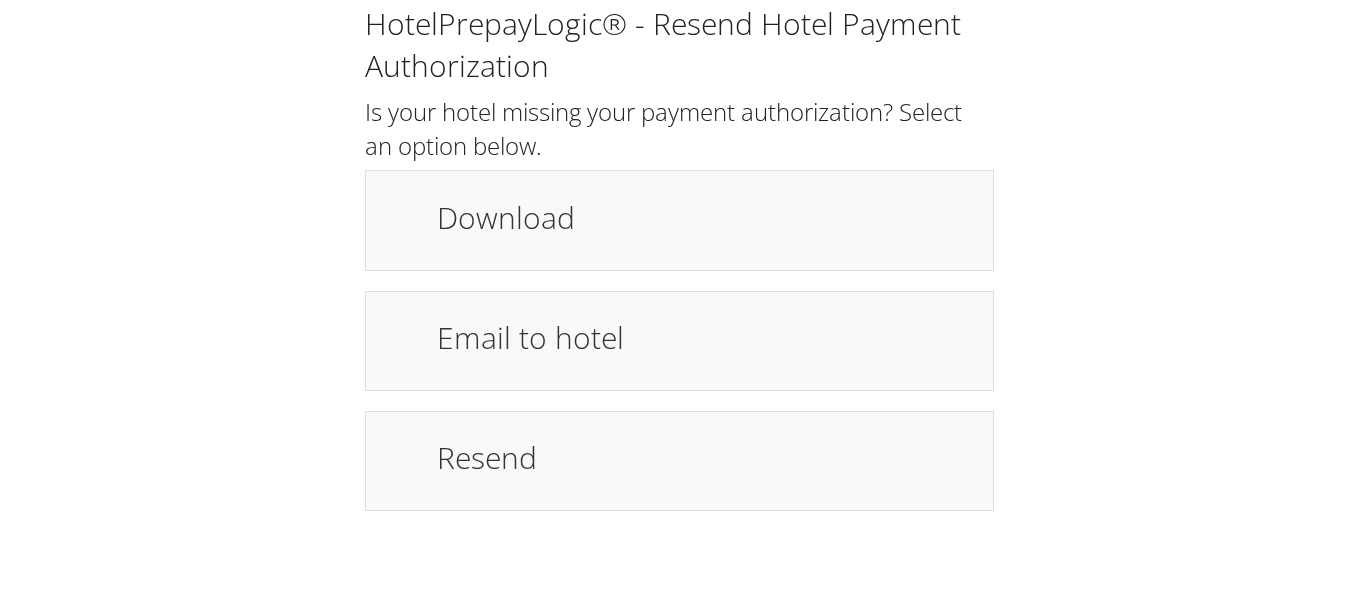 scroll, scrollTop: 0, scrollLeft: 0, axis: both 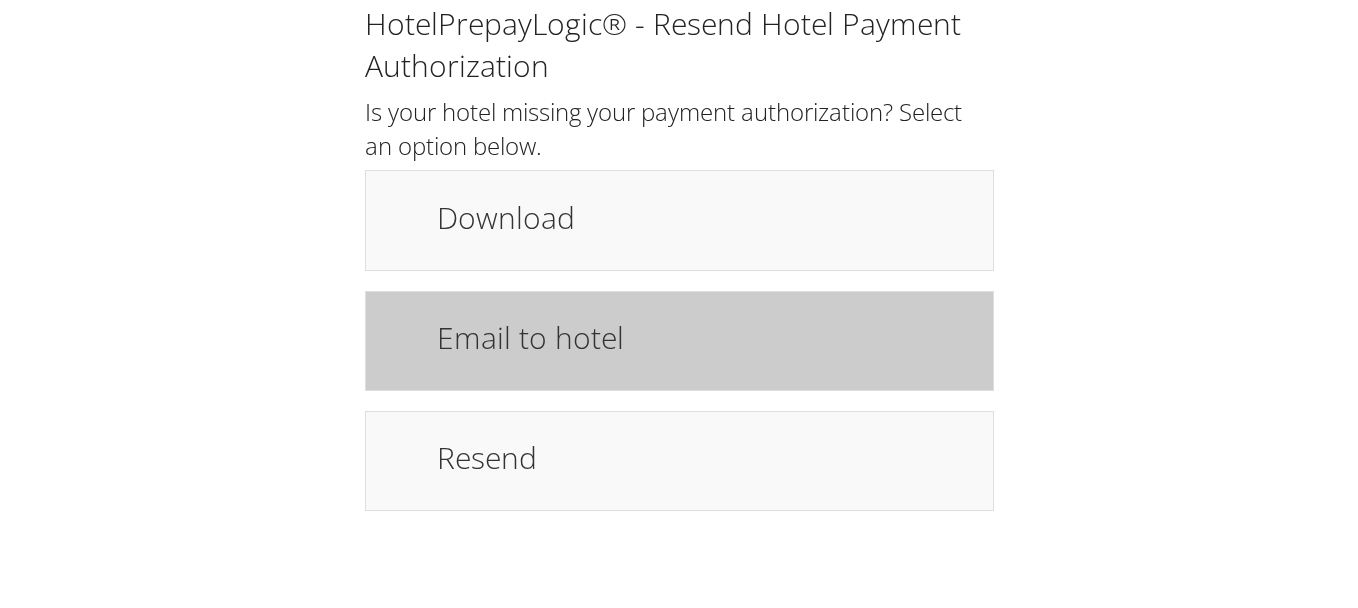 click on "Email to hotel" at bounding box center (705, 337) 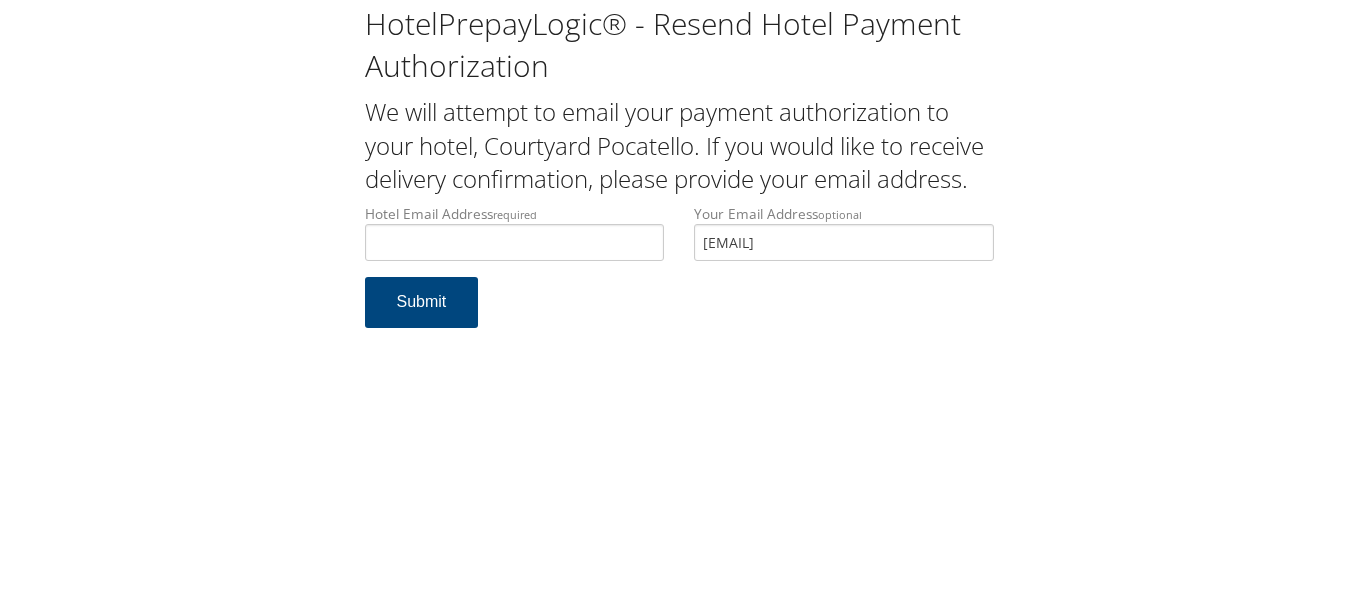 scroll, scrollTop: 0, scrollLeft: 0, axis: both 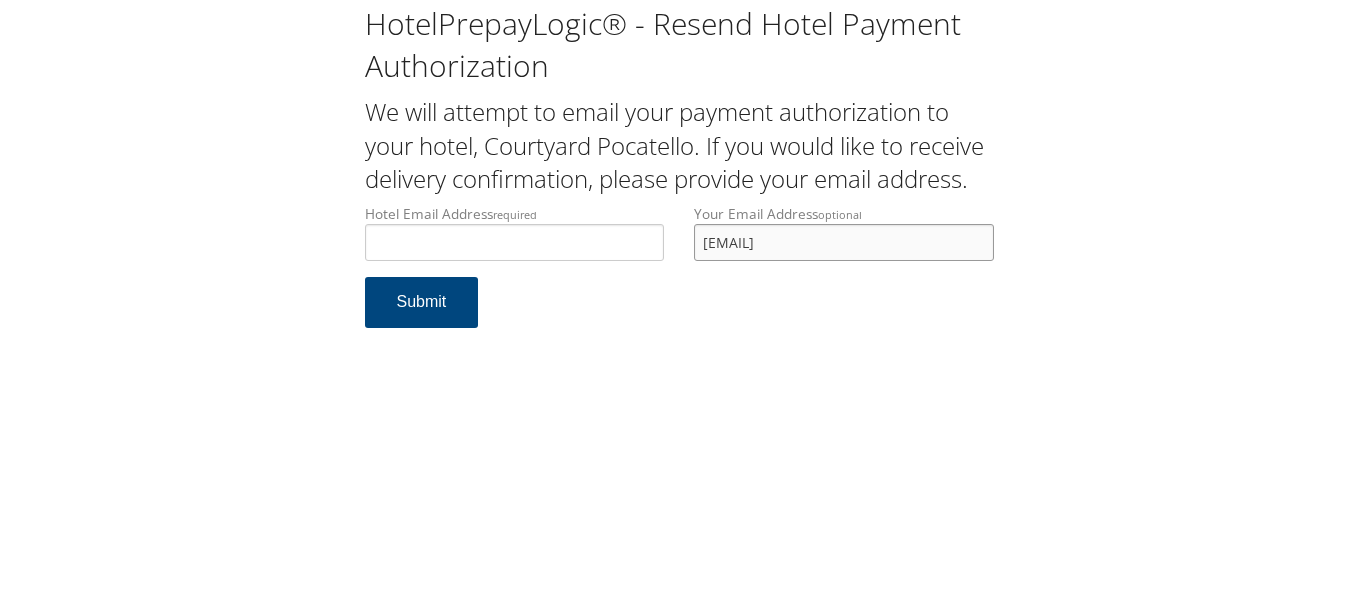drag, startPoint x: 949, startPoint y: 244, endPoint x: 628, endPoint y: 244, distance: 321 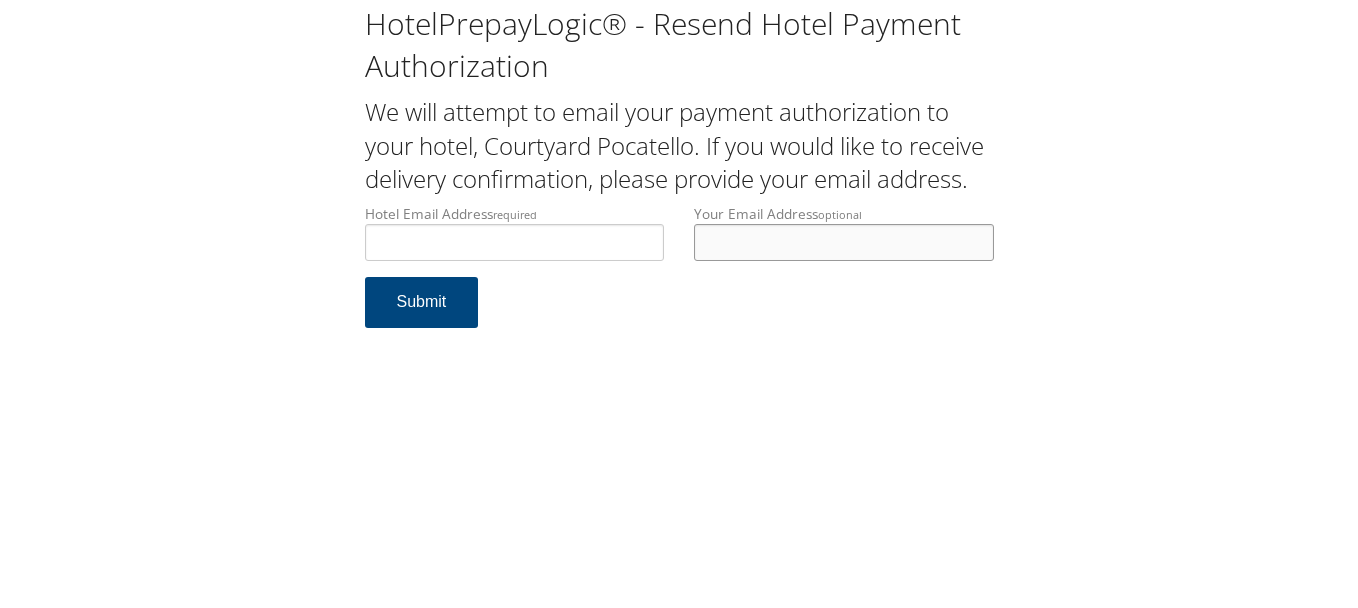 type 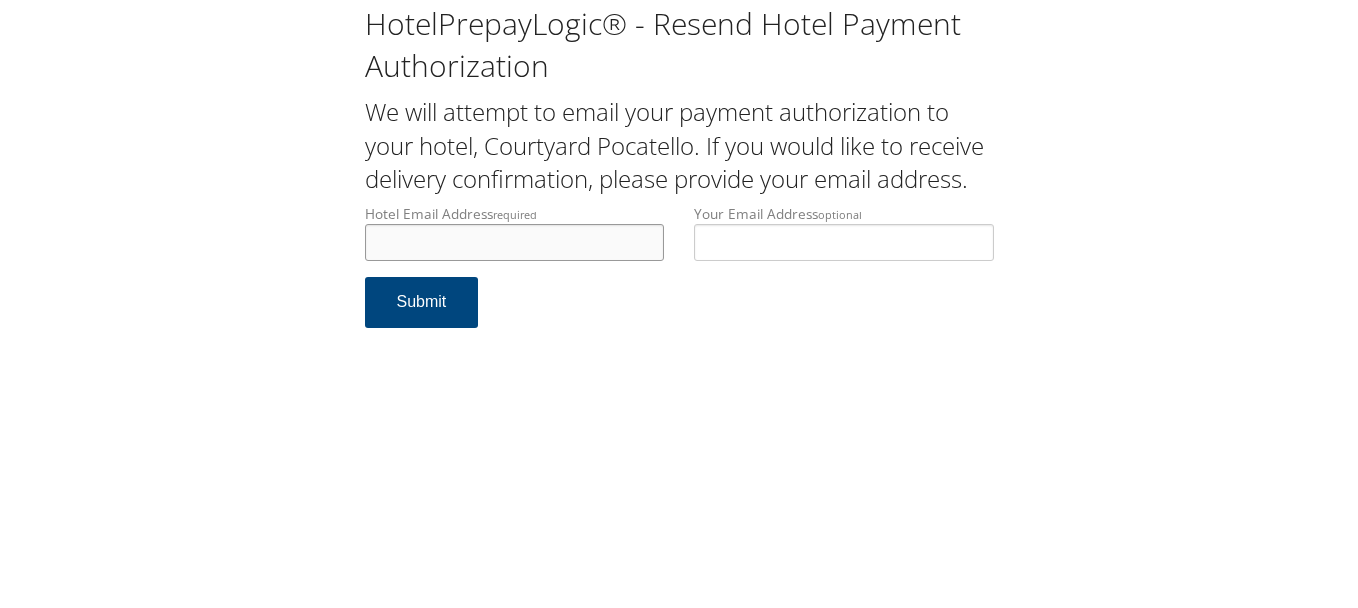 click on "Hotel Email Address  required" at bounding box center (515, 242) 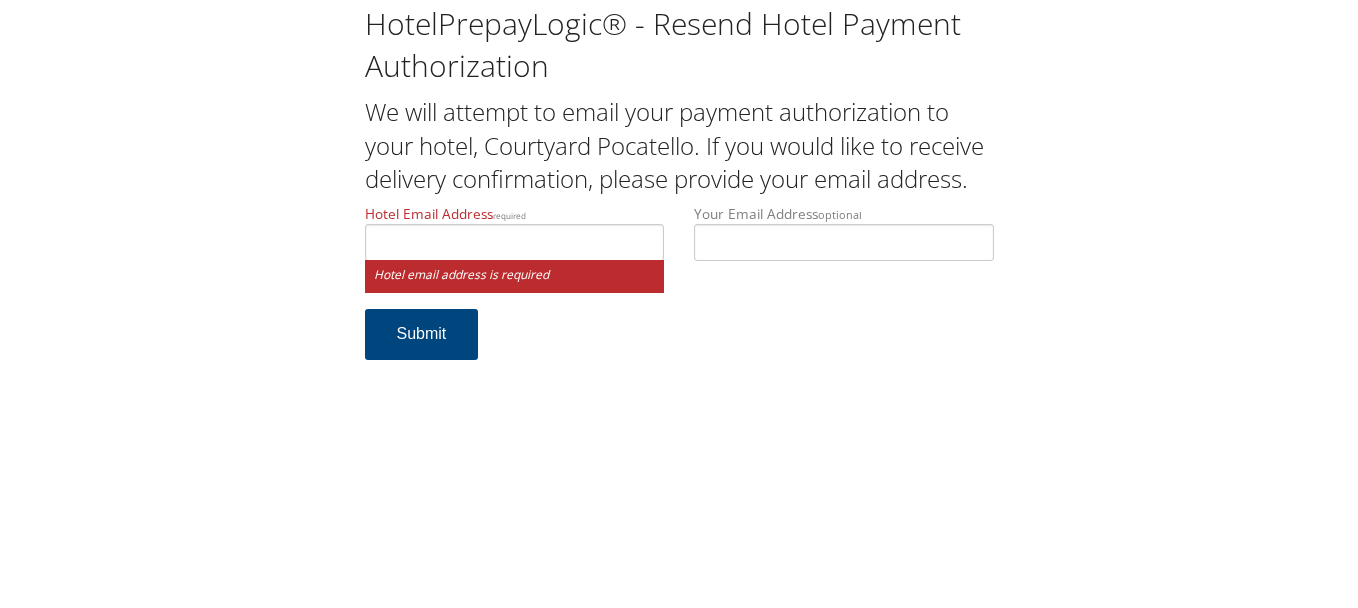 click on "Hotel Email Address  required
Hotel email address is required
Your Email Address  optional
Submit" at bounding box center (679, 292) 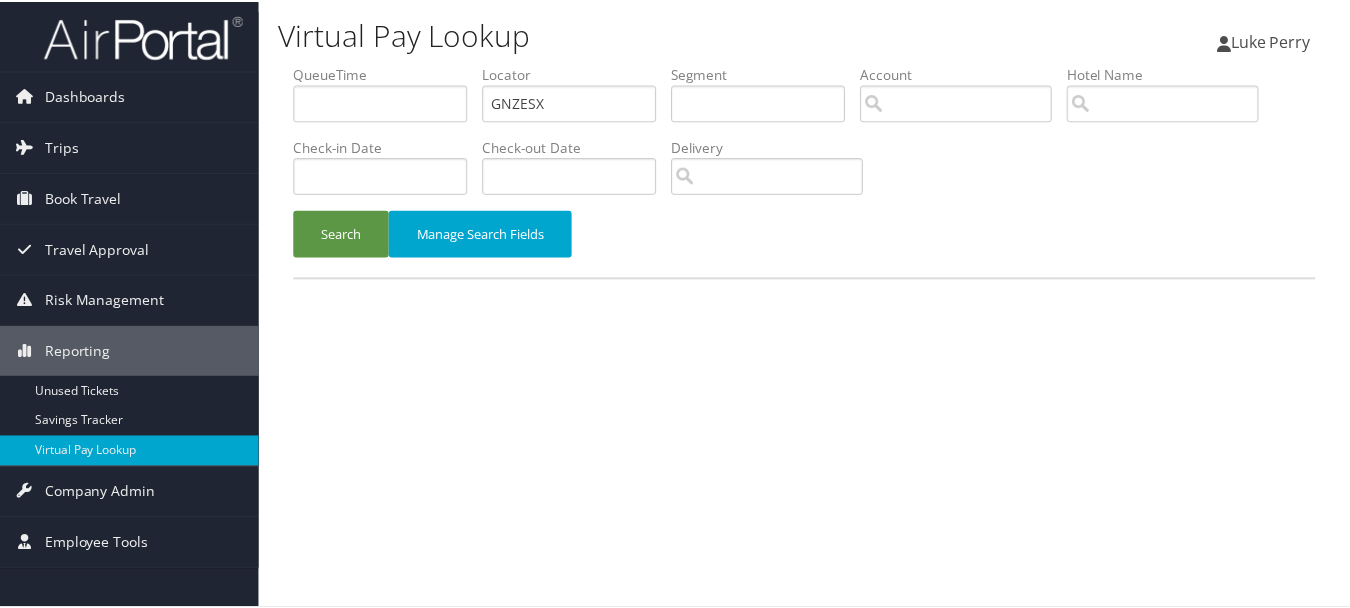 scroll, scrollTop: 0, scrollLeft: 0, axis: both 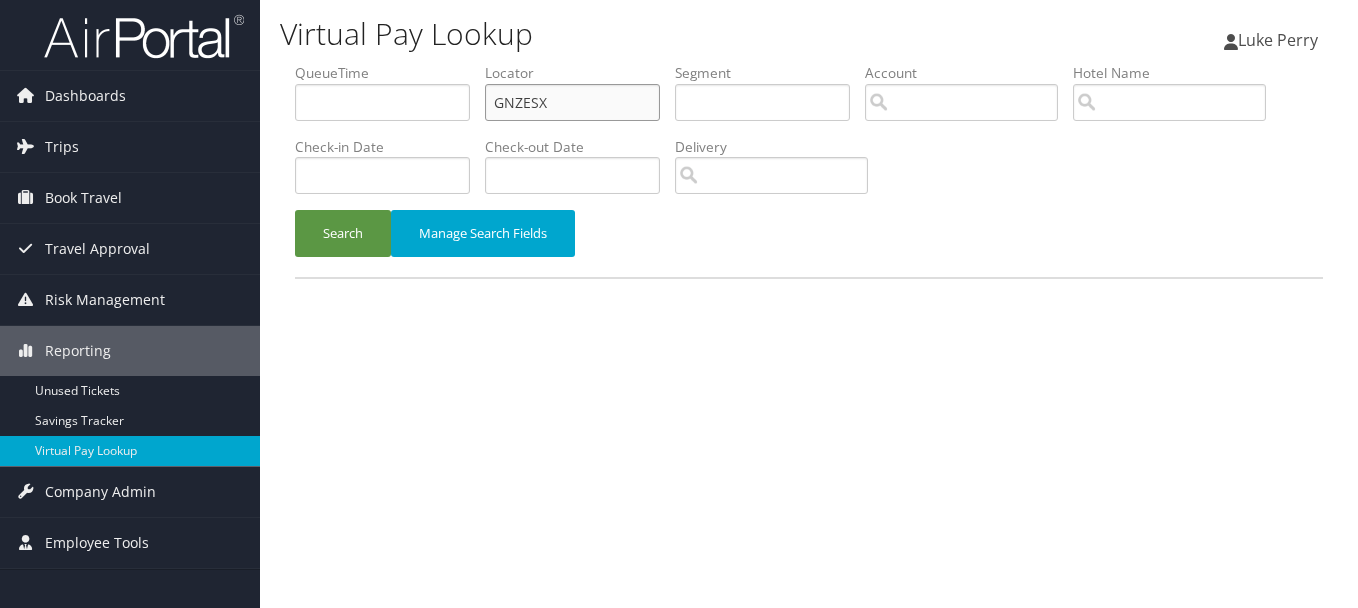 drag, startPoint x: 580, startPoint y: 106, endPoint x: 331, endPoint y: 100, distance: 249.07228 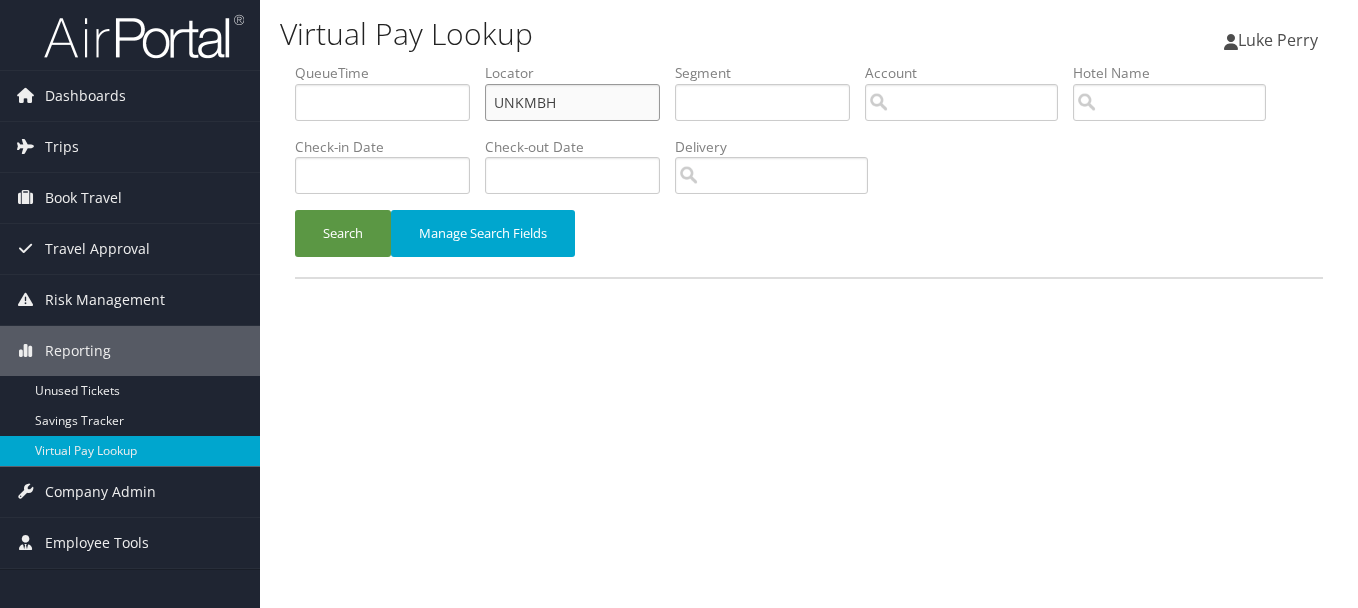 type on "UNKMBH" 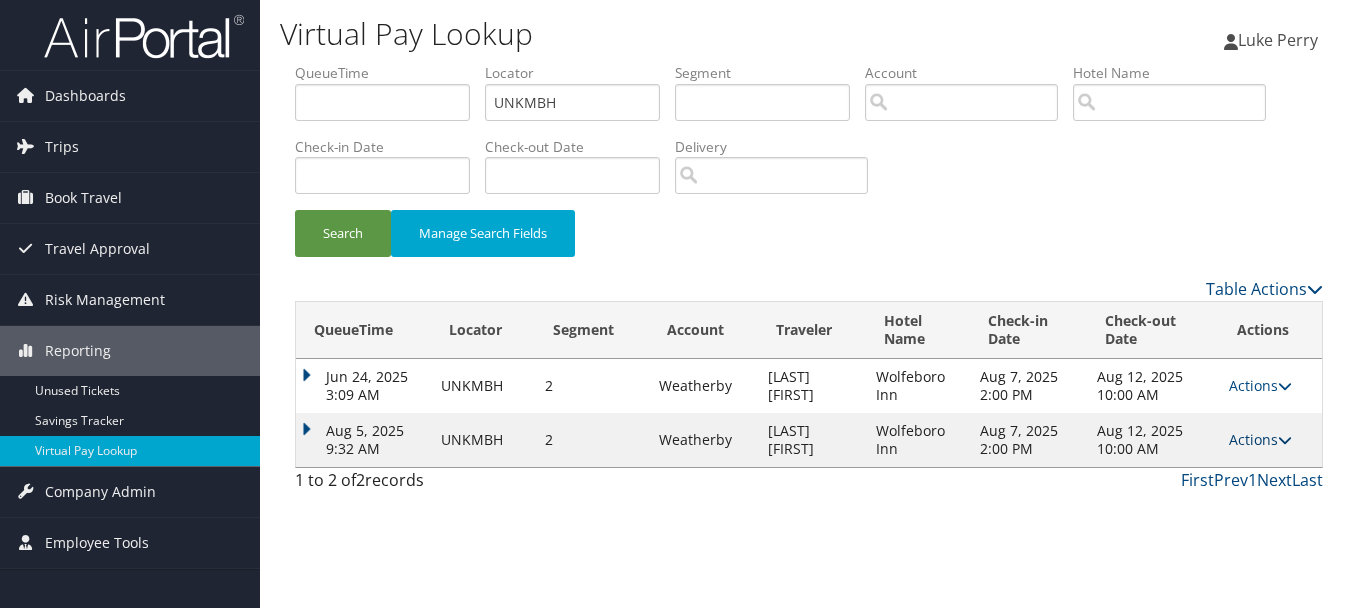 click on "Actions" at bounding box center [1260, 439] 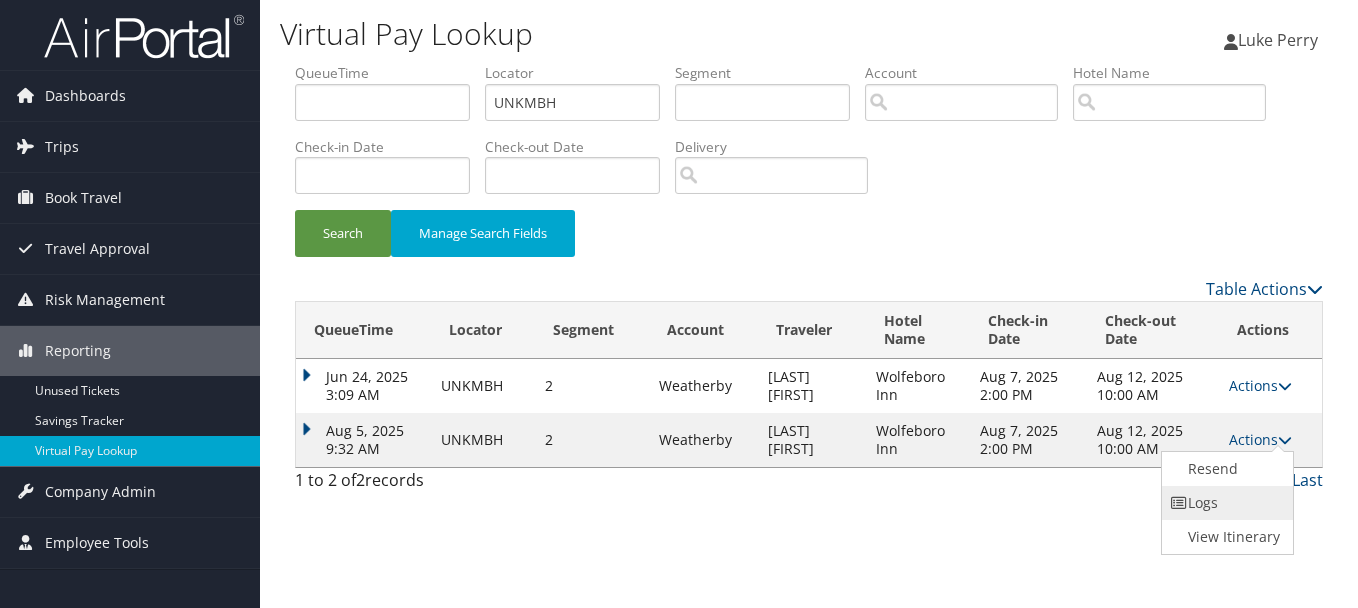 click on "Logs" at bounding box center [1225, 503] 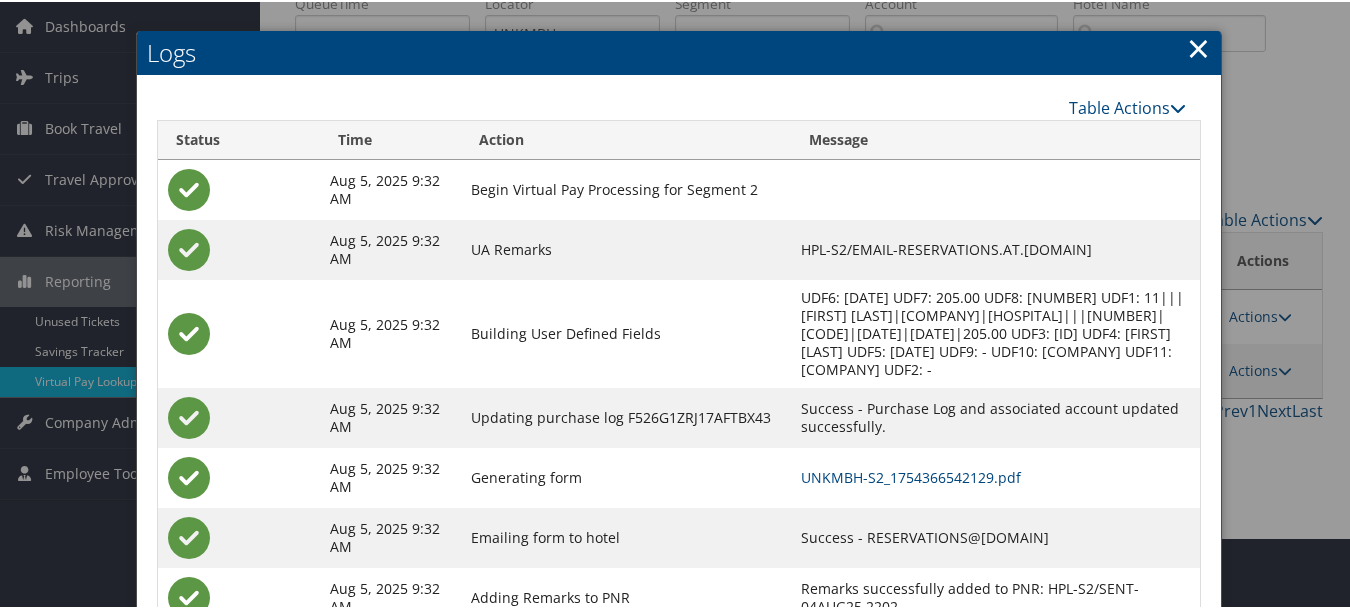 scroll, scrollTop: 127, scrollLeft: 0, axis: vertical 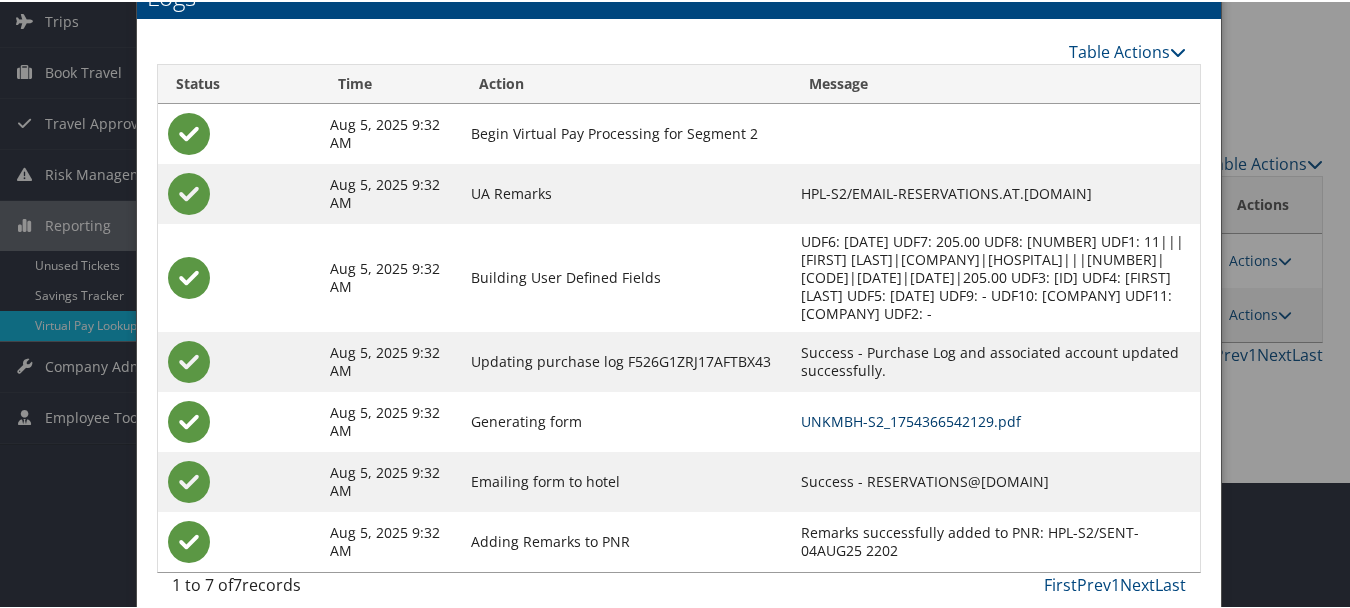 click on "UNKMBH-S2_1754366542129.pdf" at bounding box center (911, 419) 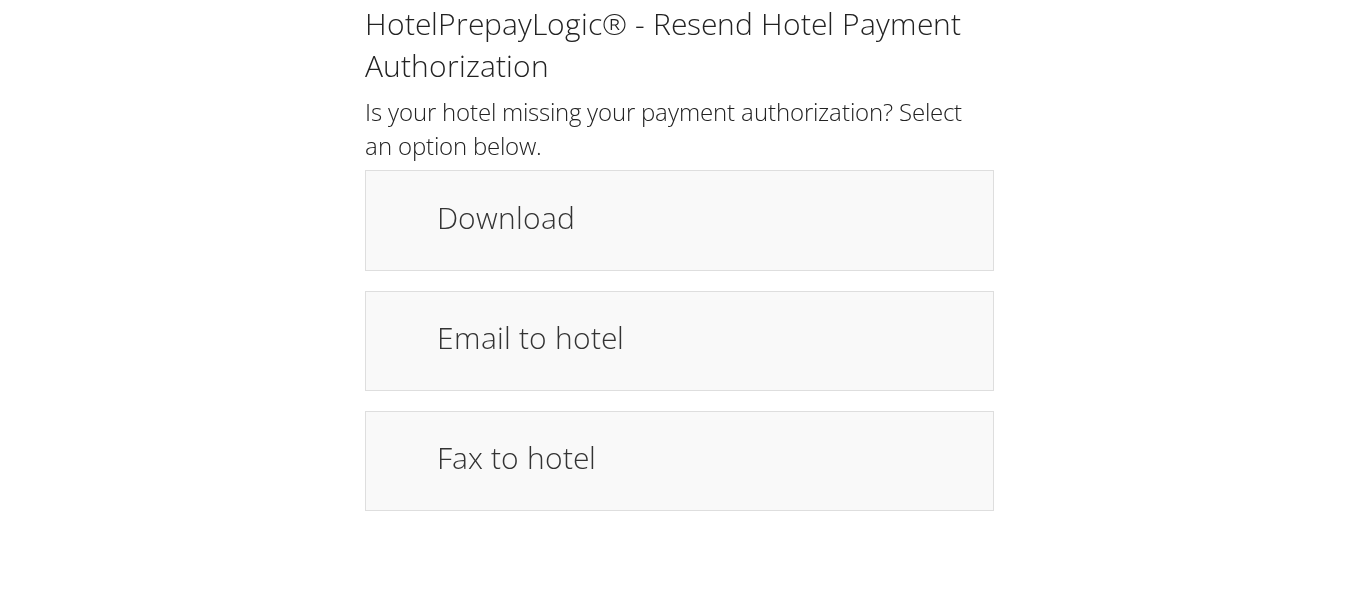 scroll, scrollTop: 0, scrollLeft: 0, axis: both 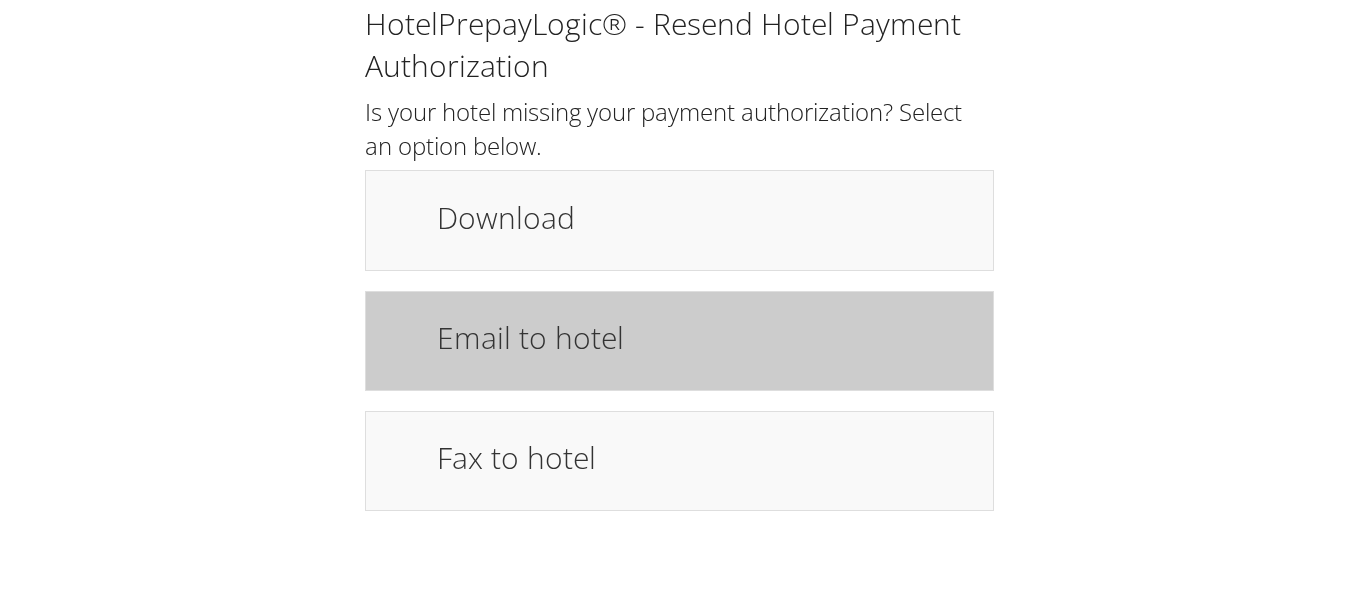 click on "Email to hotel" at bounding box center (705, 337) 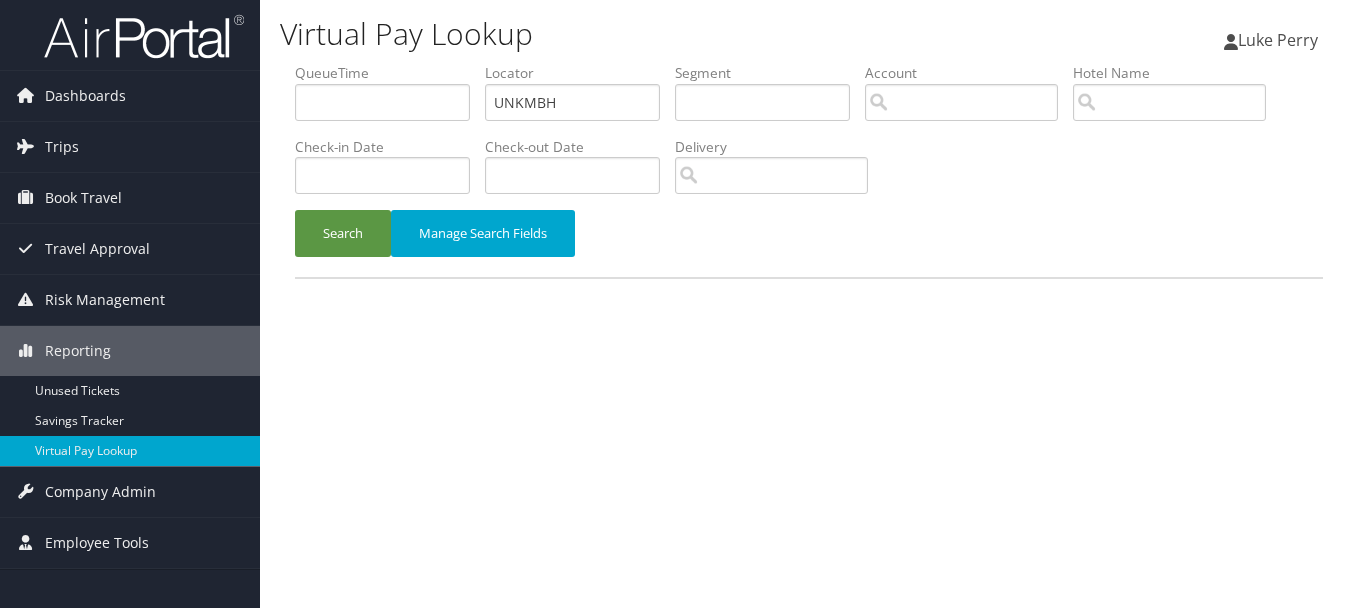 scroll, scrollTop: 0, scrollLeft: 0, axis: both 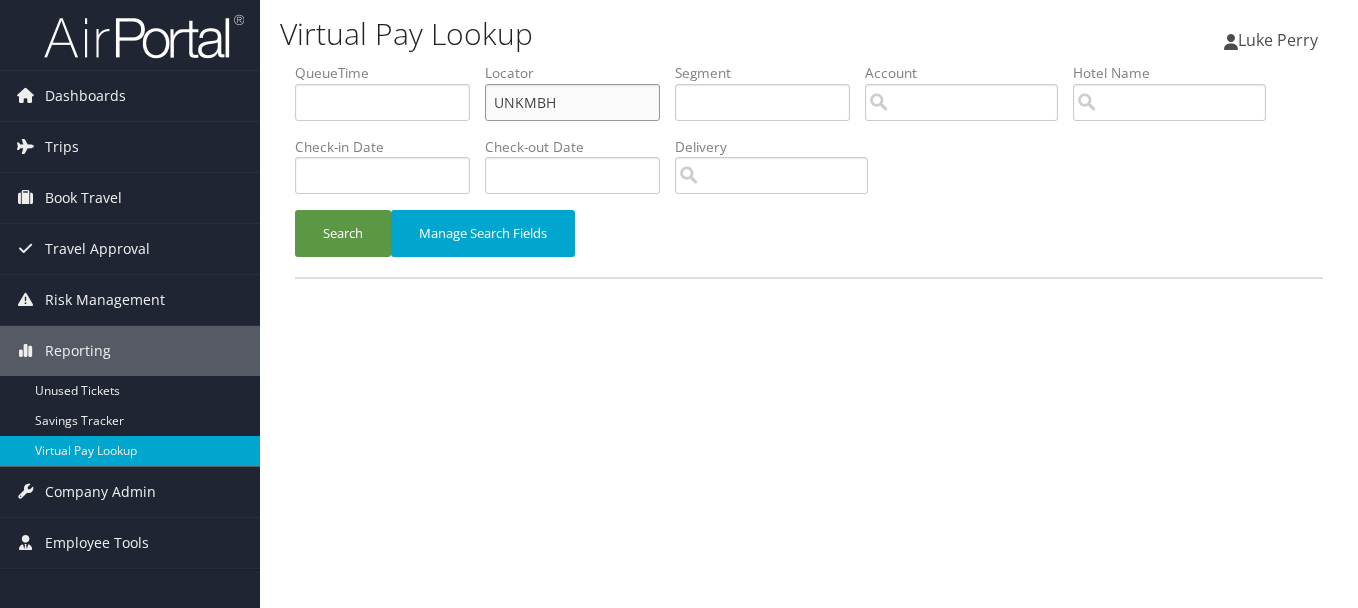 drag, startPoint x: 581, startPoint y: 99, endPoint x: 414, endPoint y: 100, distance: 167.00299 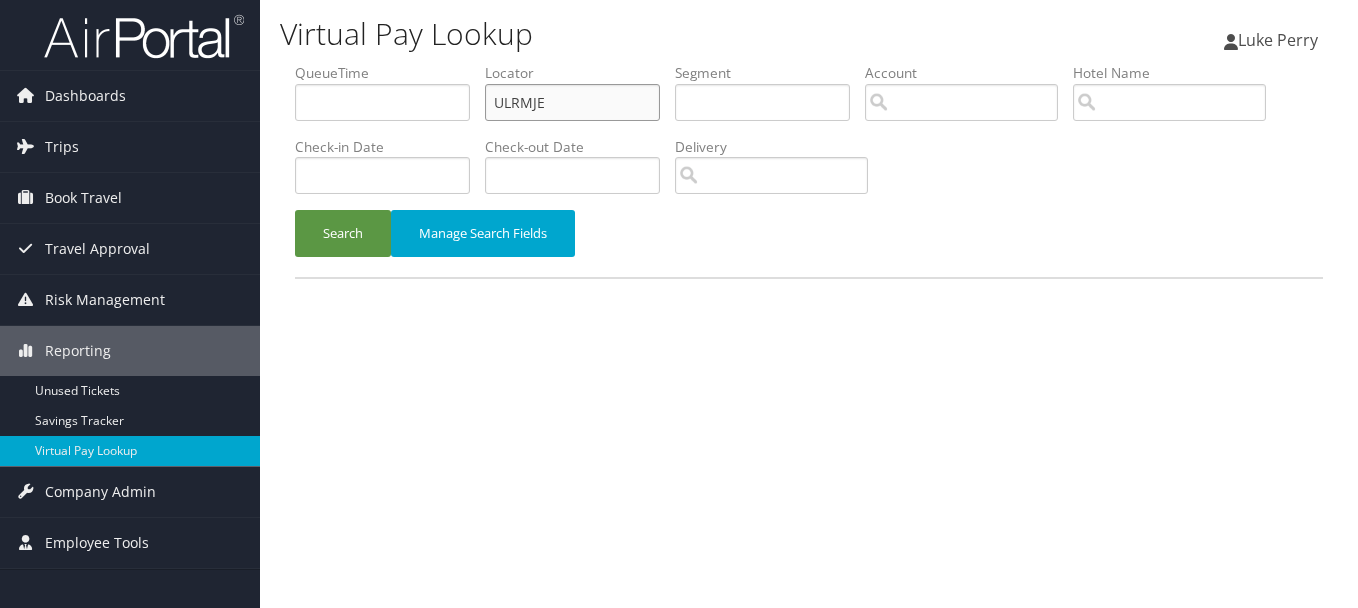 type on "ULRMJE" 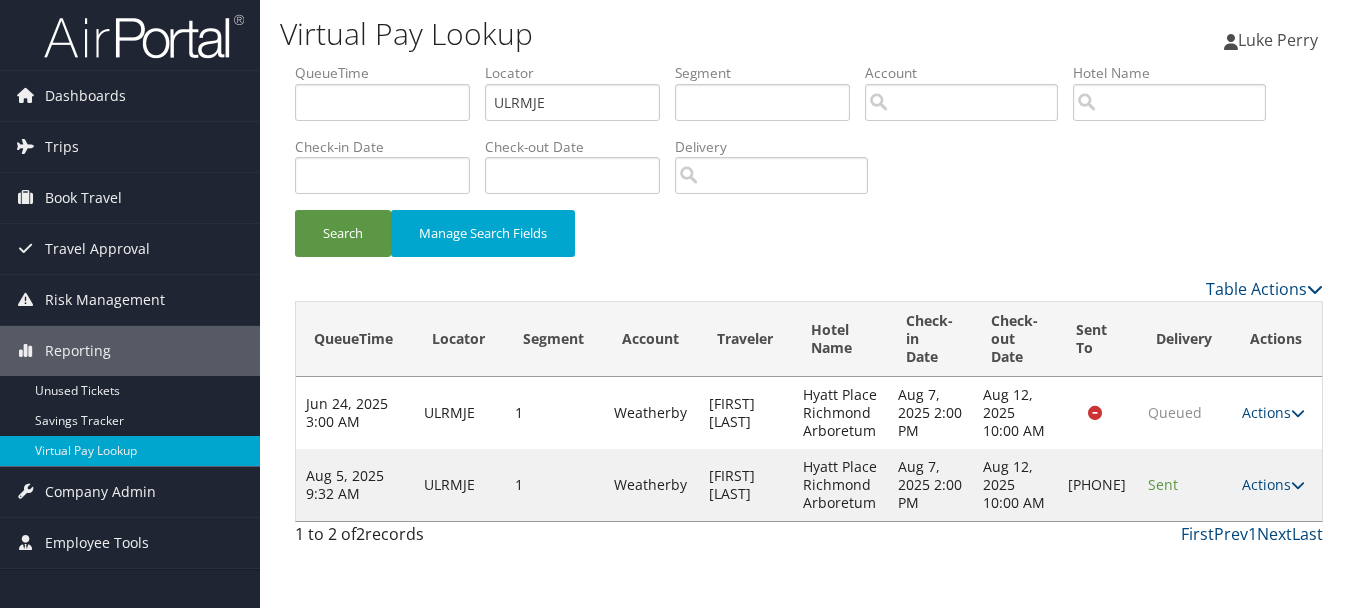 click on "Actions" at bounding box center (1273, 484) 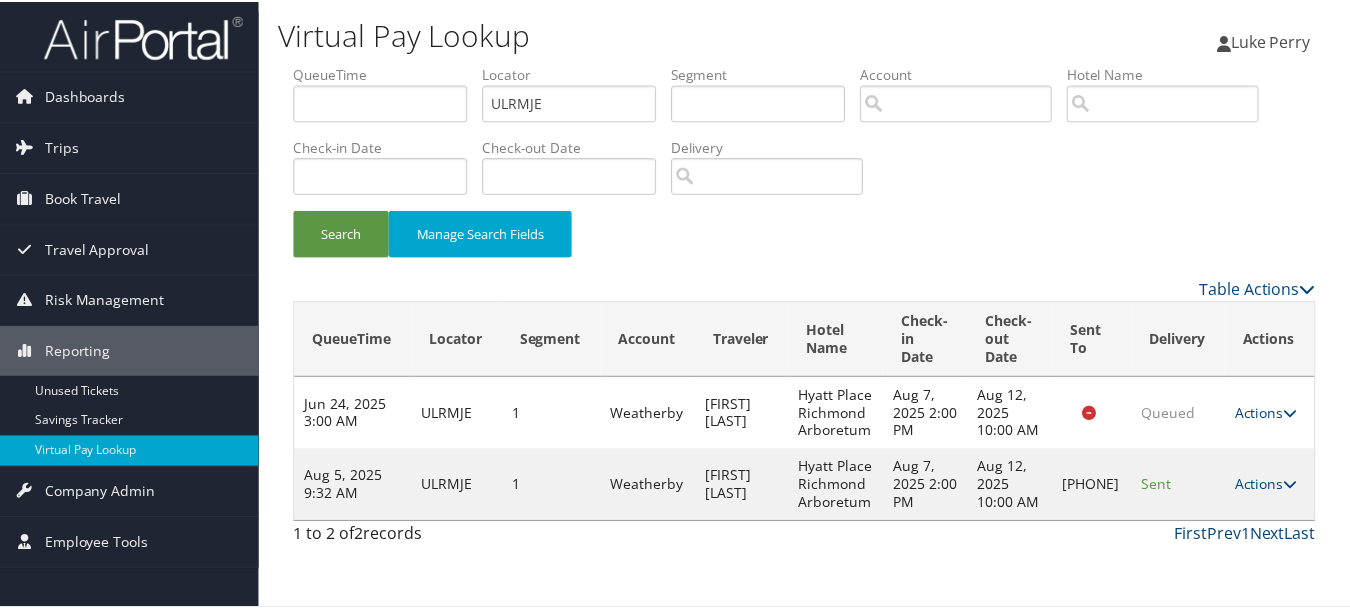 scroll, scrollTop: 35, scrollLeft: 0, axis: vertical 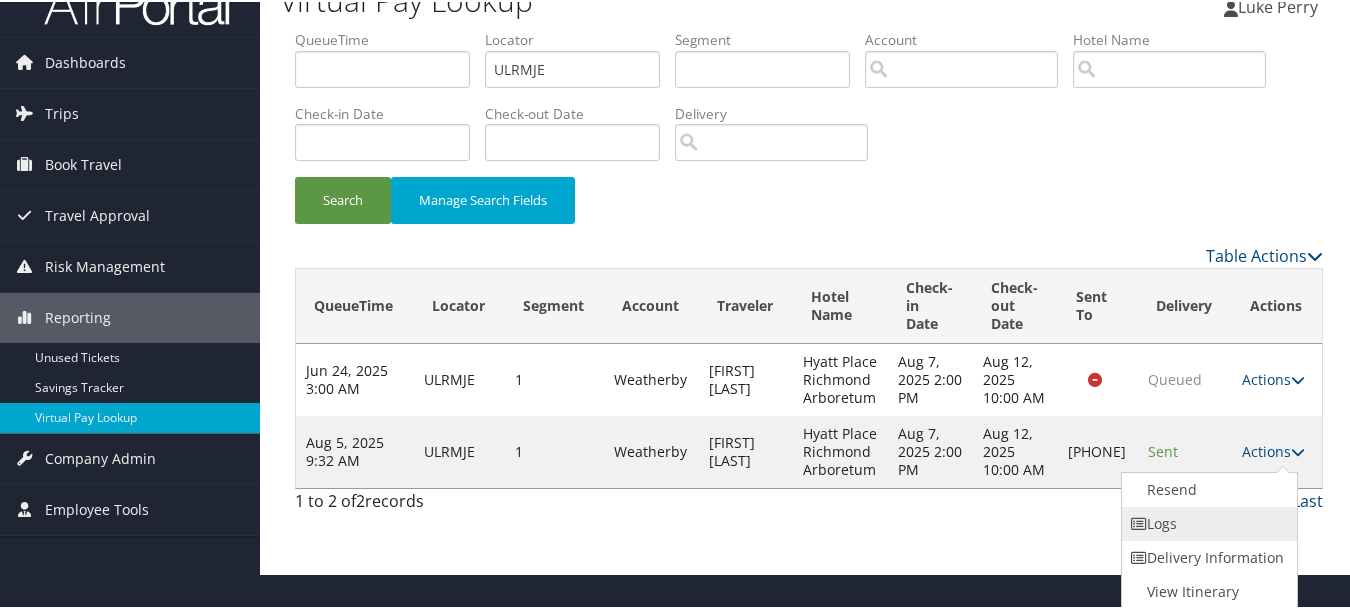 click on "Logs" at bounding box center [1207, 522] 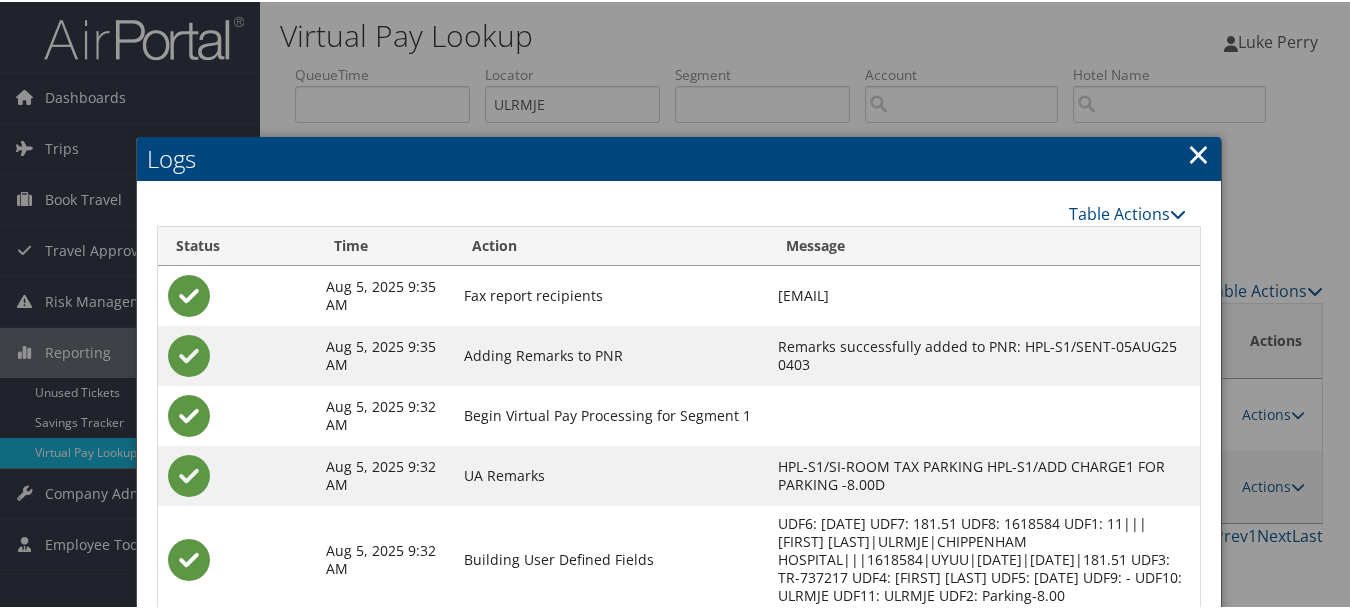 scroll, scrollTop: 240, scrollLeft: 0, axis: vertical 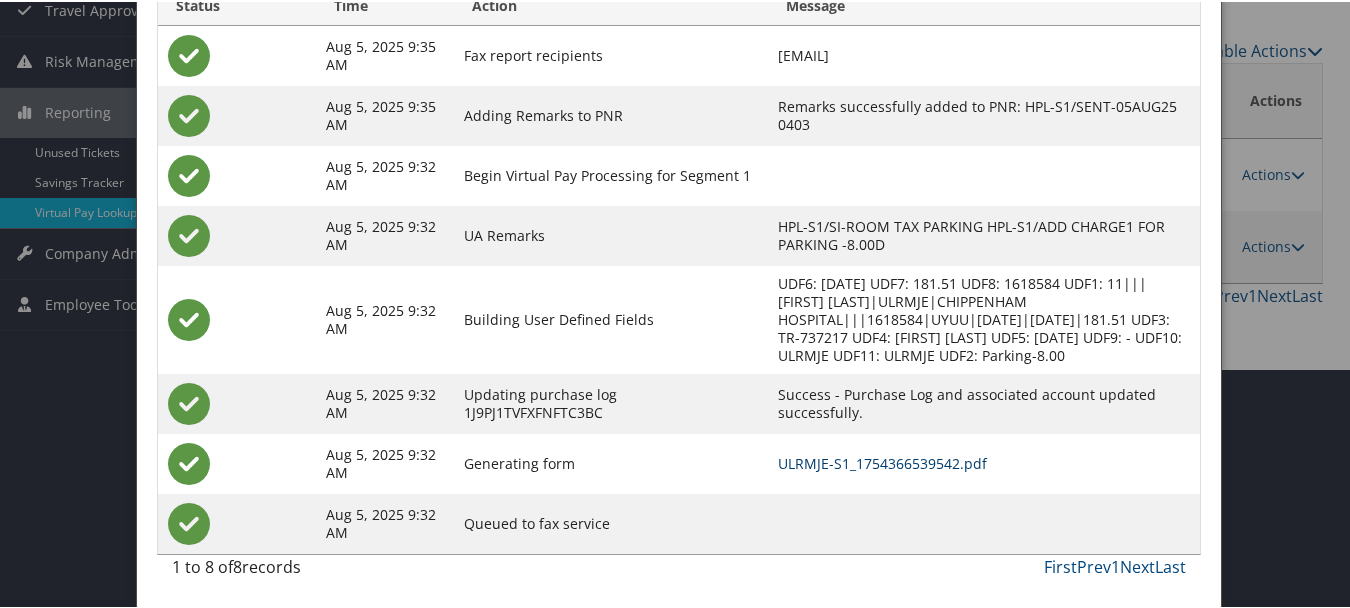 click on "ULRMJE-S1_1754366539542.pdf" at bounding box center (882, 461) 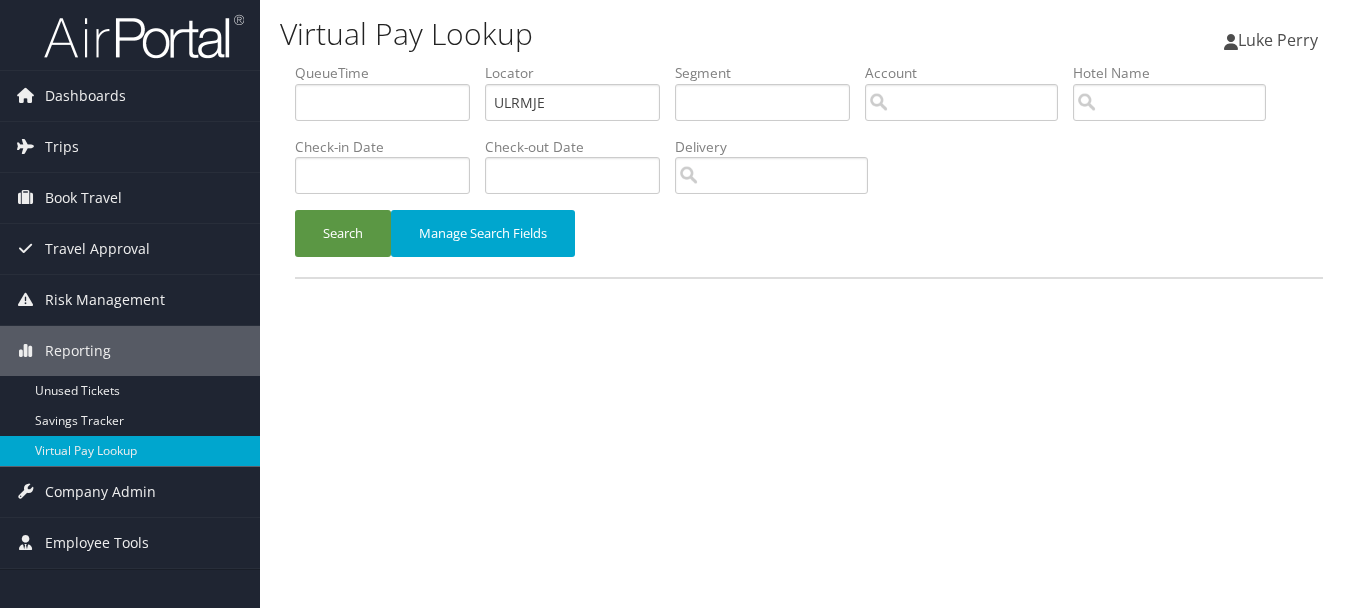 scroll, scrollTop: 0, scrollLeft: 0, axis: both 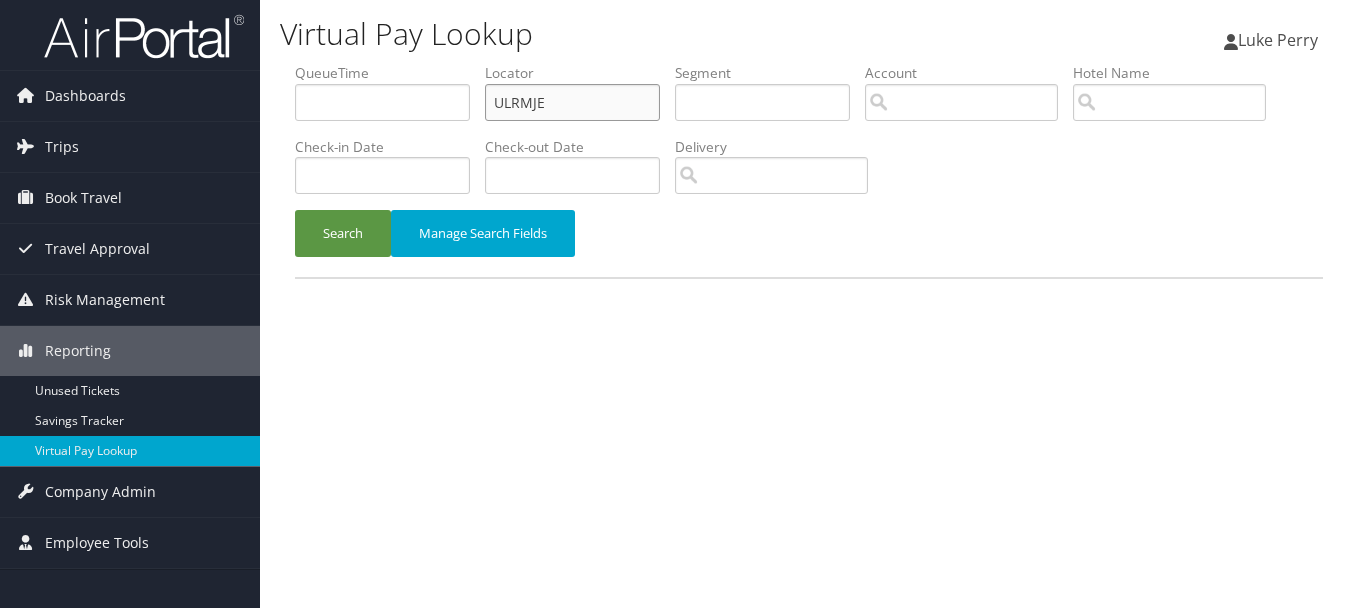 drag, startPoint x: 480, startPoint y: 95, endPoint x: 430, endPoint y: 96, distance: 50.01 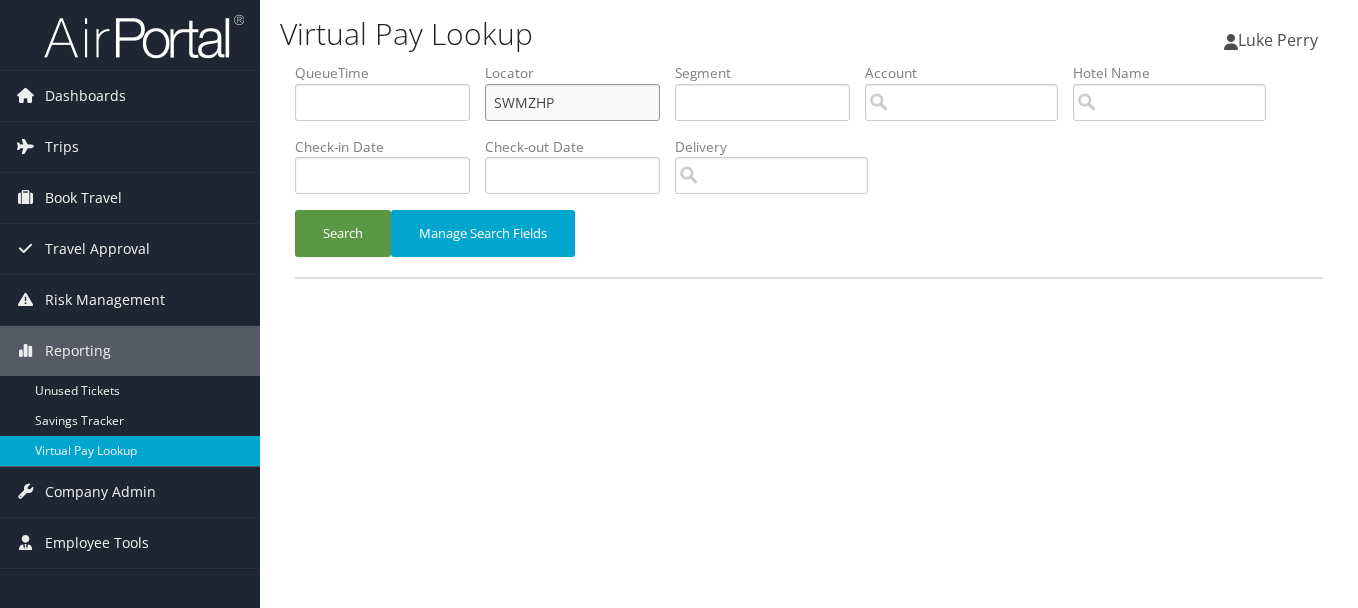 type on "SWMZHP" 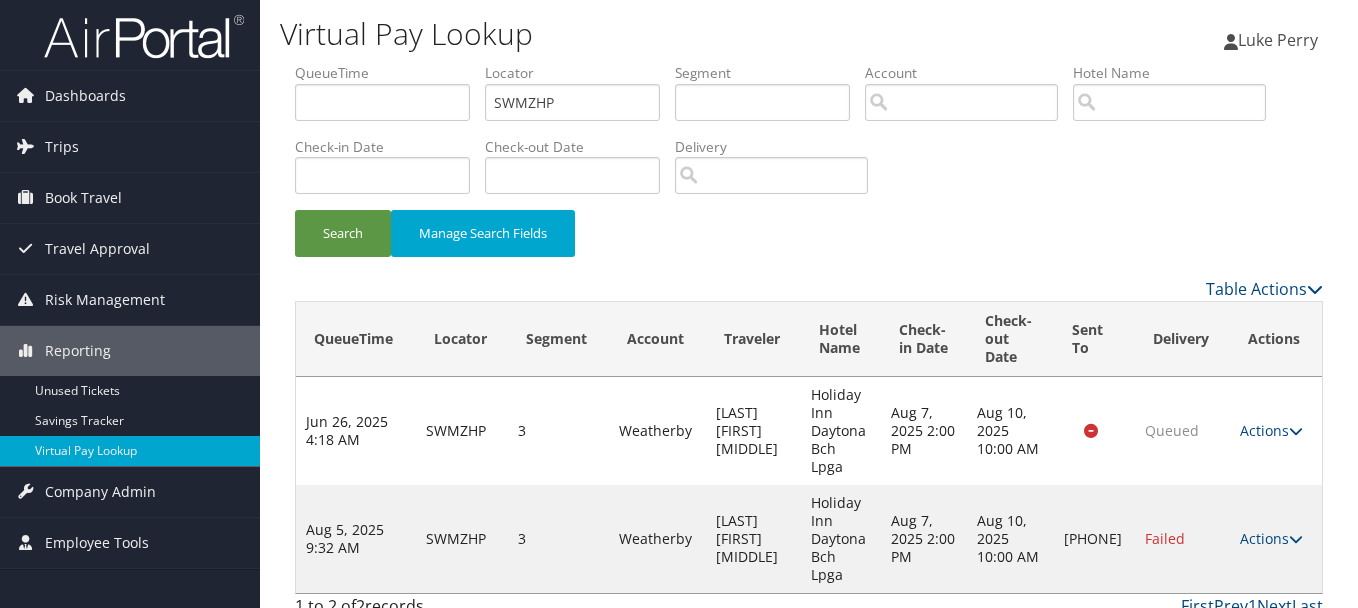 click on "Actions   Resend  Logs  Delivery Information  View Itinerary" at bounding box center [1276, 539] 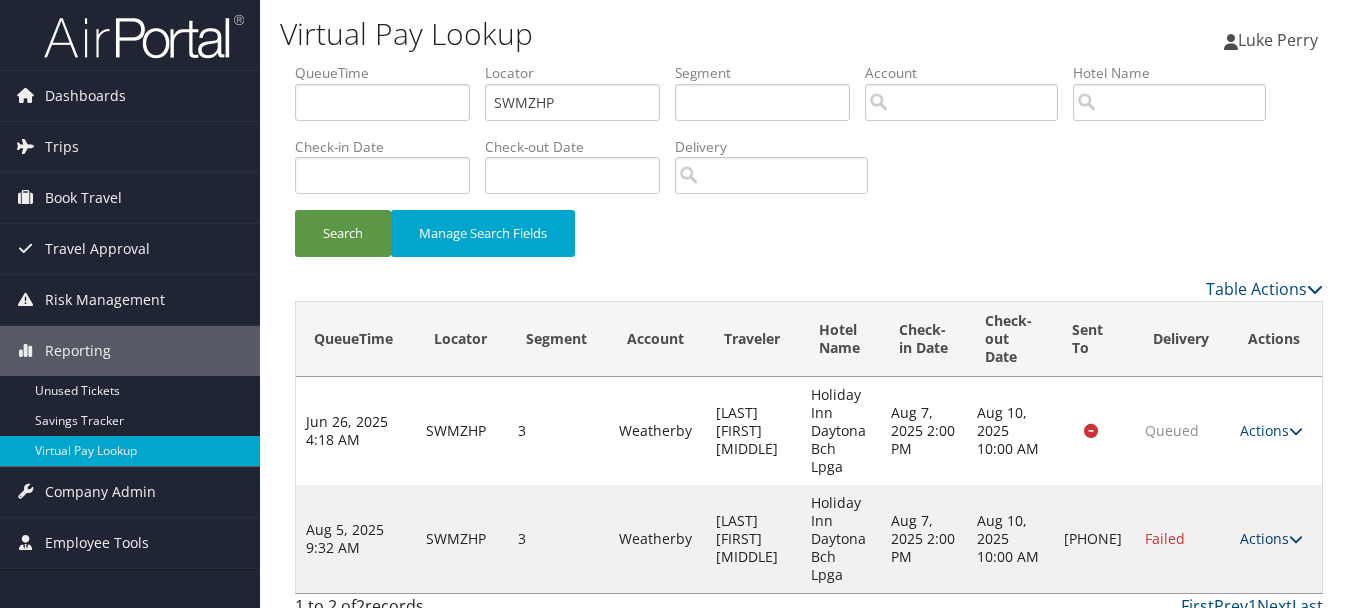 click on "Actions" at bounding box center [1271, 538] 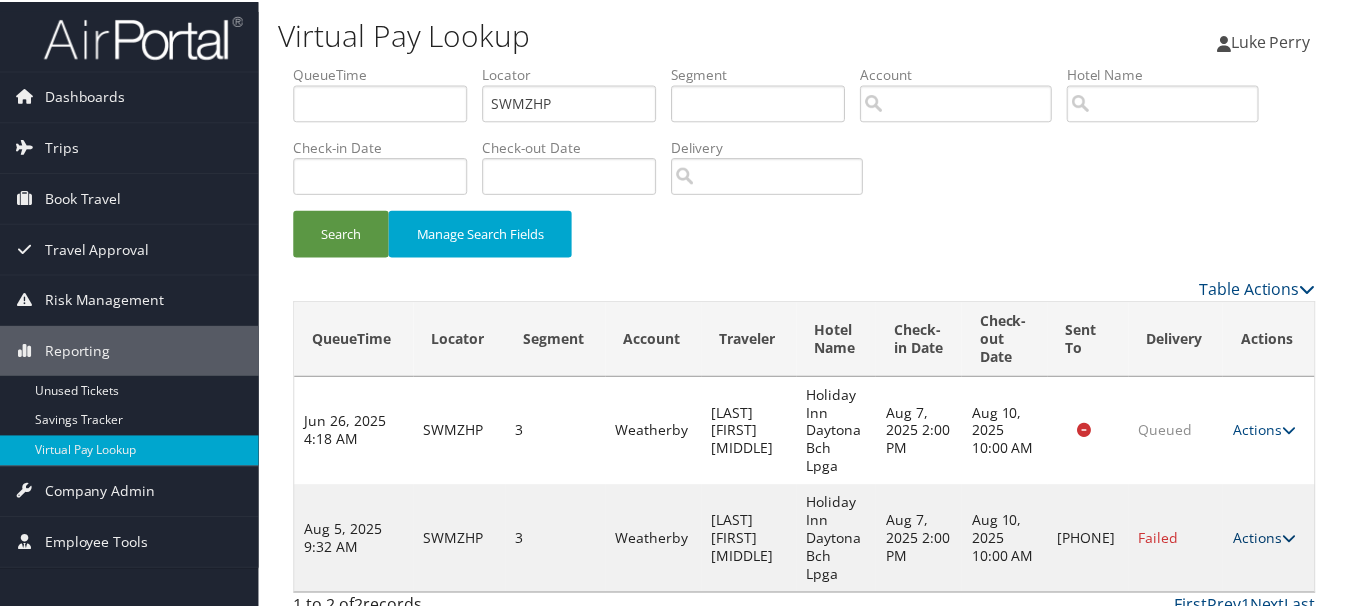 scroll, scrollTop: 53, scrollLeft: 0, axis: vertical 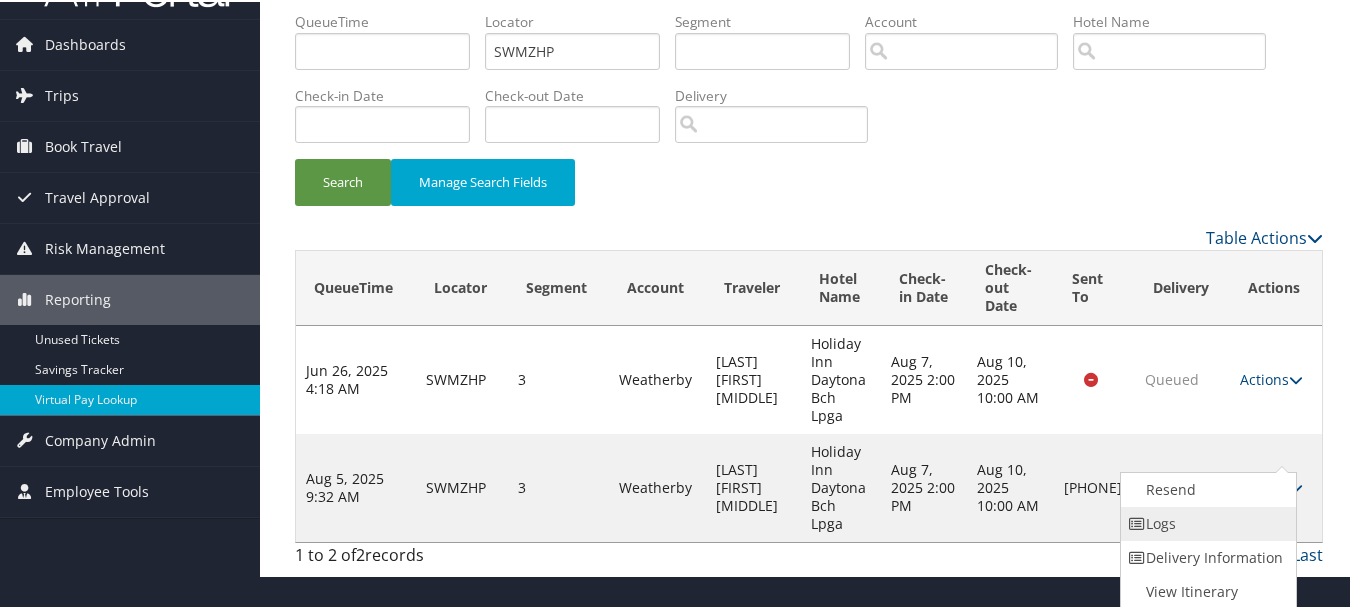 click on "Logs" at bounding box center (1206, 522) 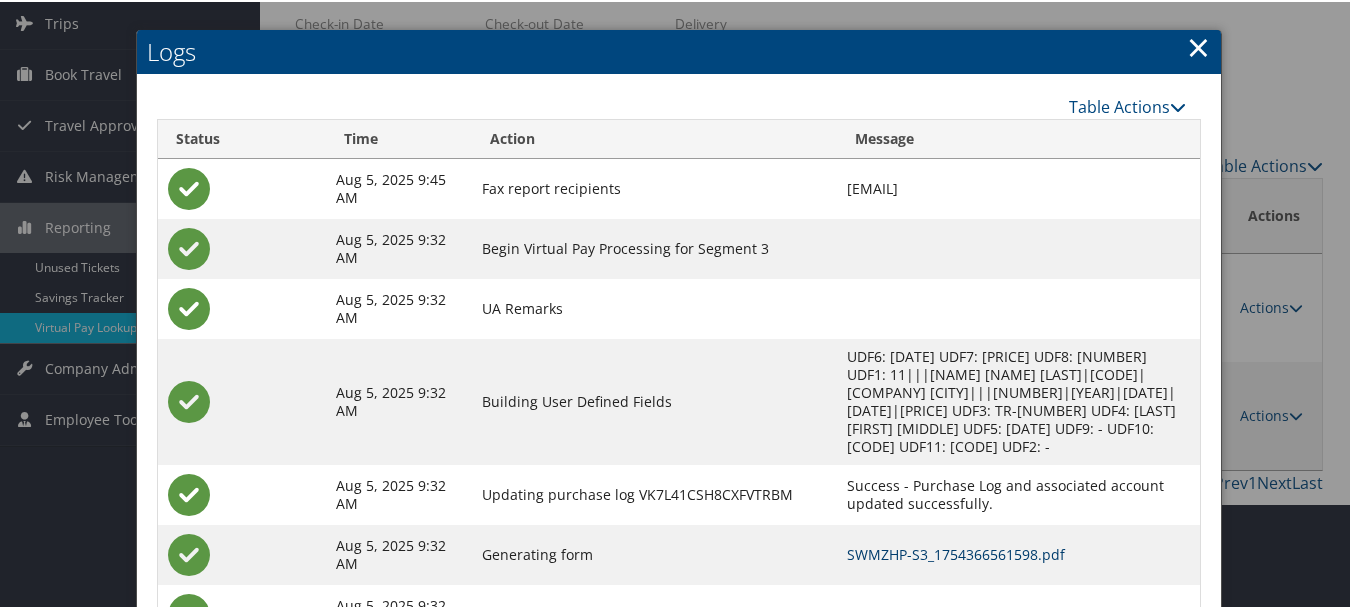 scroll, scrollTop: 198, scrollLeft: 0, axis: vertical 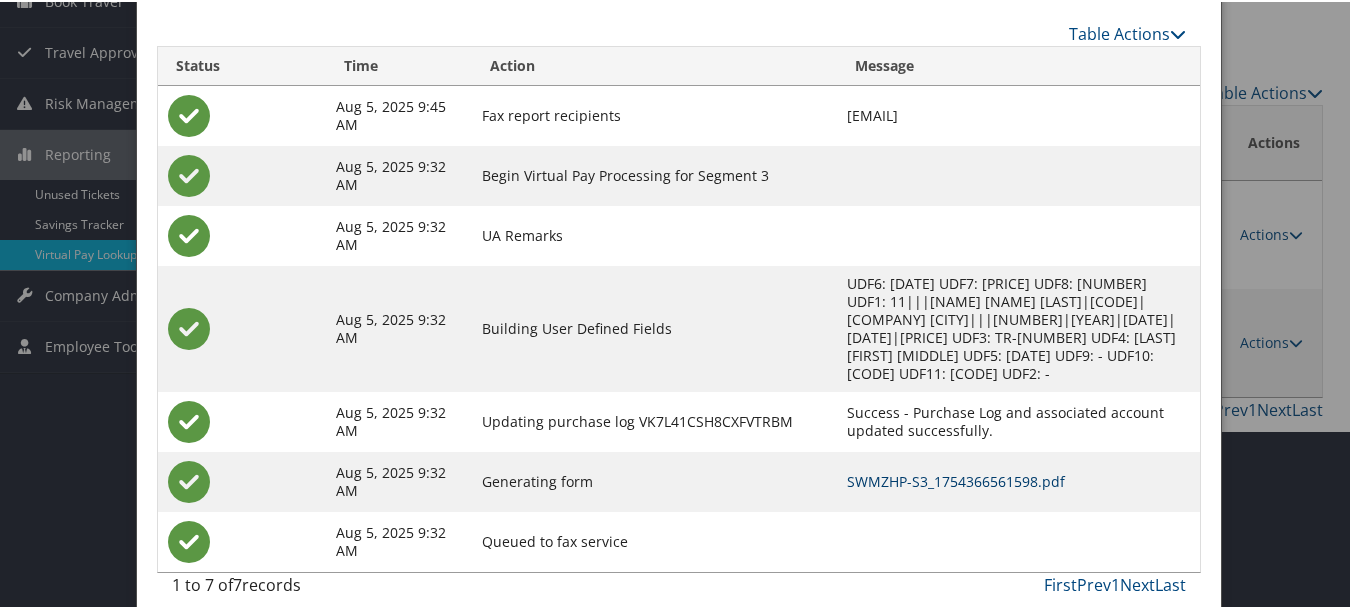 click on "SWMZHP-S3_1754366561598.pdf" at bounding box center [956, 479] 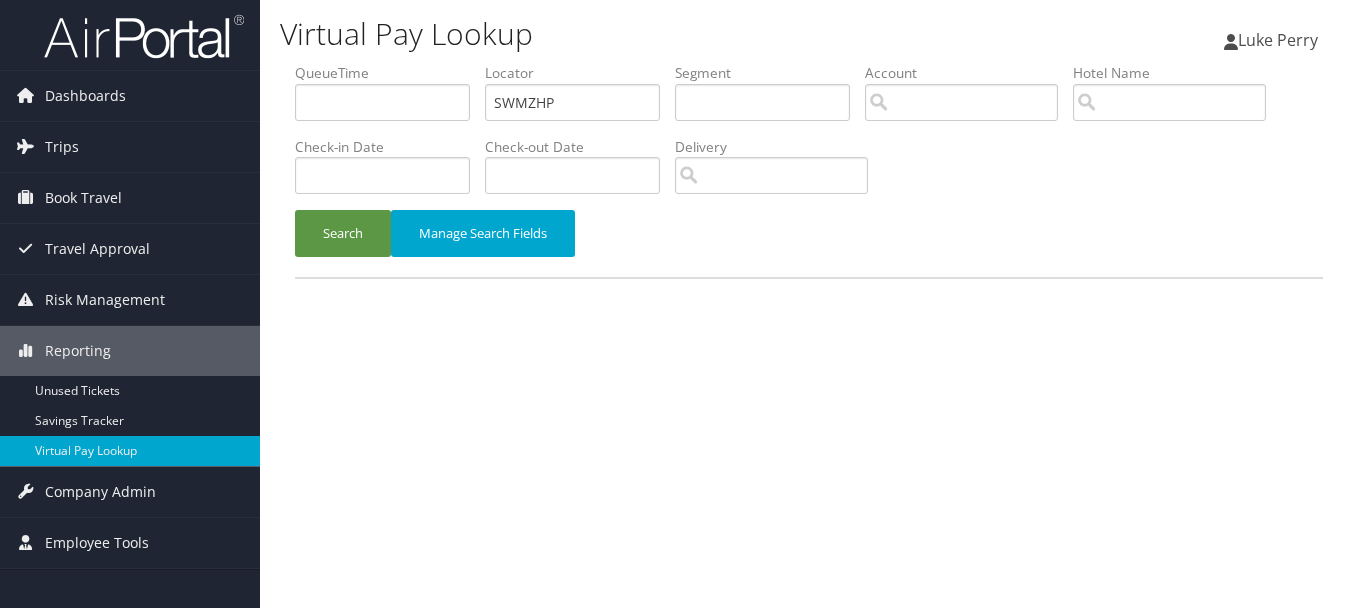 scroll, scrollTop: 0, scrollLeft: 0, axis: both 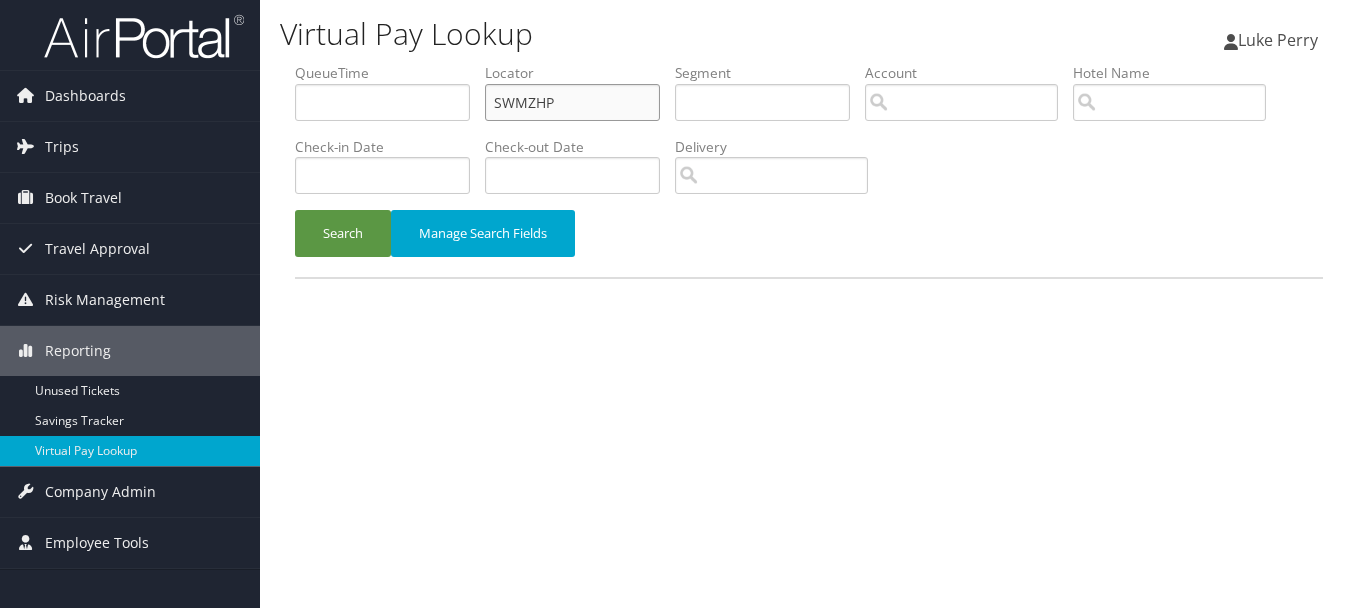 drag, startPoint x: 579, startPoint y: 93, endPoint x: 394, endPoint y: 93, distance: 185 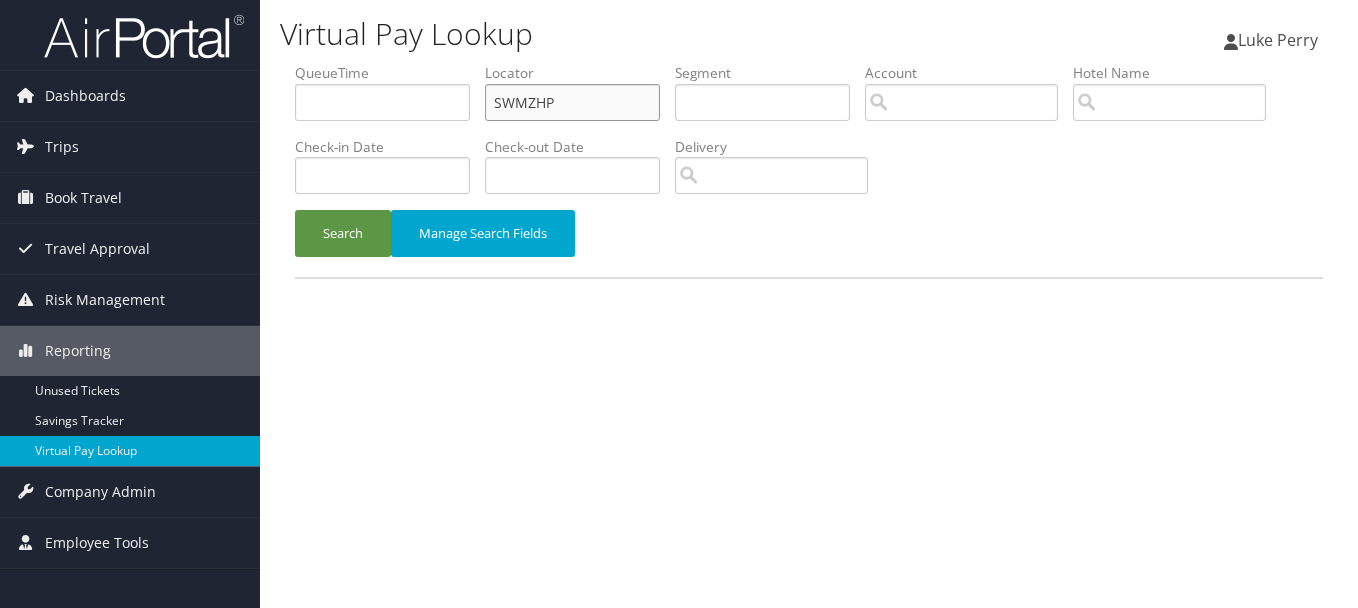 click on "QueueTime Locator SWMZHP Segment Account Traveler Hotel Name Check-in Date Check-out Date Delivery" at bounding box center [809, 63] 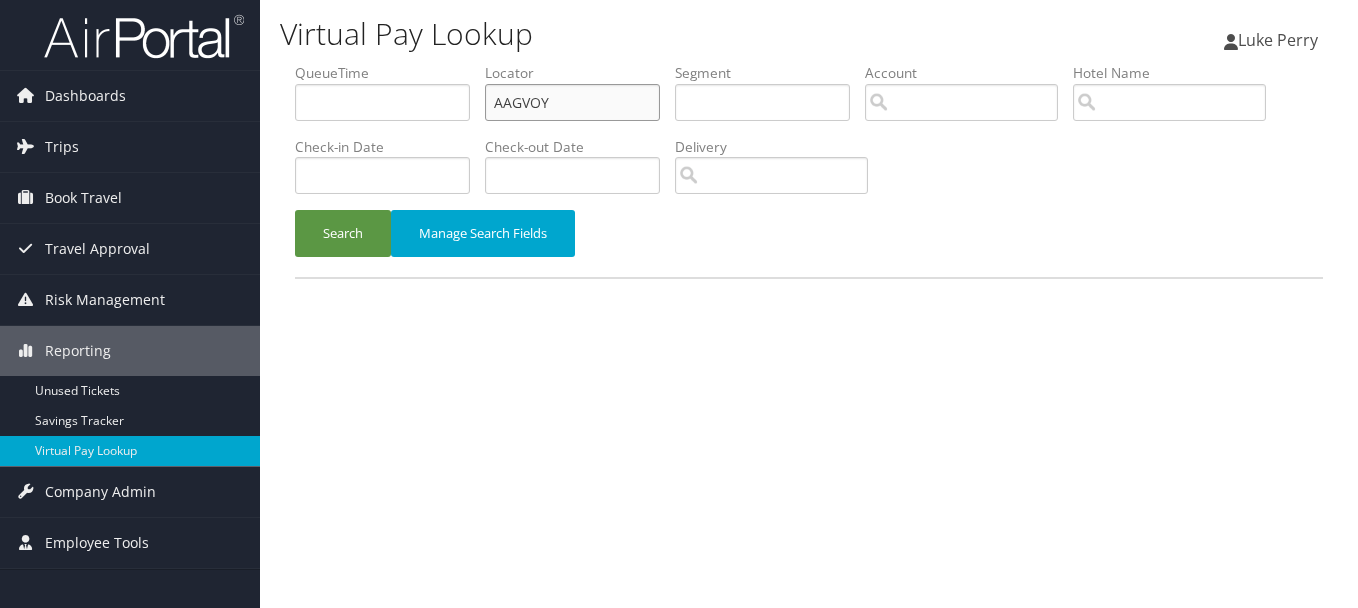 type on "AAGVOY" 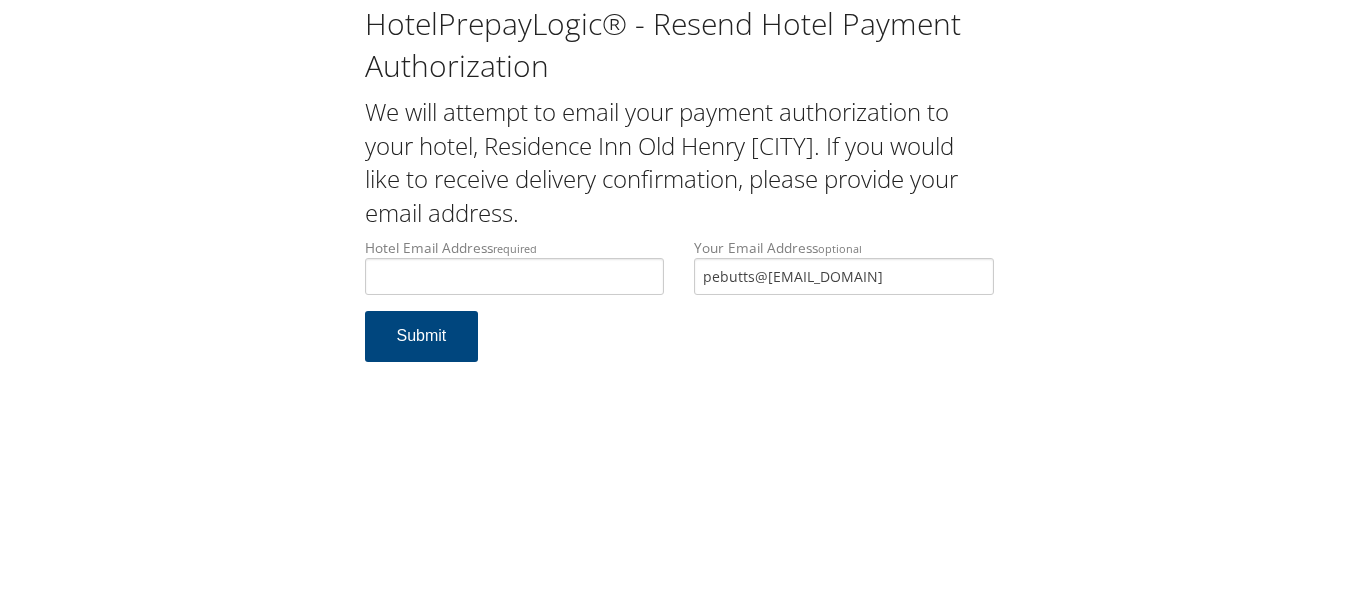 scroll, scrollTop: 0, scrollLeft: 0, axis: both 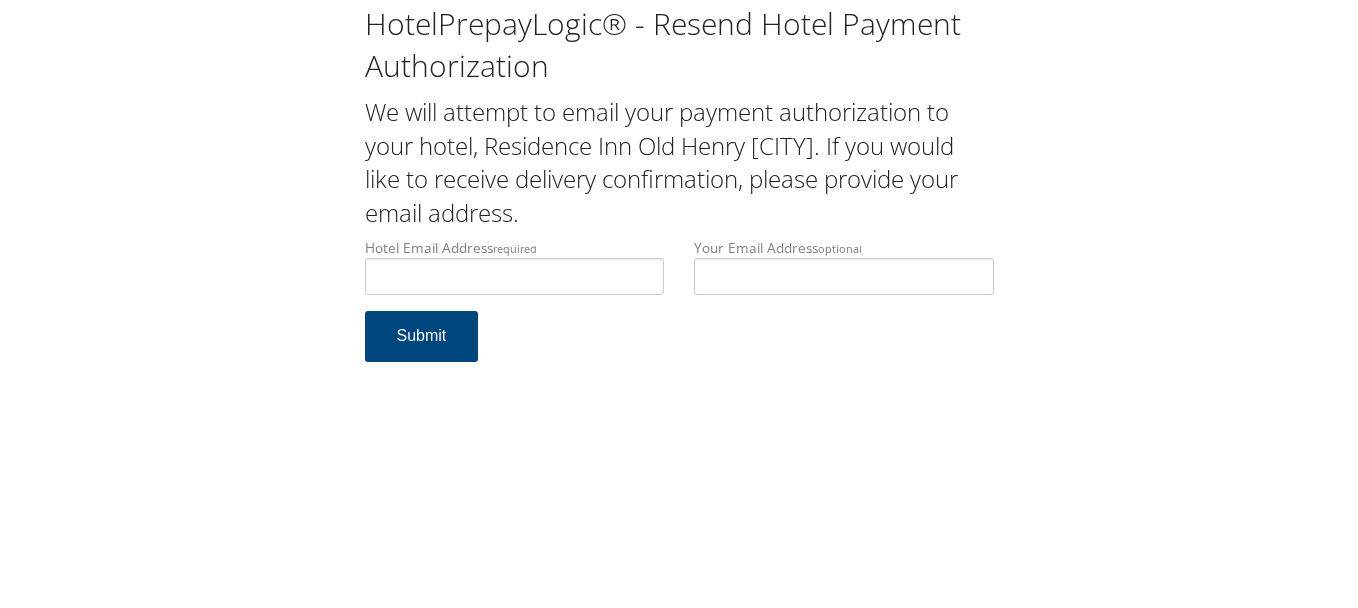 type 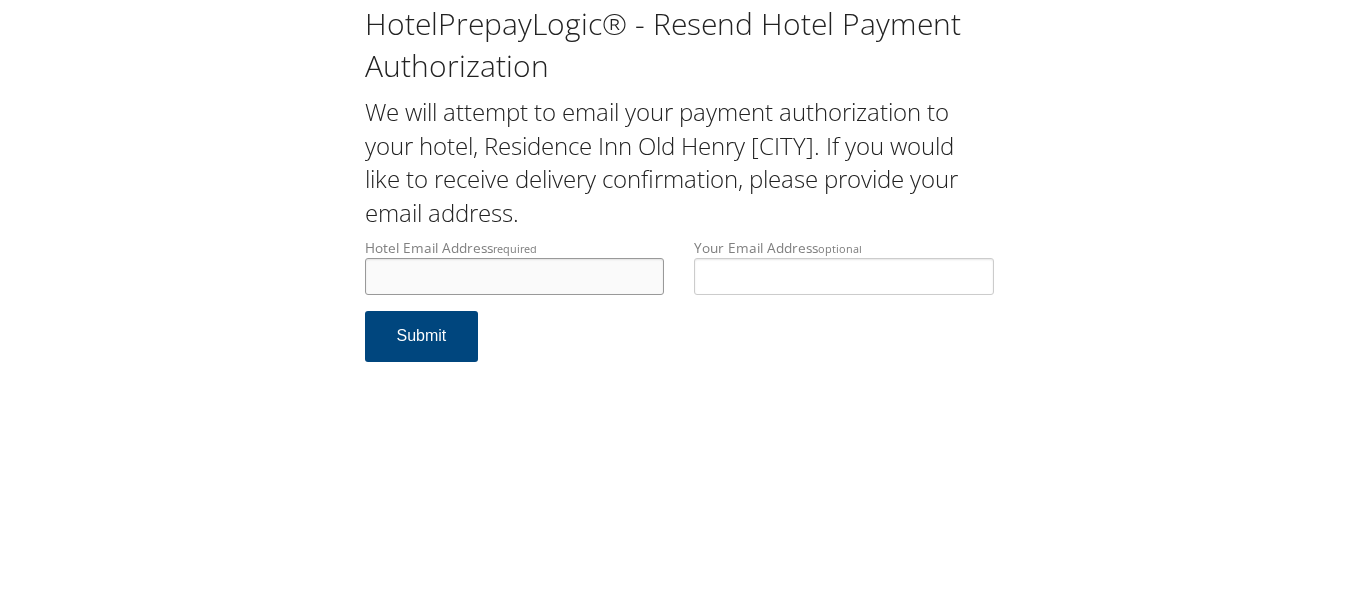 click on "Hotel Email Address  required" at bounding box center [515, 276] 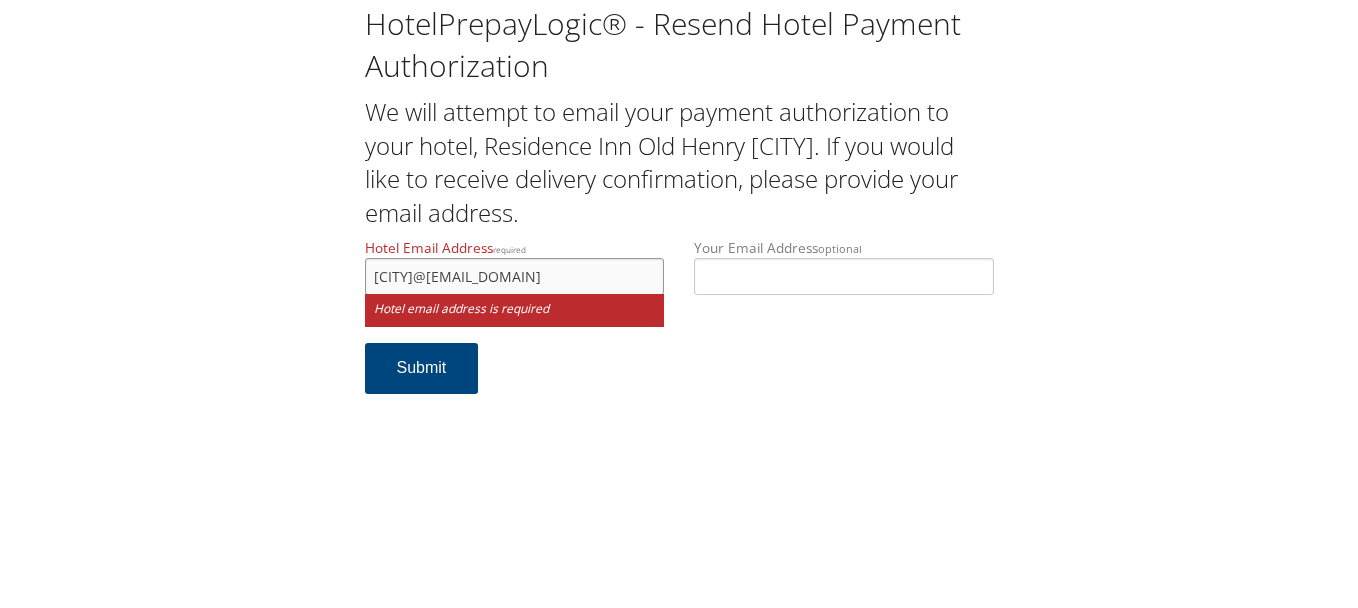 type on "louisvilleri@thmc.biz" 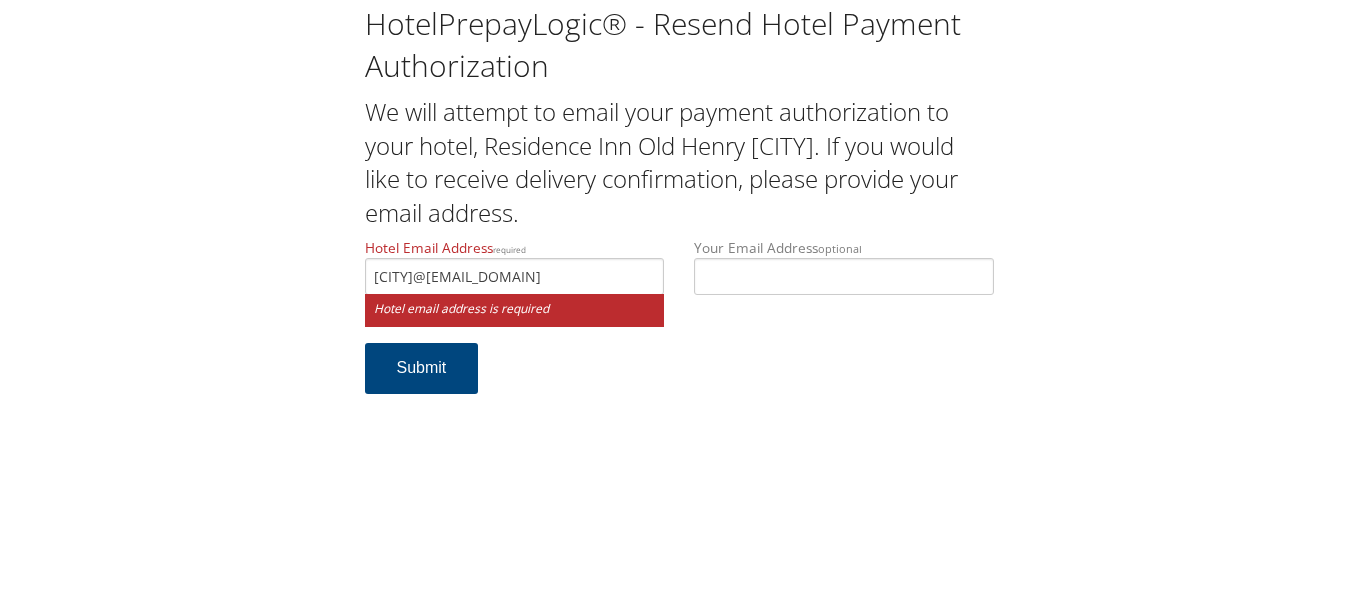 click on "HotelPrepayLogic® - Resend Hotel Payment Authorization
We will attempt to email your payment authorization to your hotel, Residence Inn Old Henry Louisvi.
If you would like to receive delivery confirmation, please provide your email address.
Hotel Email Address  required
louisvilleri@thmc.biz
Hotel email address is required
Your Email Address  optional
Submit" at bounding box center [679, 304] 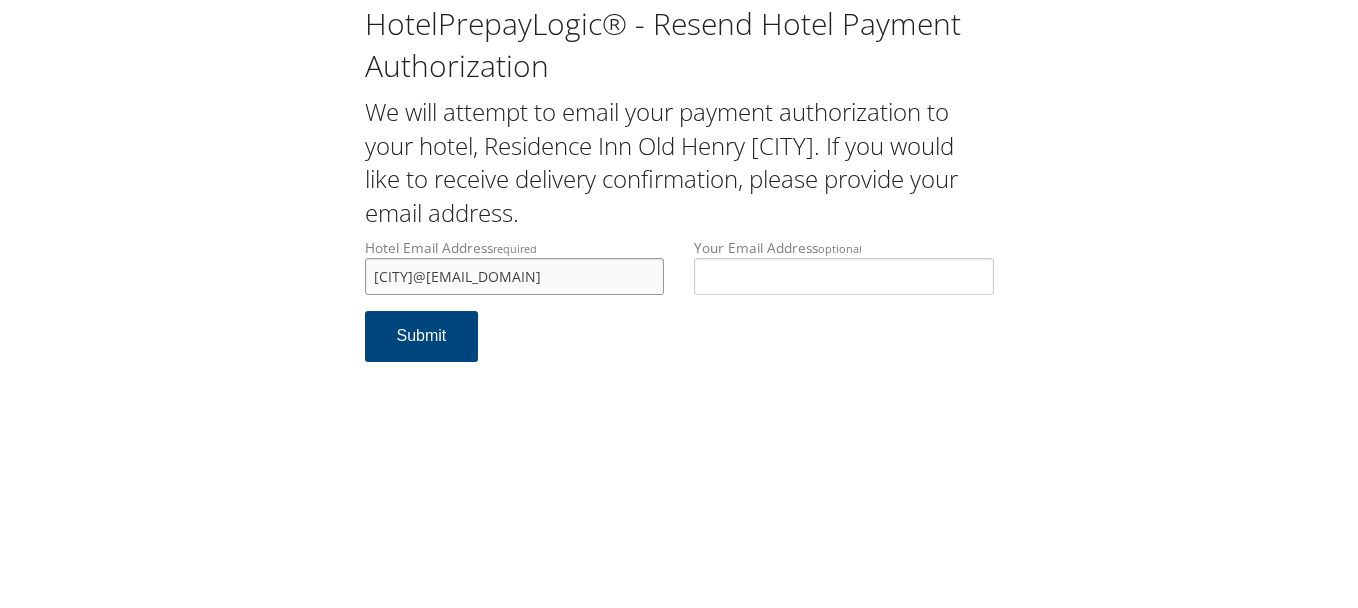 click on "louisvilleri@thmc.biz" at bounding box center [515, 276] 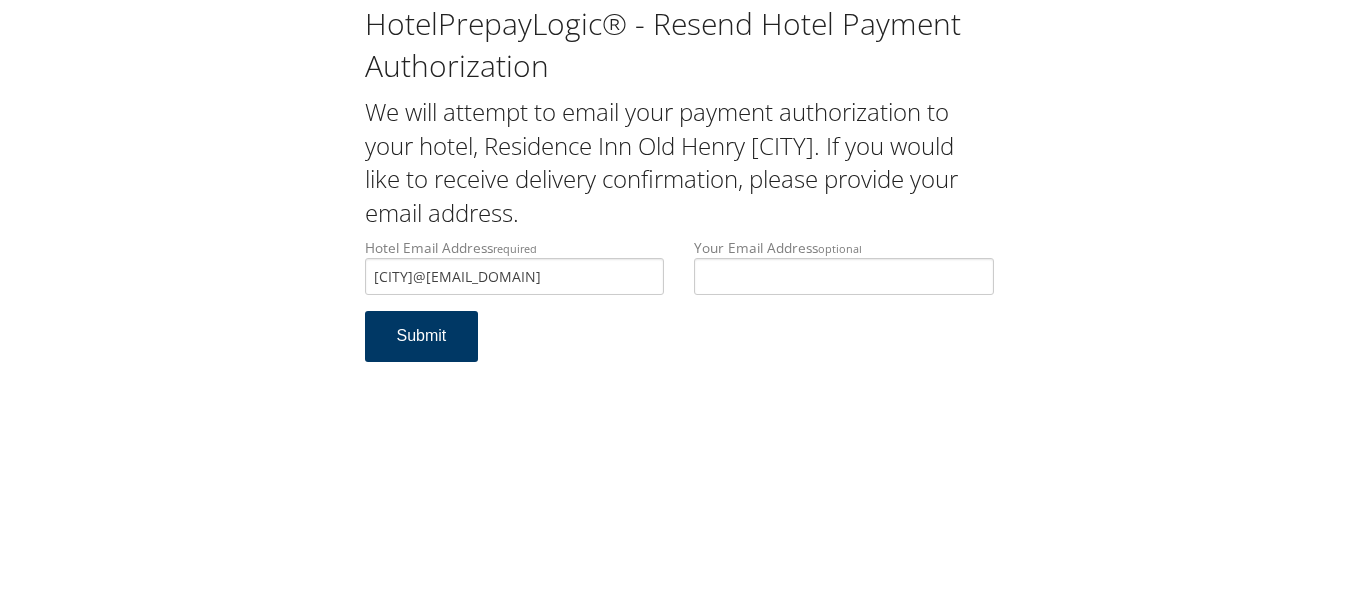 click on "Submit" at bounding box center [422, 336] 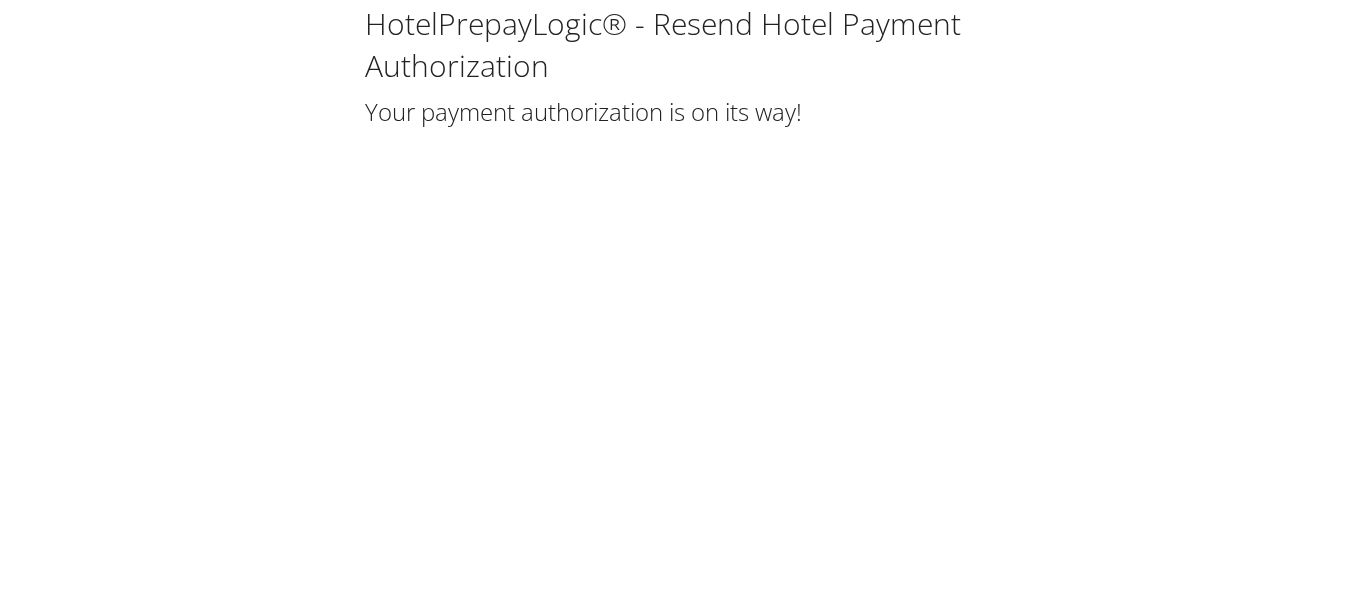 scroll, scrollTop: 0, scrollLeft: 0, axis: both 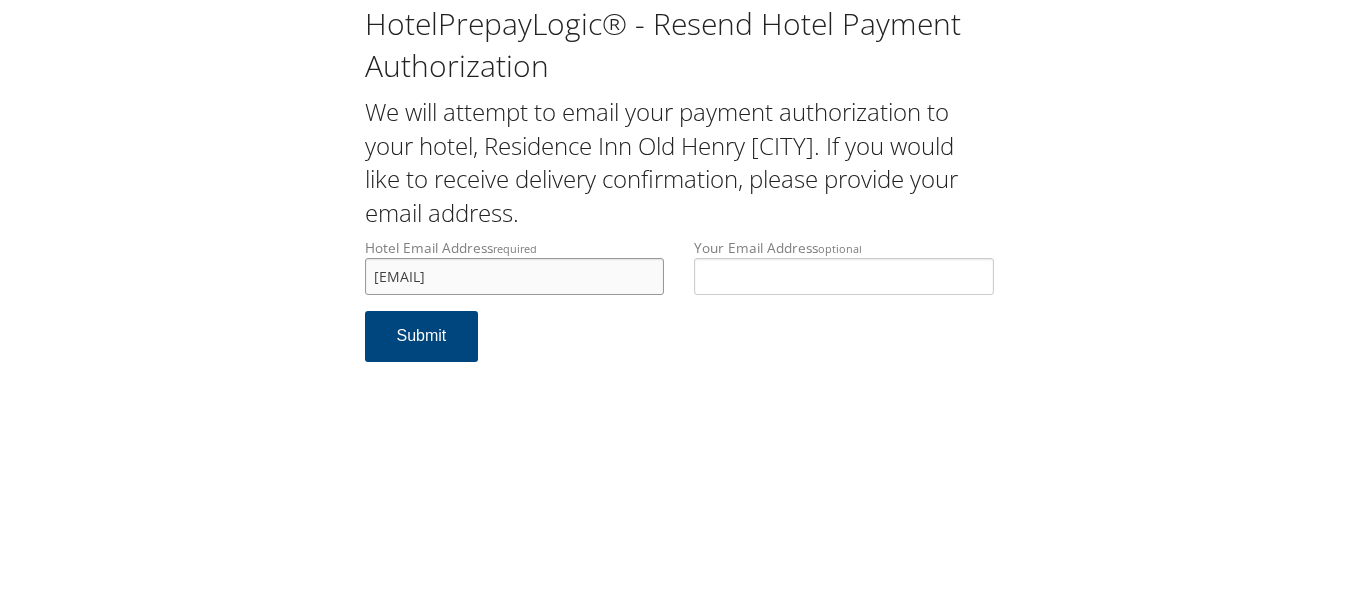 drag, startPoint x: 602, startPoint y: 284, endPoint x: 190, endPoint y: 282, distance: 412.00485 